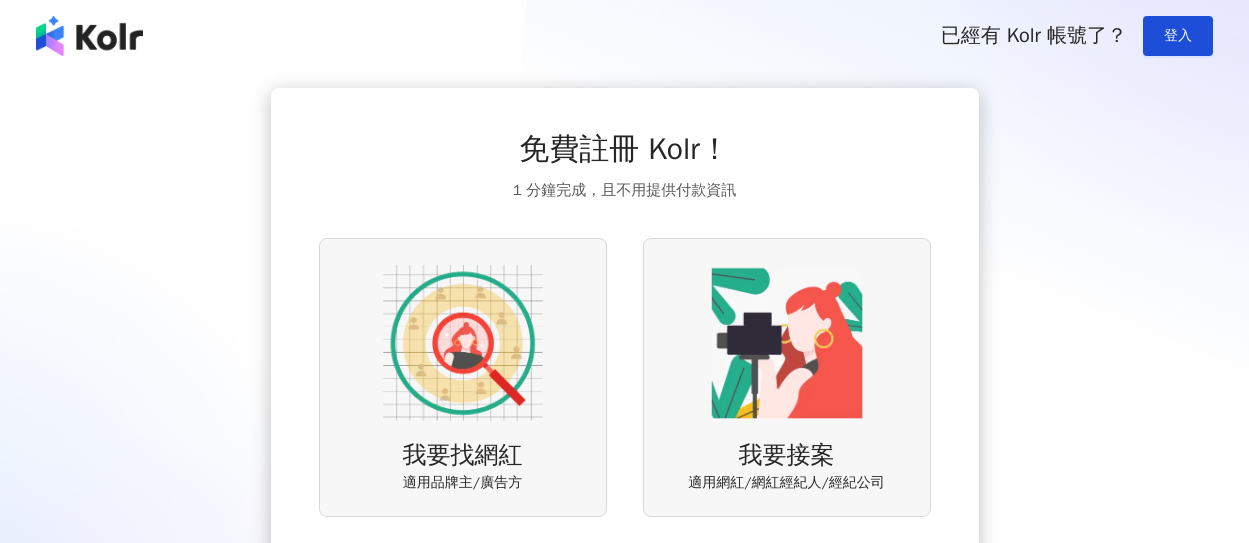 scroll, scrollTop: 163, scrollLeft: 0, axis: vertical 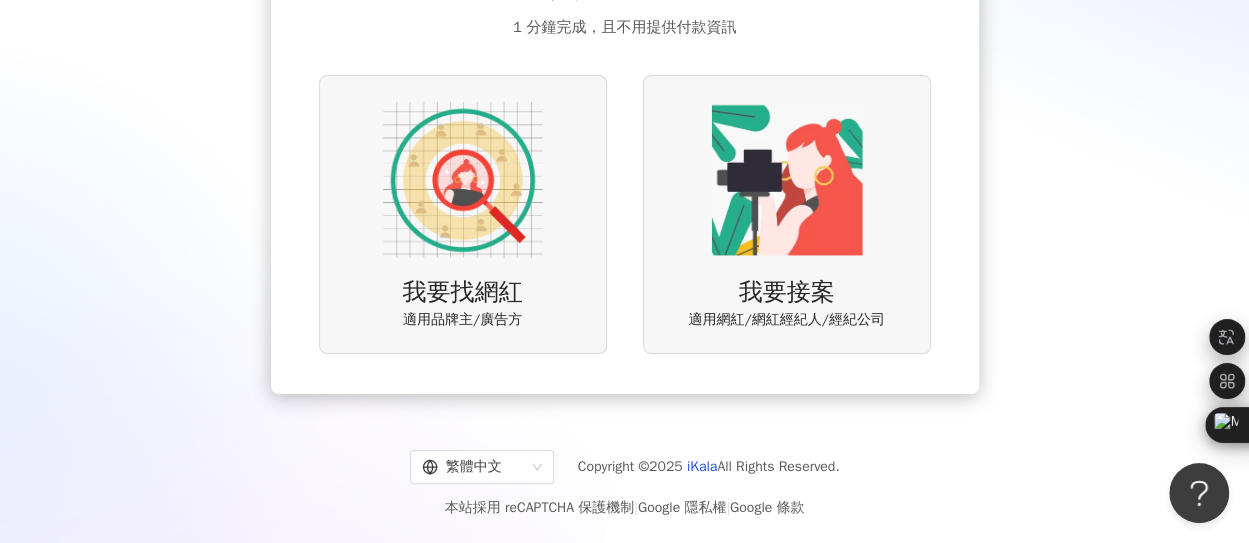 click on "我要找網紅 適用品牌主/廣告方" at bounding box center (463, 214) 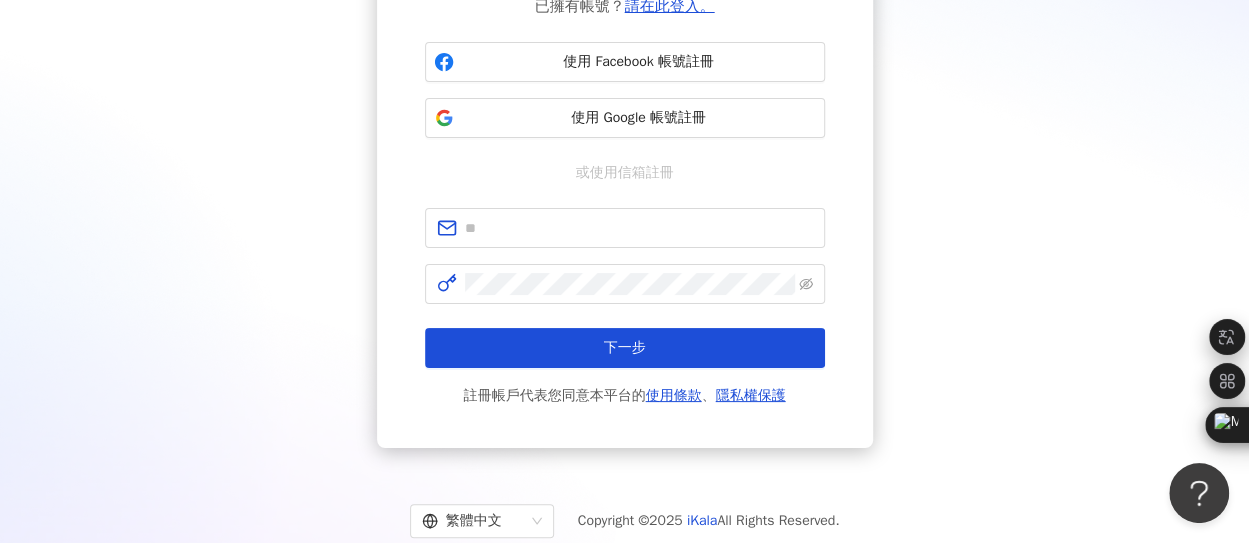 scroll, scrollTop: 200, scrollLeft: 0, axis: vertical 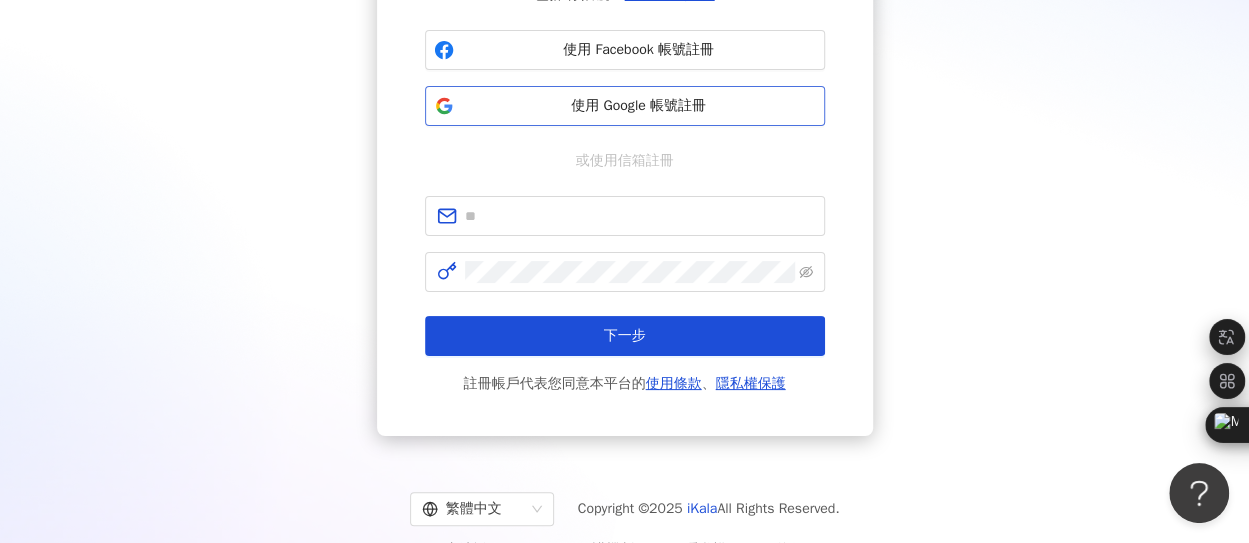 click on "使用 Google 帳號註冊" at bounding box center [639, 106] 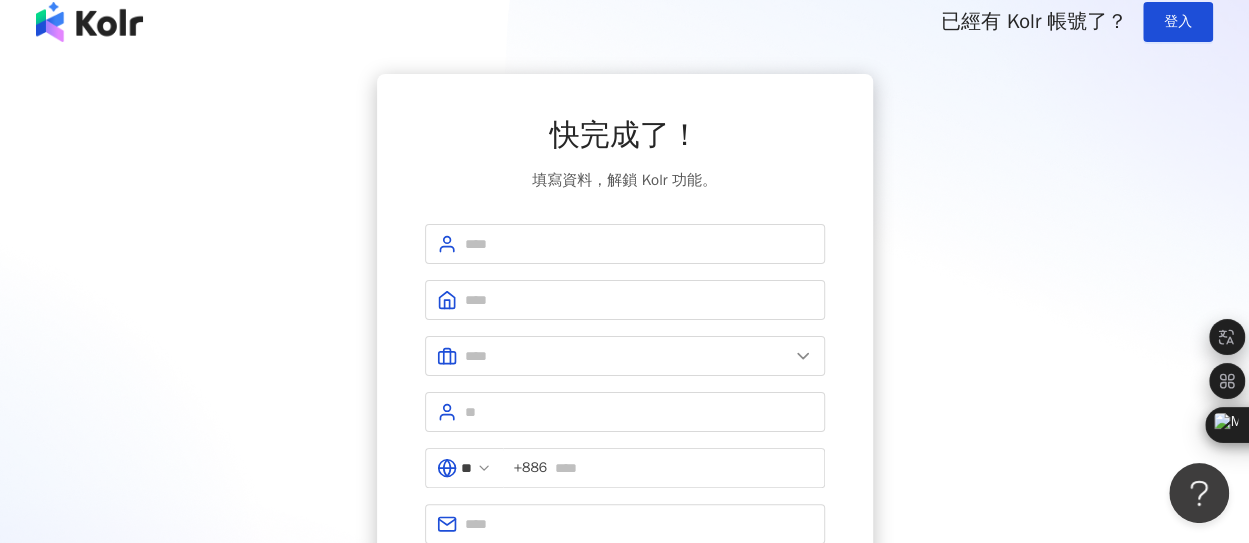 scroll, scrollTop: 0, scrollLeft: 0, axis: both 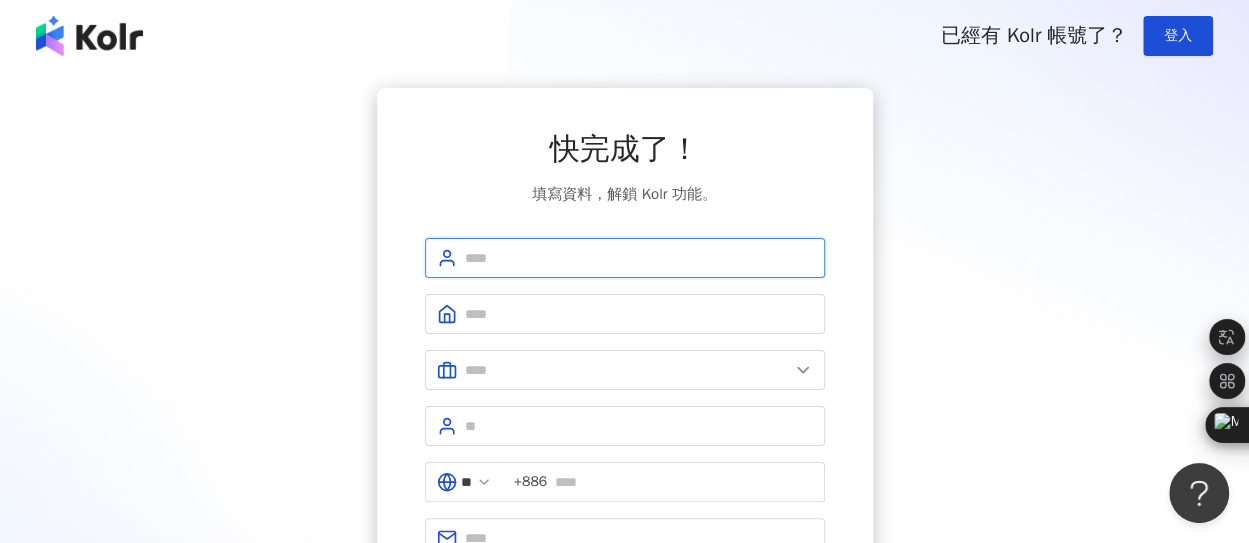 click at bounding box center [639, 258] 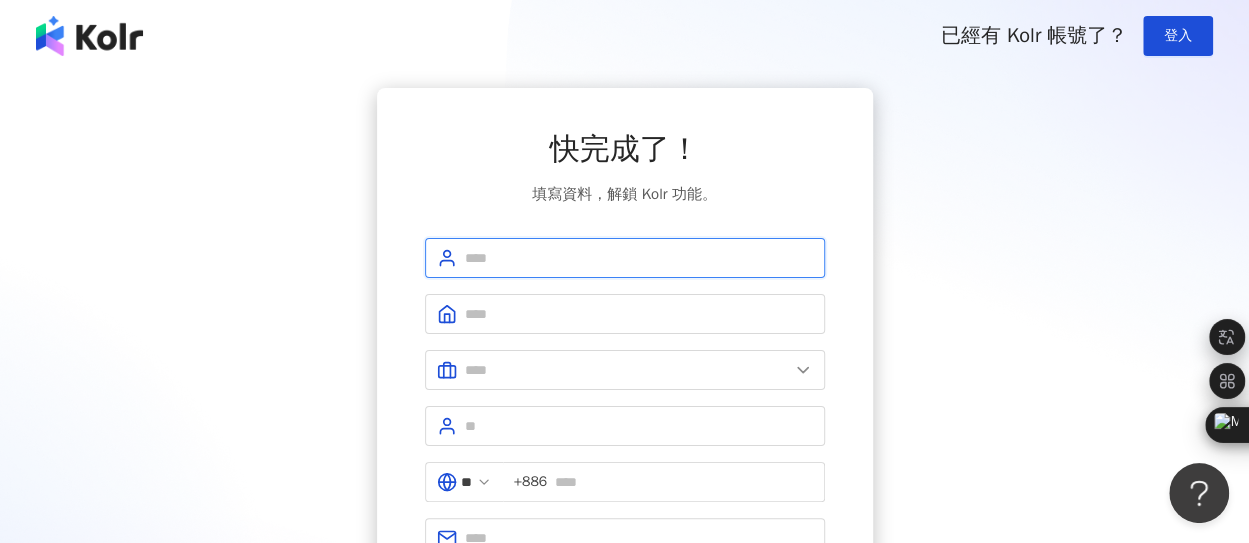 type on "**********" 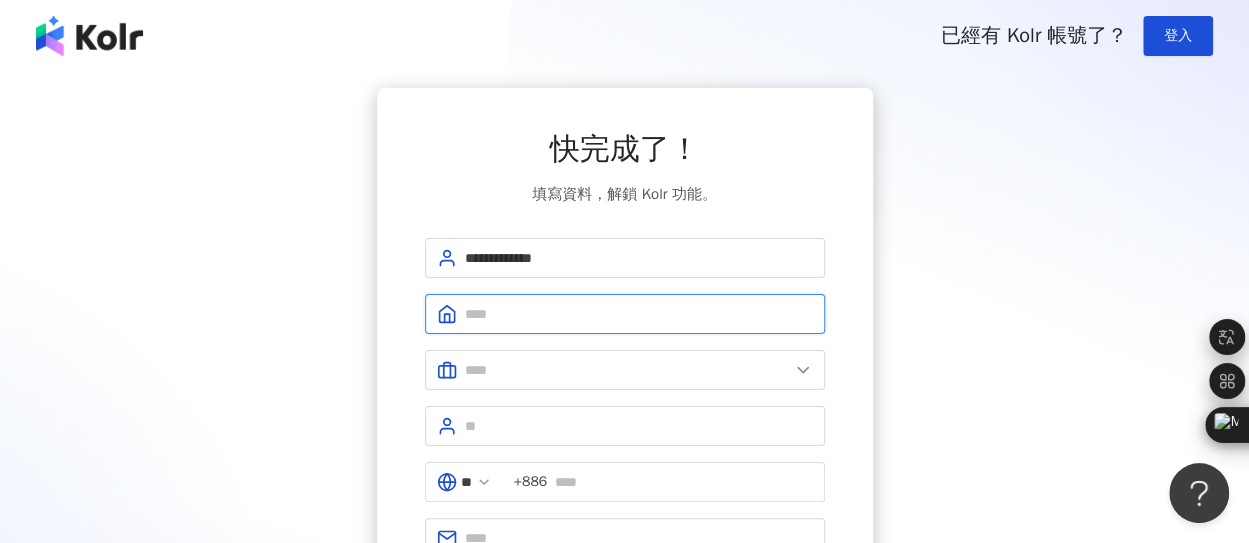 click at bounding box center [639, 314] 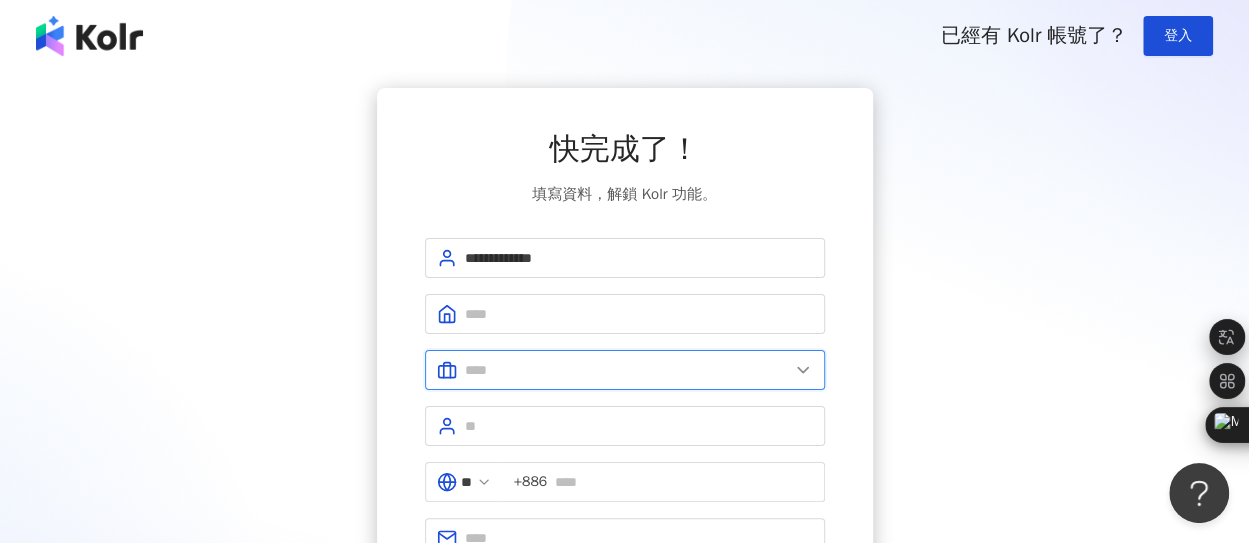 click at bounding box center (627, 370) 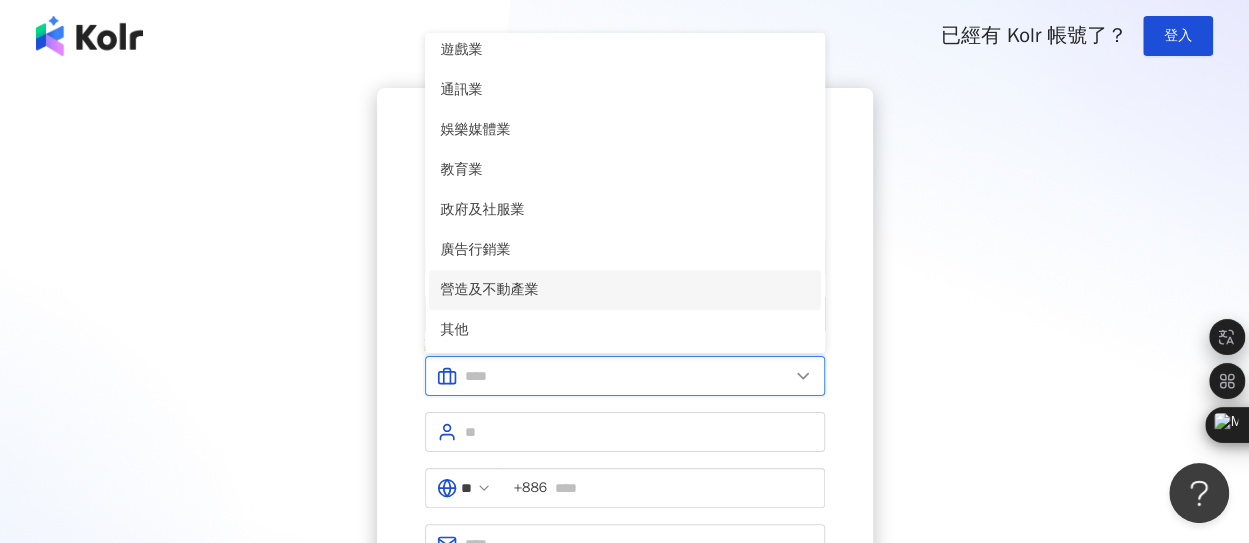 scroll, scrollTop: 408, scrollLeft: 0, axis: vertical 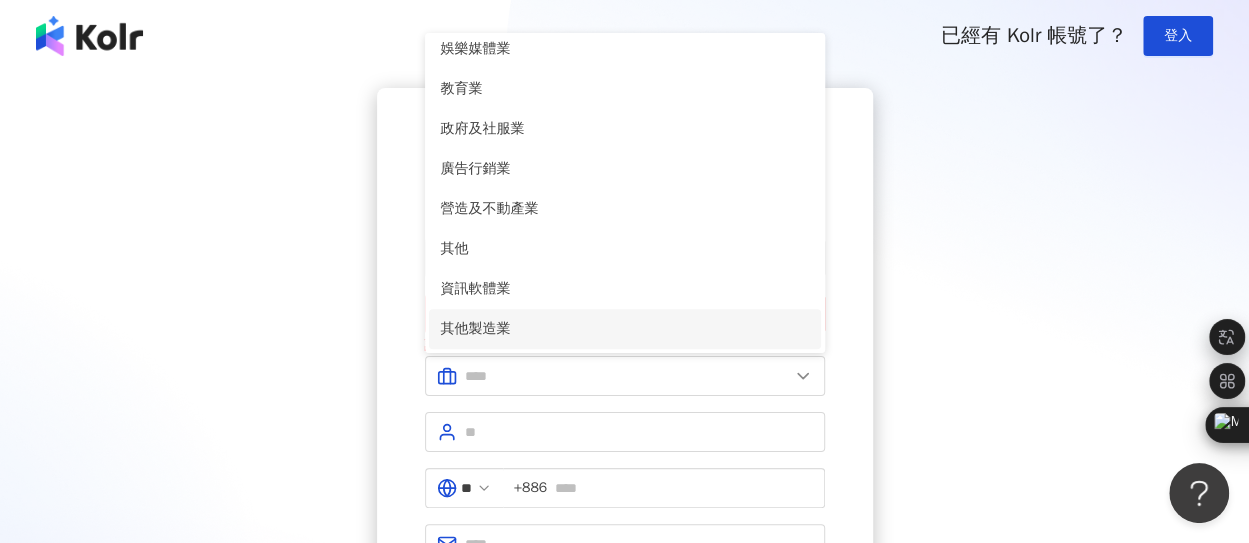 click on "其他製造業" at bounding box center (625, 329) 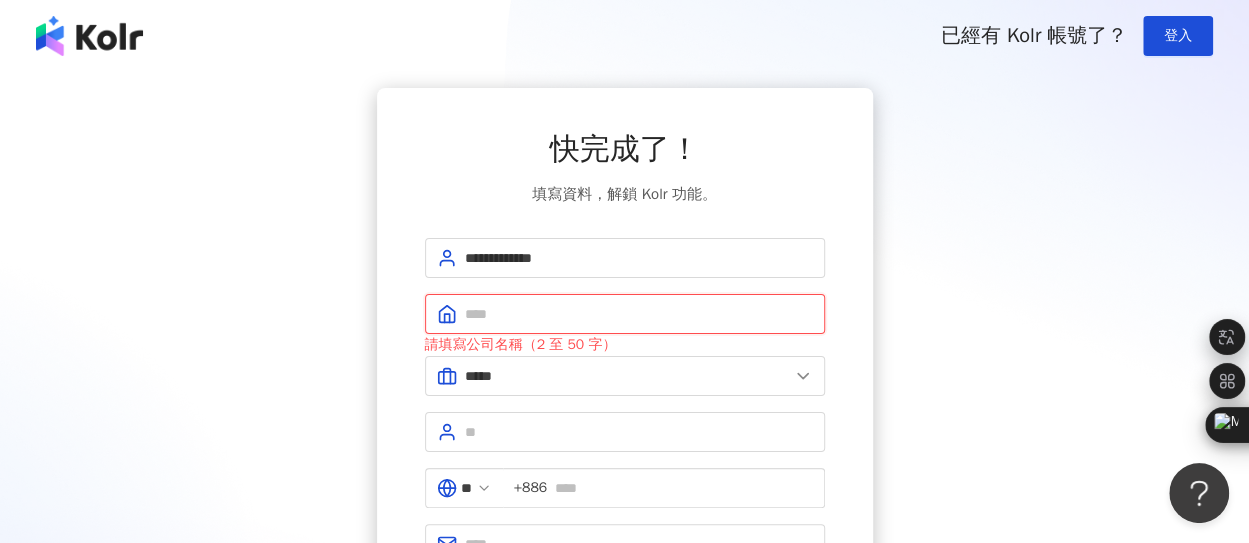 click at bounding box center [639, 314] 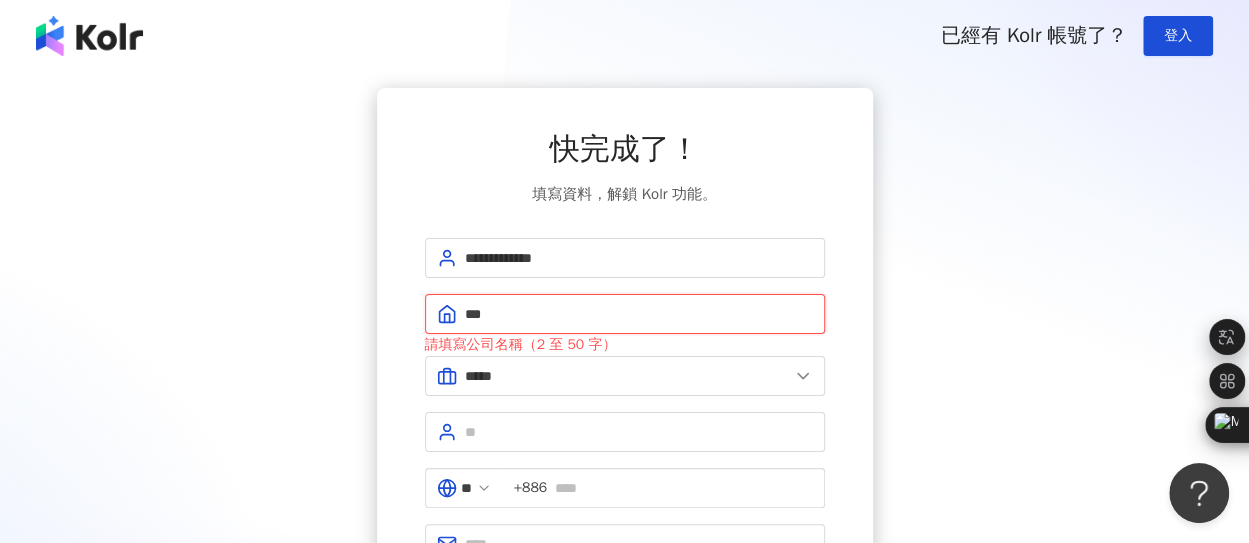 type on "***" 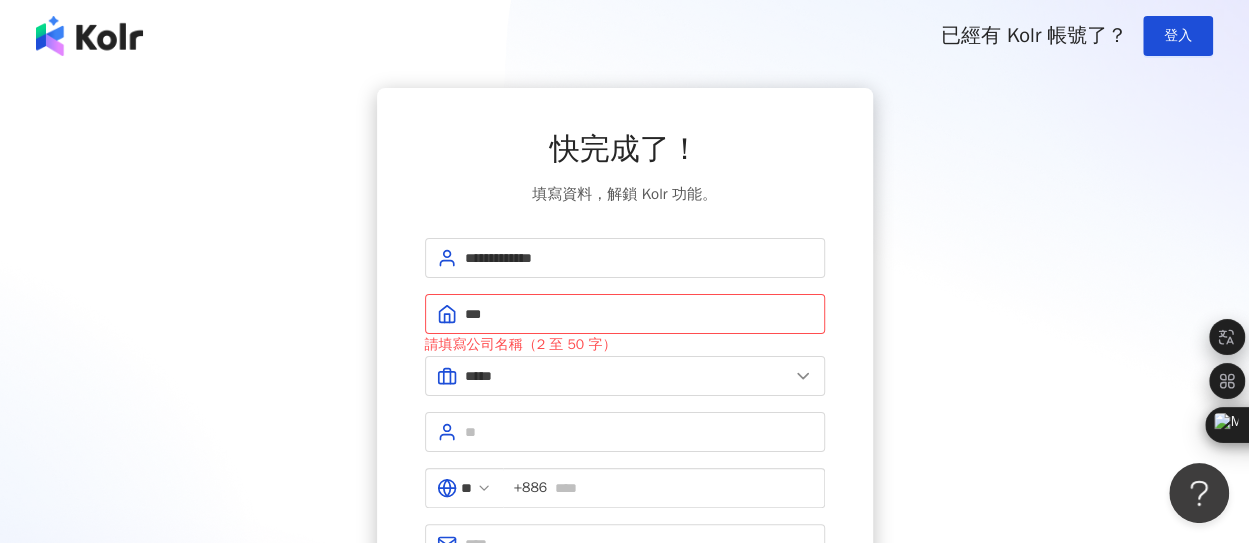 click on "**********" at bounding box center (624, 382) 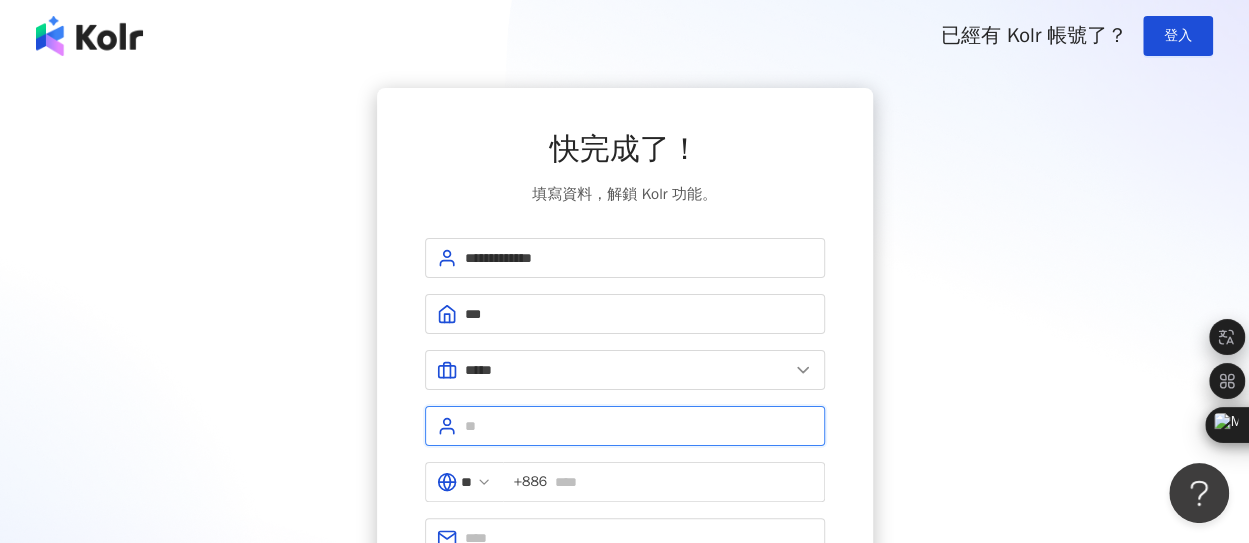 click at bounding box center [639, 426] 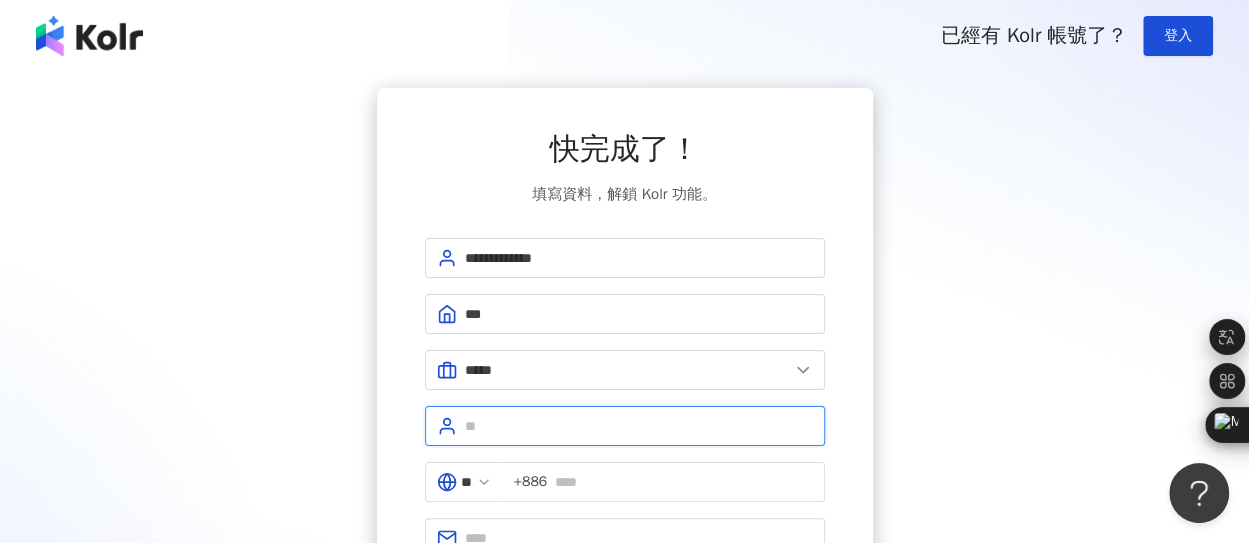 click at bounding box center [639, 426] 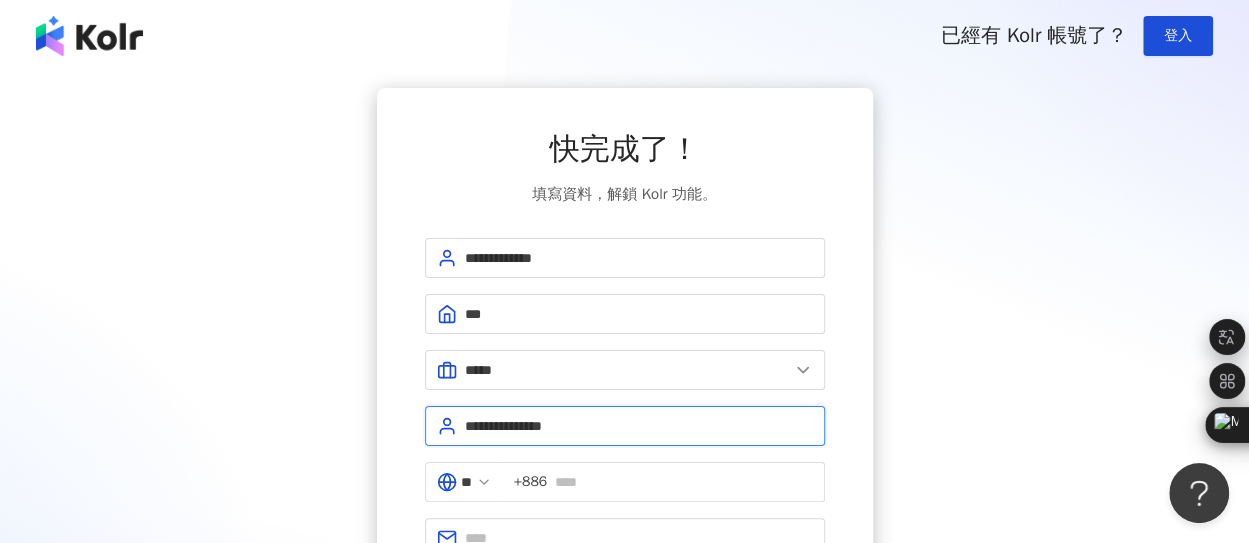 drag, startPoint x: 549, startPoint y: 416, endPoint x: 625, endPoint y: 415, distance: 76.00658 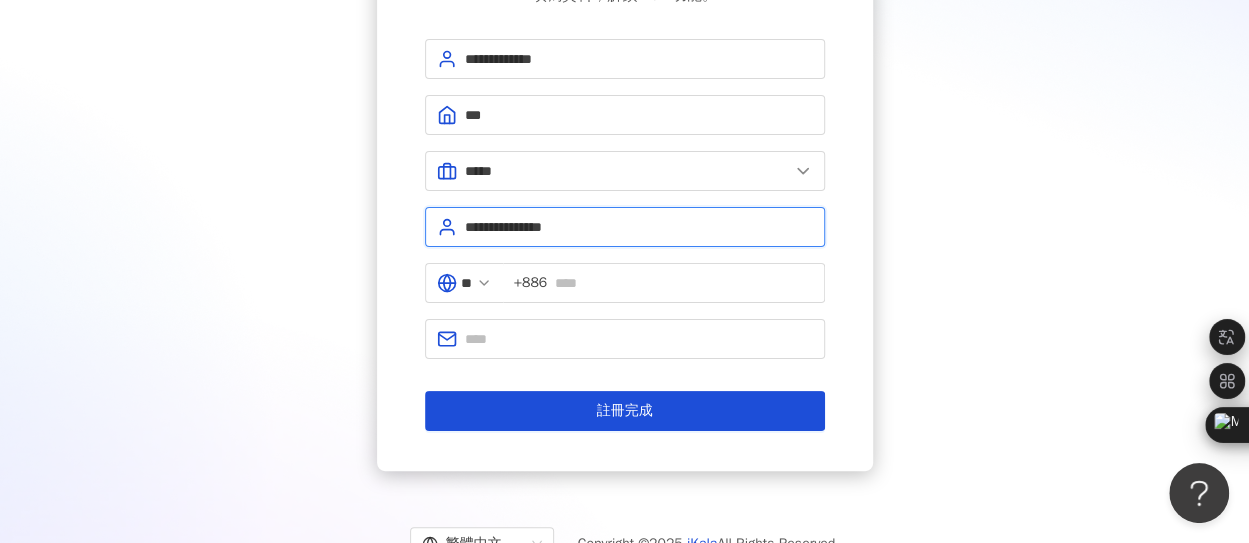 scroll, scrollTop: 200, scrollLeft: 0, axis: vertical 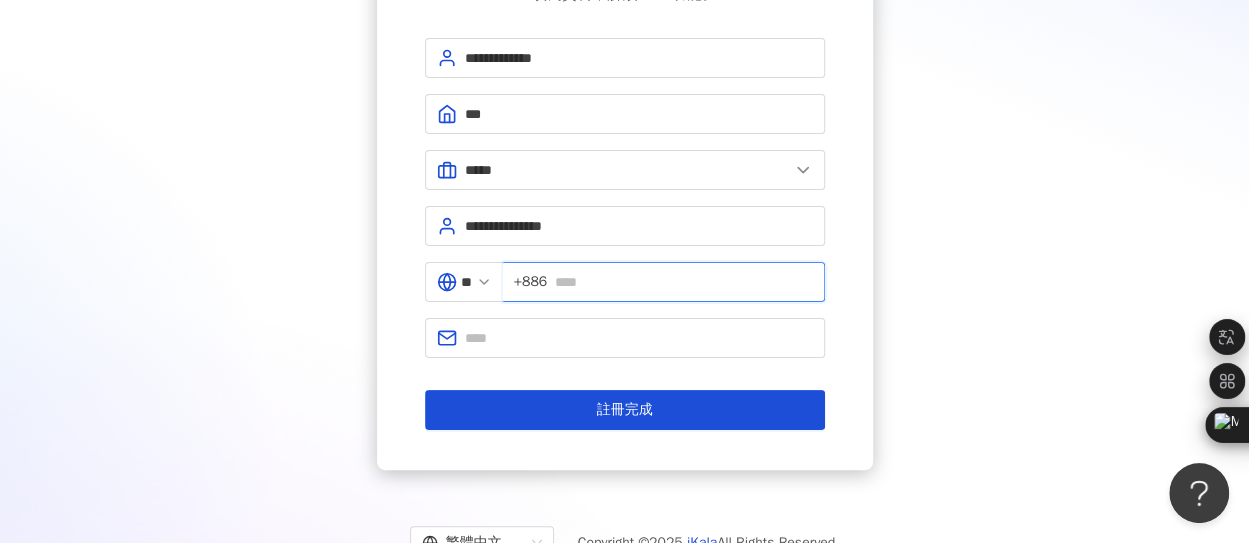 click at bounding box center [683, 282] 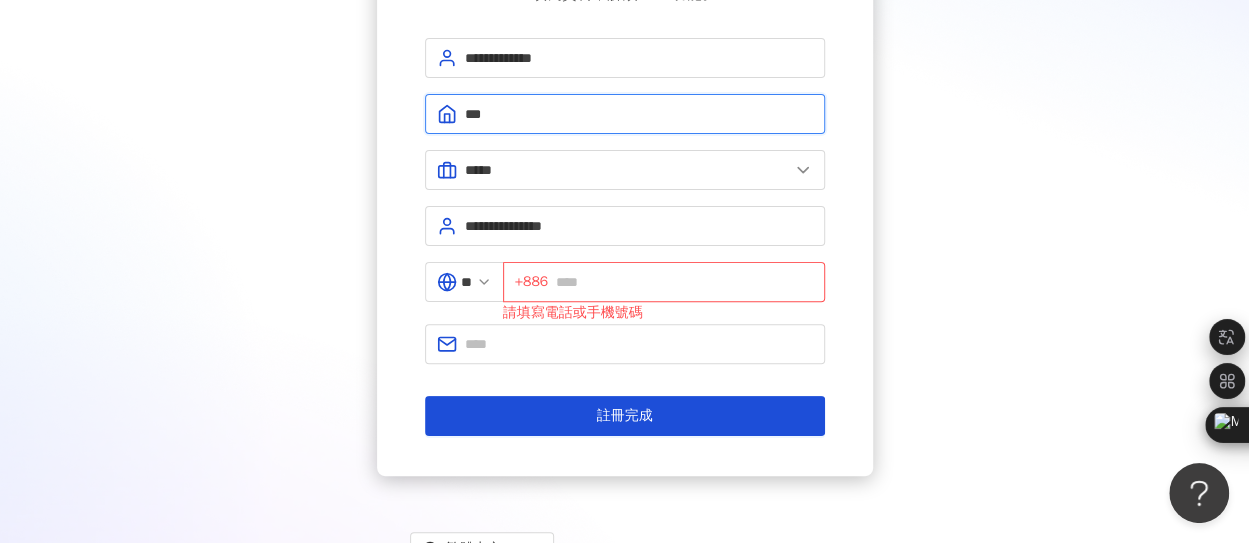 drag, startPoint x: 493, startPoint y: 119, endPoint x: 442, endPoint y: 108, distance: 52.17279 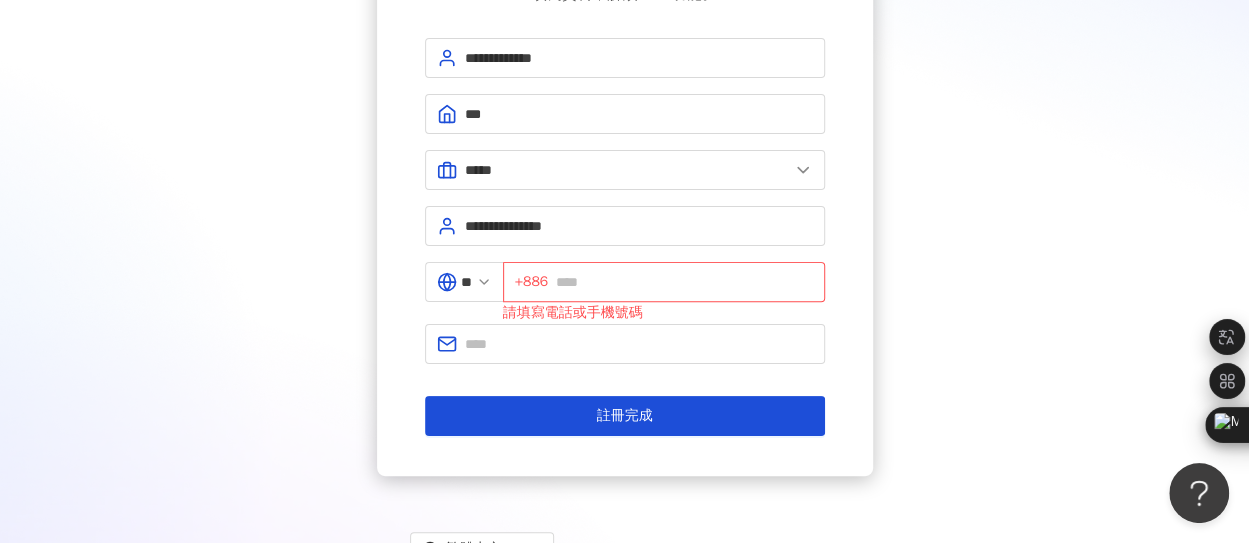 click on "**********" at bounding box center [624, 182] 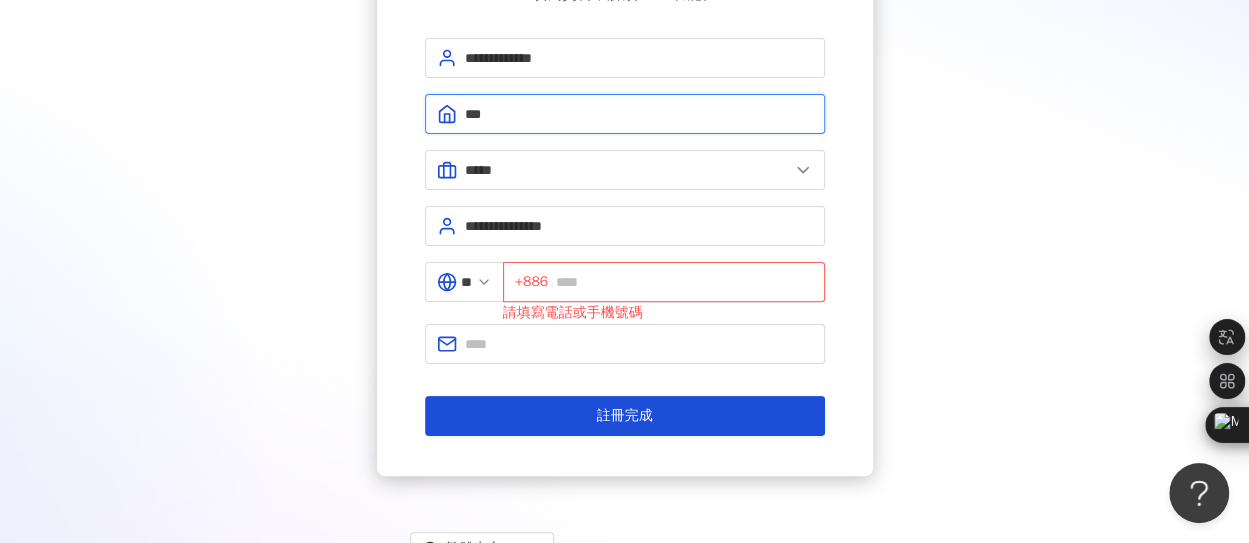 drag, startPoint x: 544, startPoint y: 114, endPoint x: 158, endPoint y: 101, distance: 386.21884 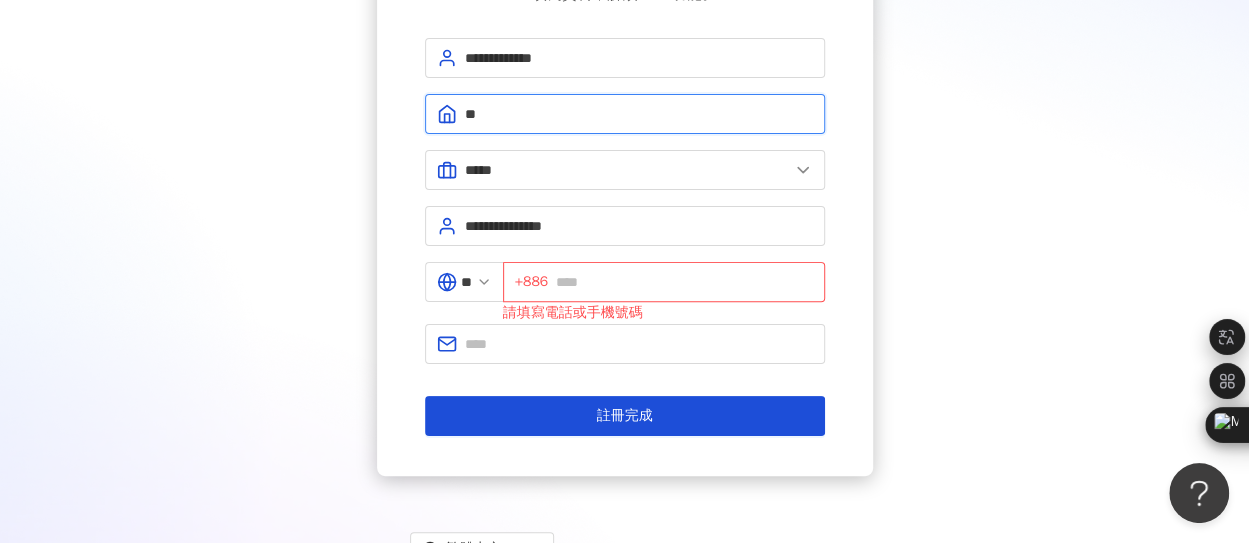 type on "*" 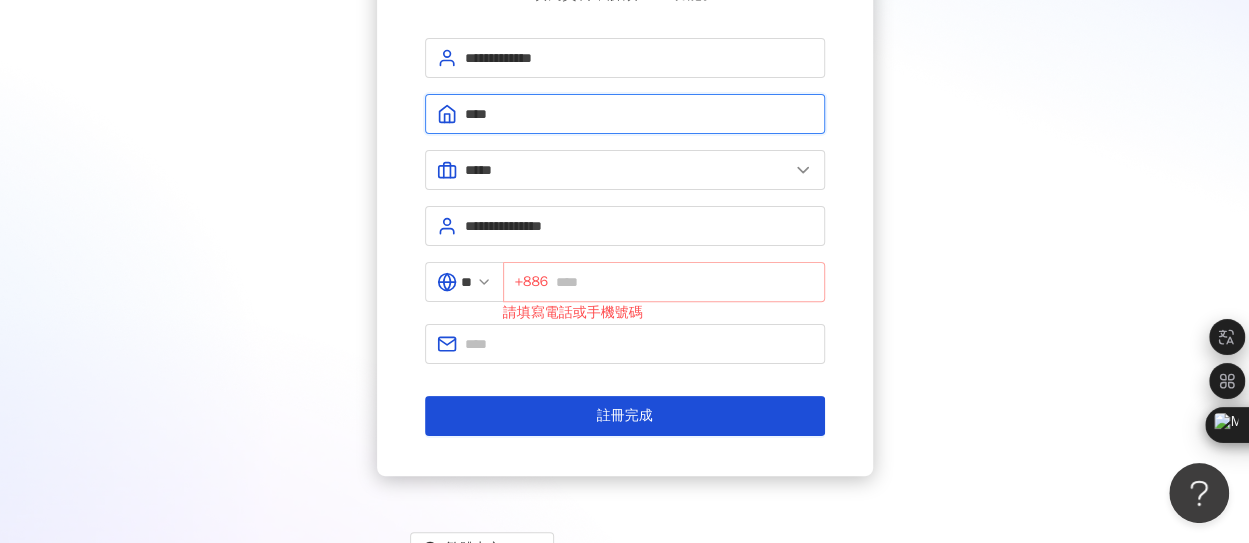 type on "****" 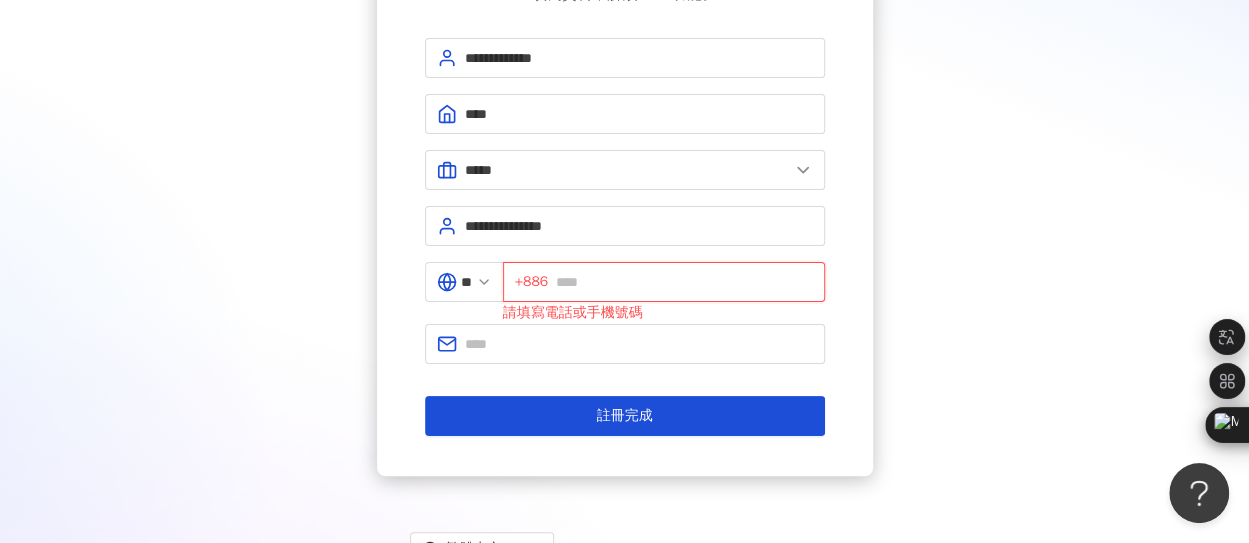 click at bounding box center (684, 282) 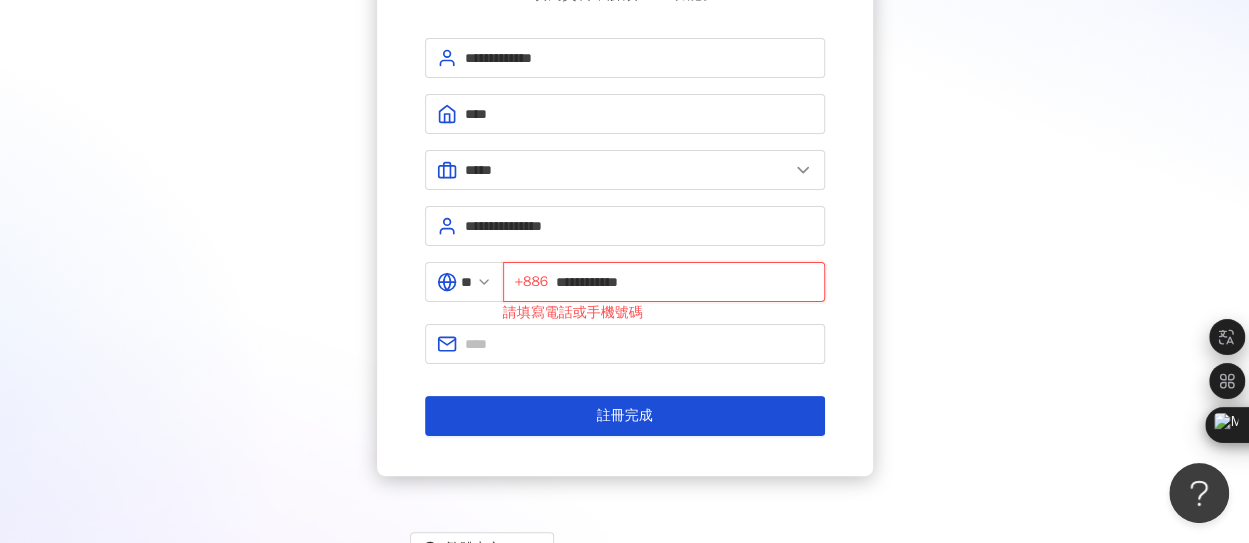 drag, startPoint x: 590, startPoint y: 282, endPoint x: 532, endPoint y: 283, distance: 58.00862 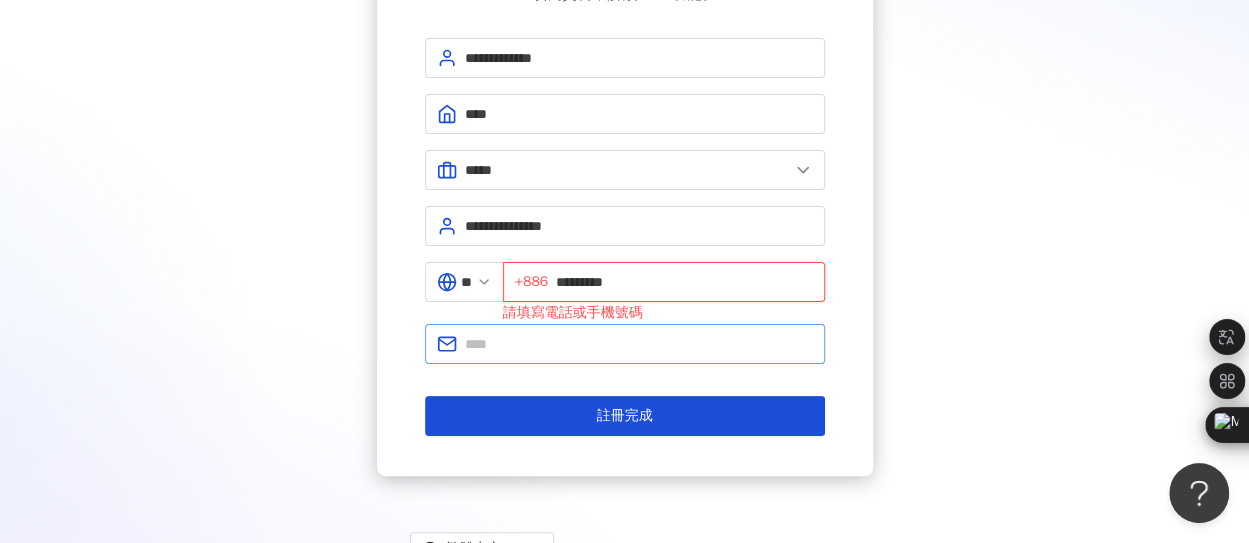 type on "*********" 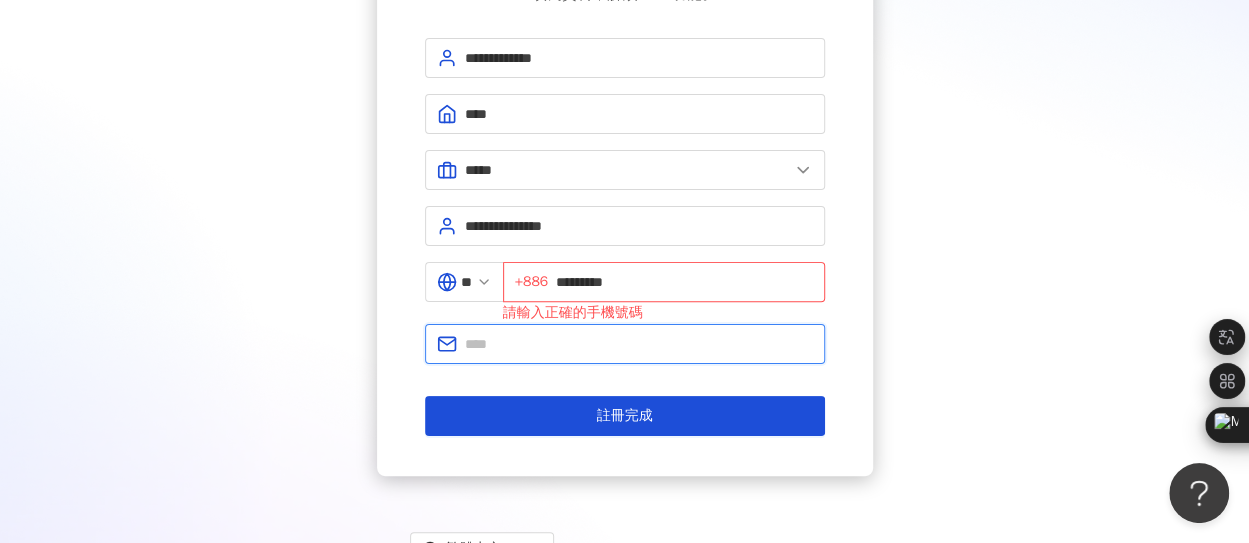 click at bounding box center (639, 344) 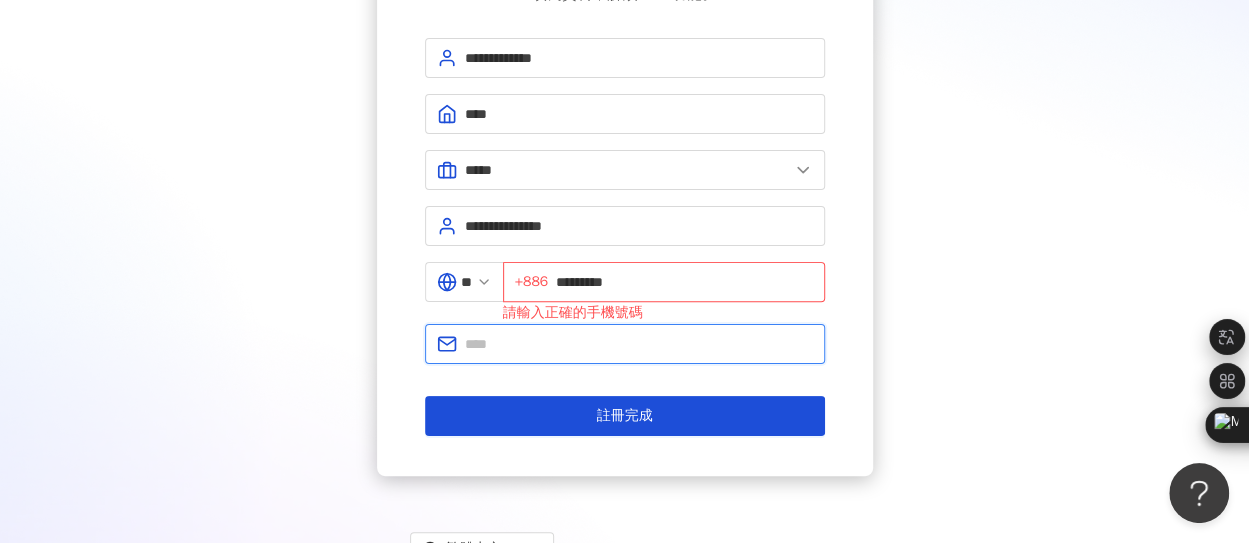 type on "**********" 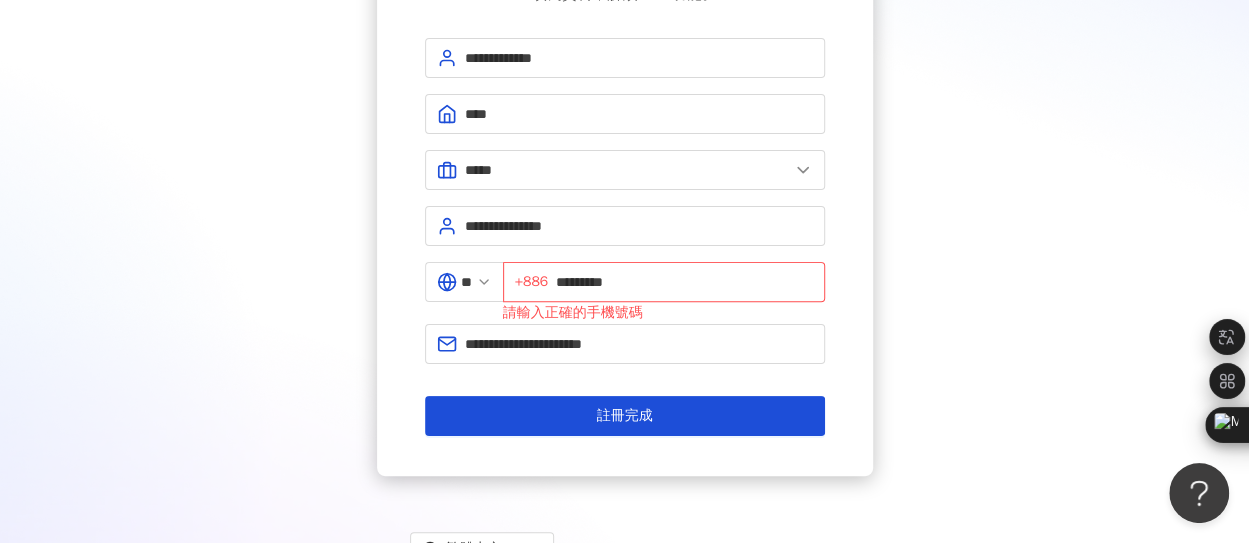 click on "**********" at bounding box center [624, 182] 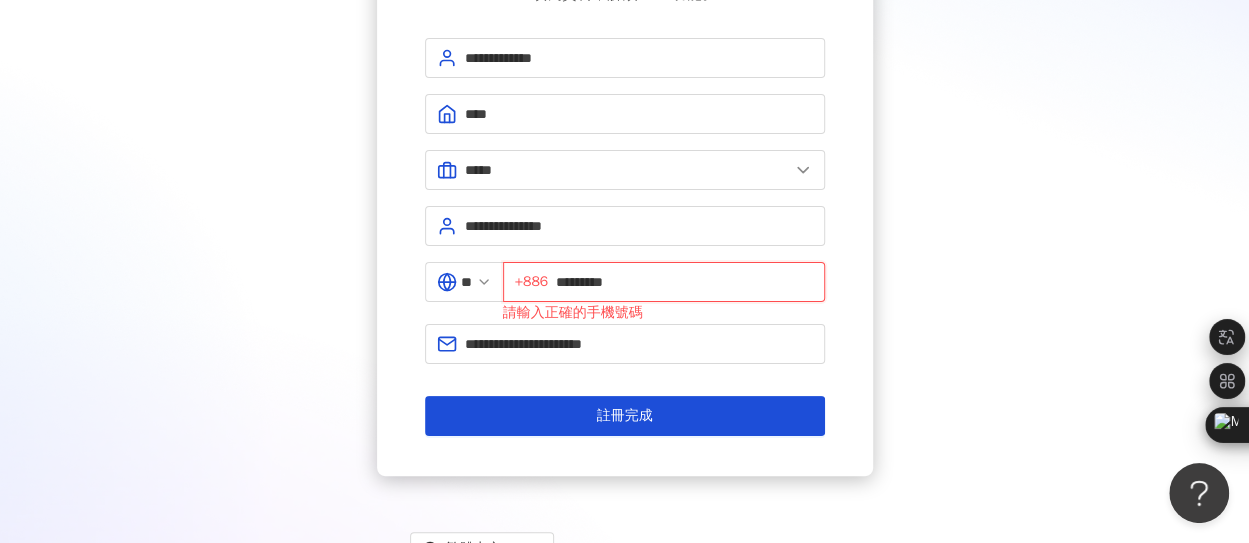 click on "*********" at bounding box center [684, 282] 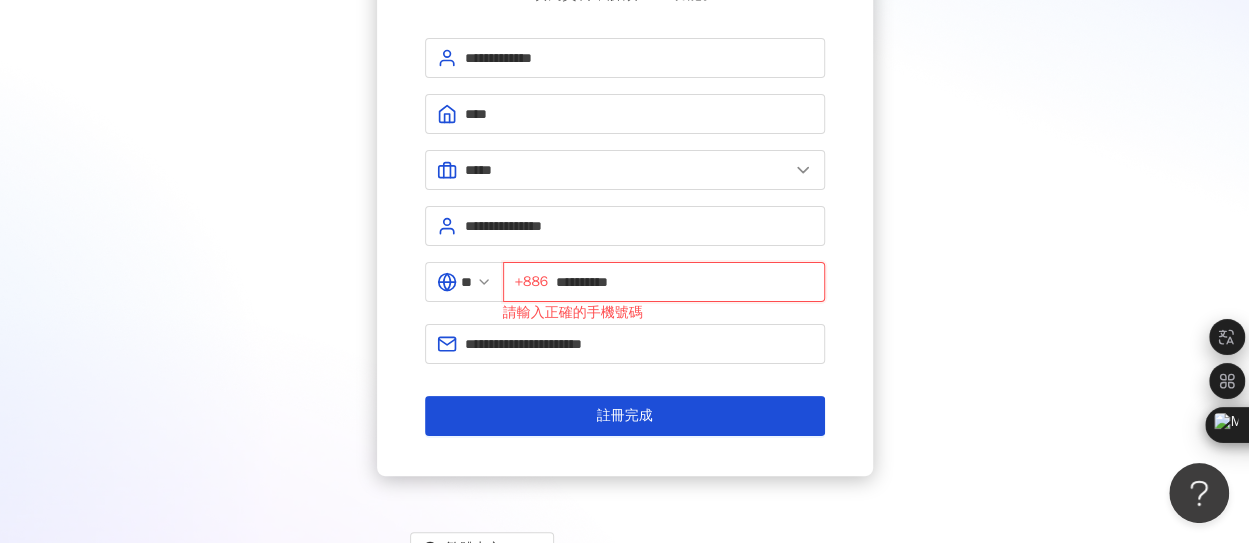 type on "**********" 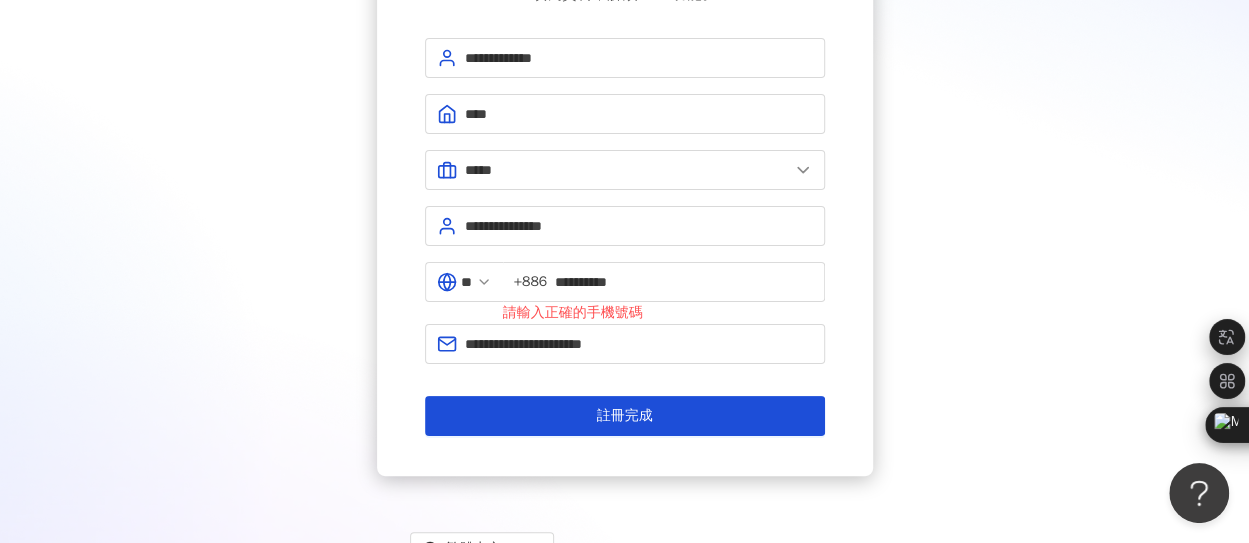 click on "**********" at bounding box center [624, 182] 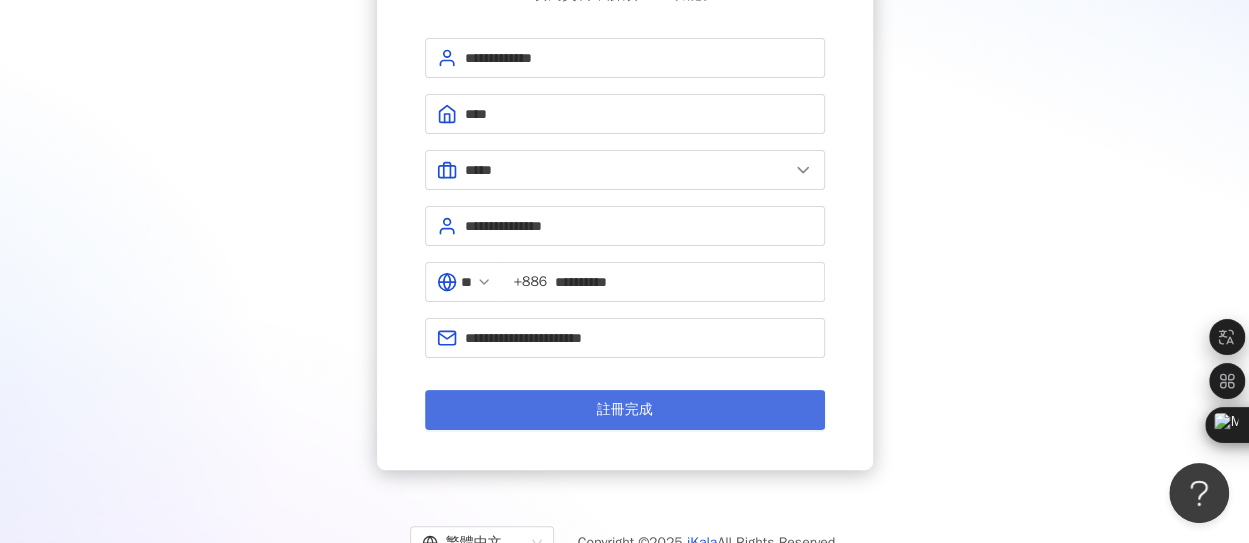 click on "註冊完成" at bounding box center [625, 410] 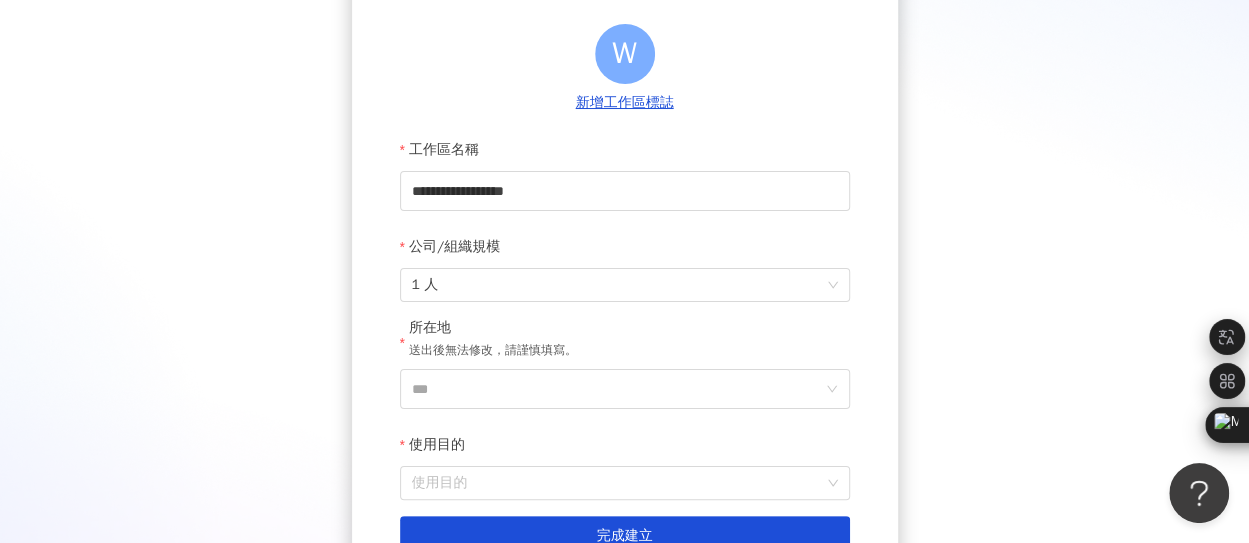 scroll, scrollTop: 204, scrollLeft: 0, axis: vertical 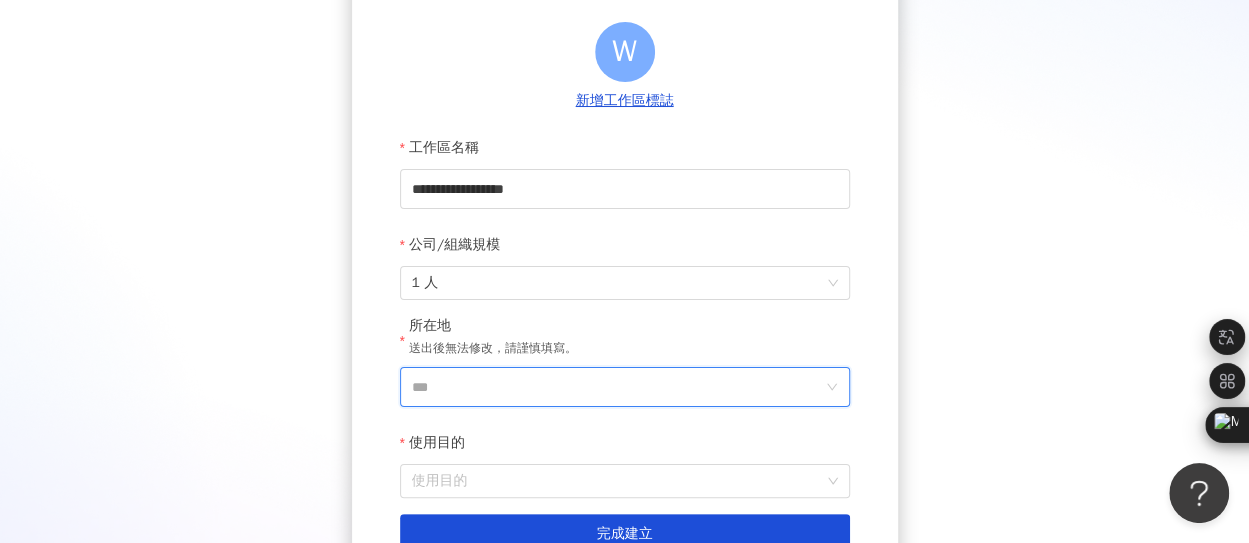 click on "***" at bounding box center [617, 387] 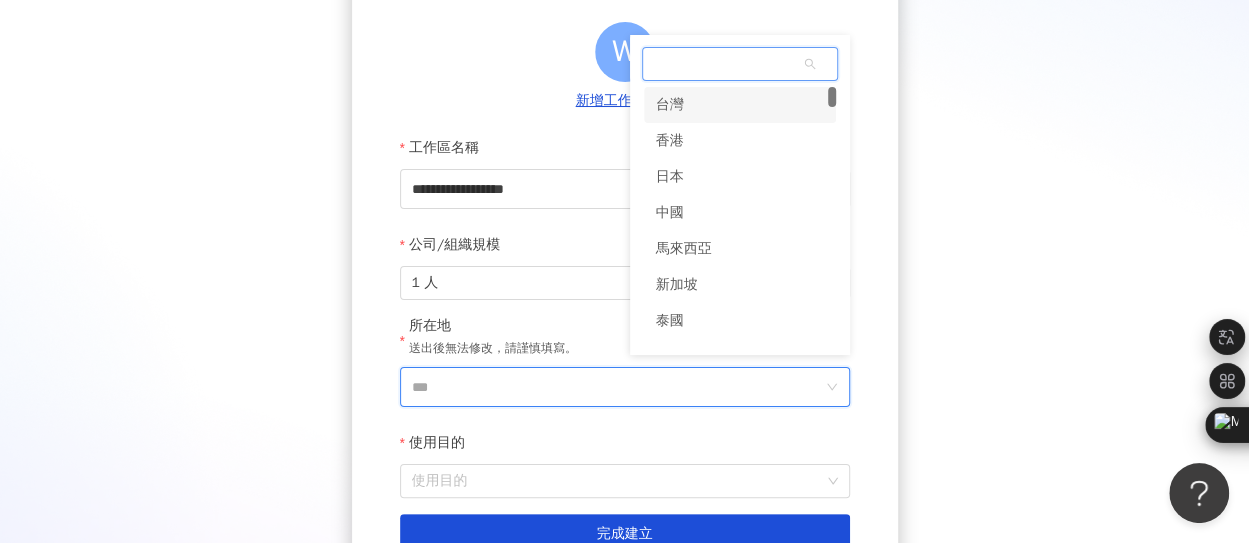 click on "台灣" at bounding box center [740, 105] 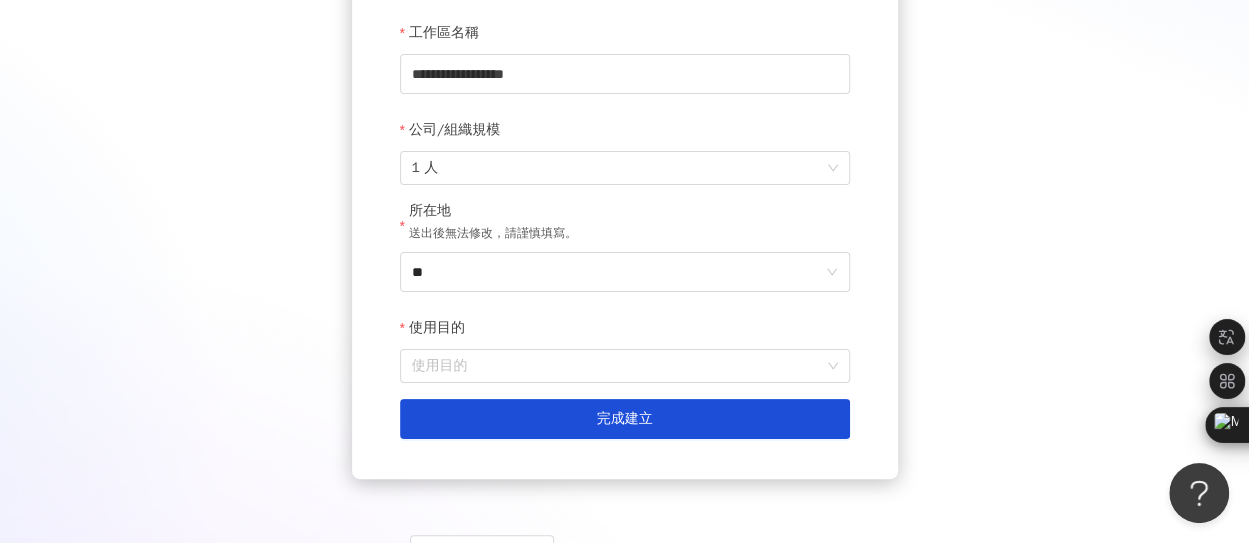 scroll, scrollTop: 404, scrollLeft: 0, axis: vertical 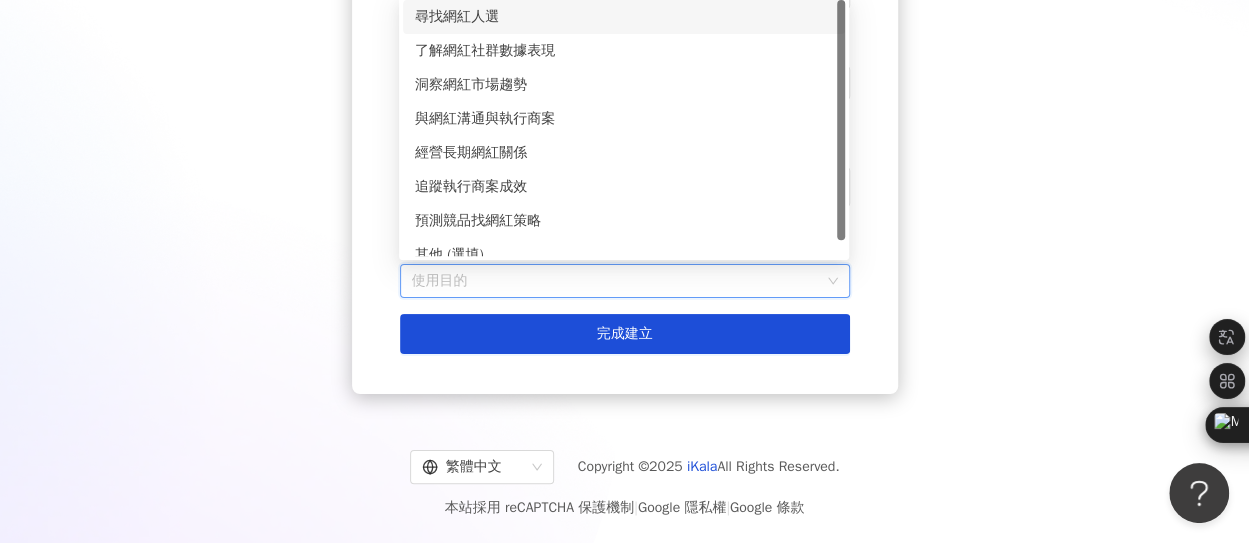 click on "使用目的" at bounding box center (625, 281) 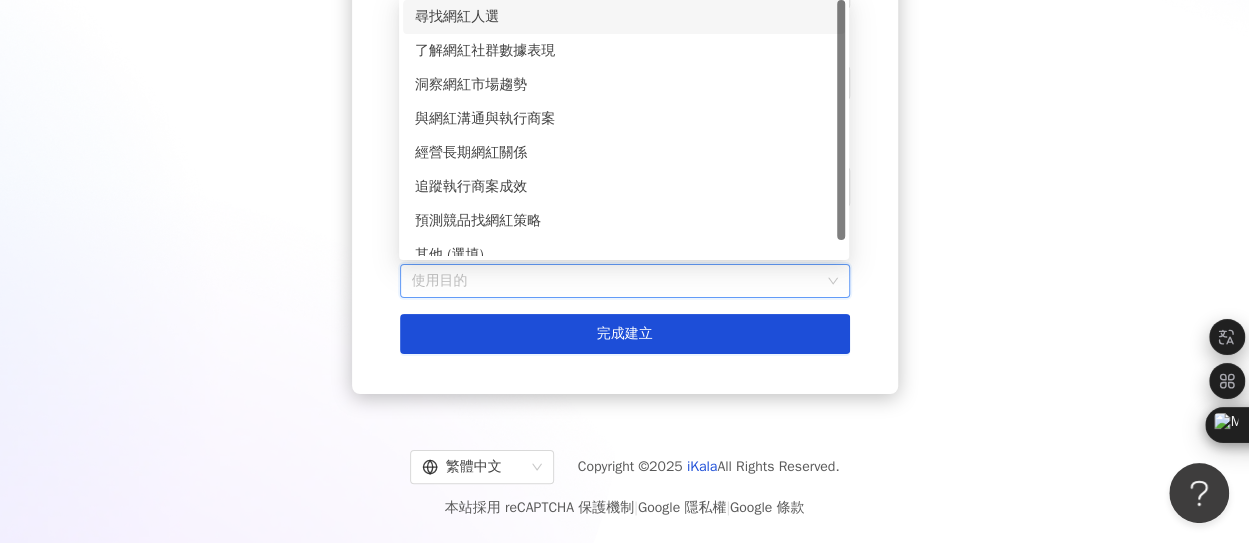 click on "尋找網紅人選" at bounding box center [624, 17] 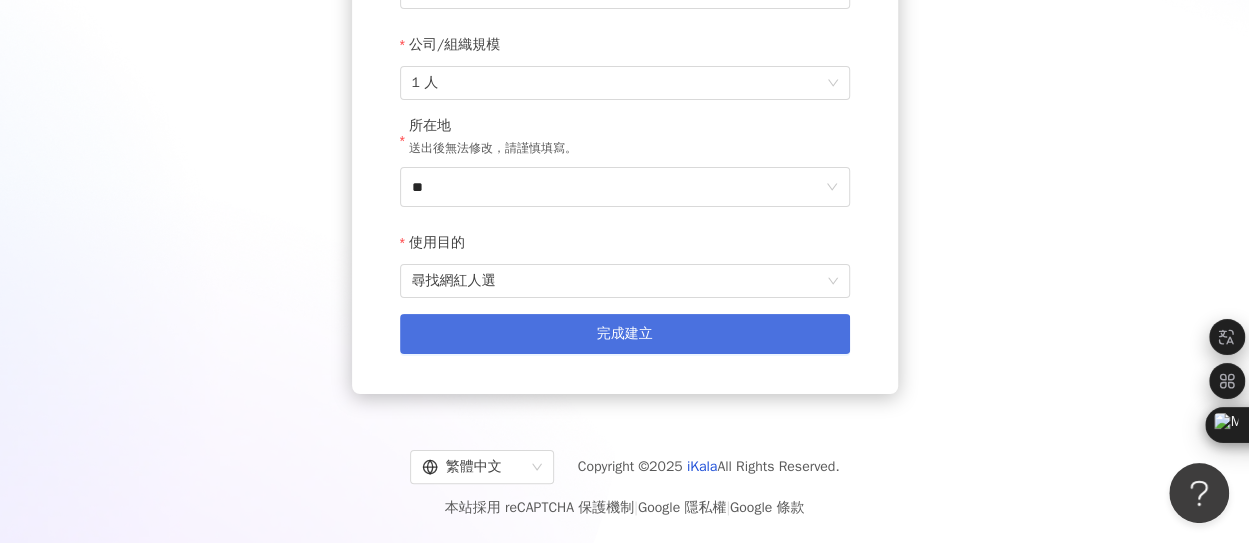 click on "完成建立" at bounding box center (625, 334) 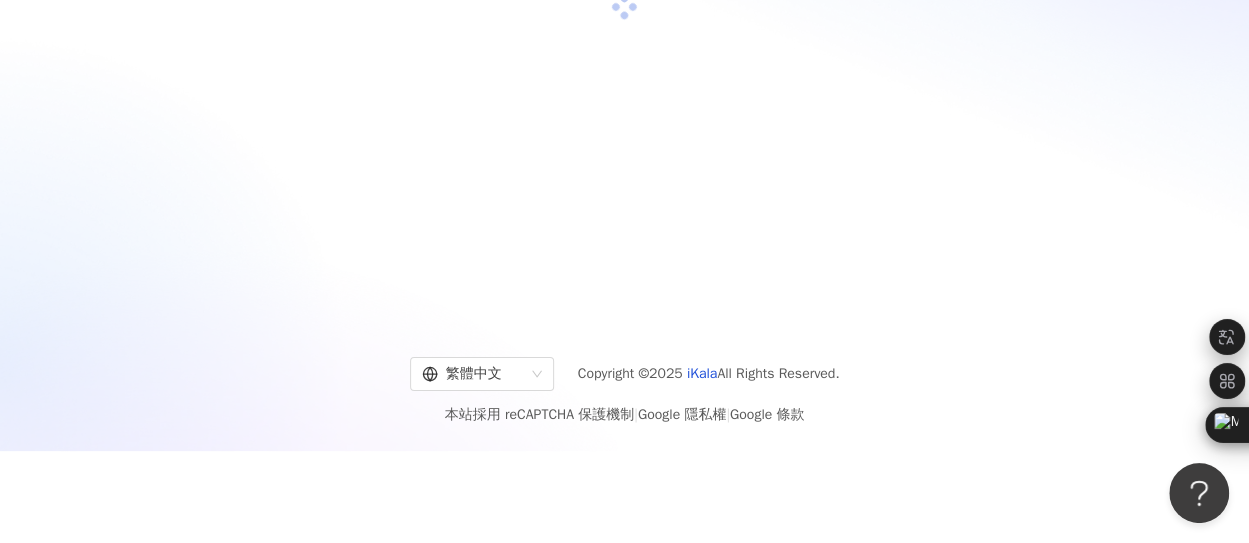 scroll, scrollTop: 92, scrollLeft: 0, axis: vertical 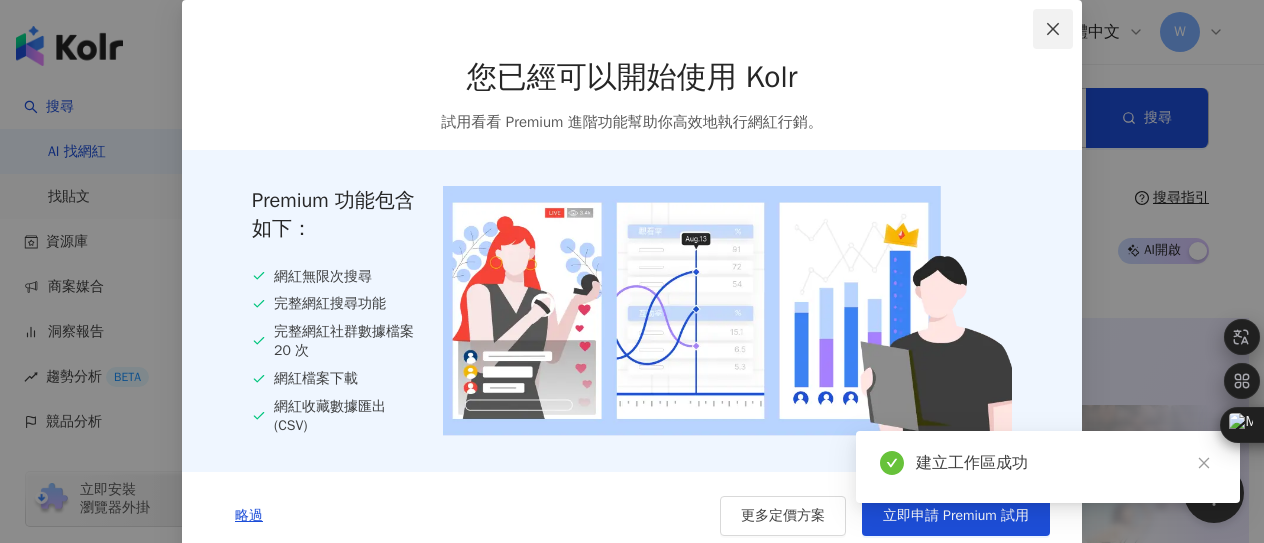 click at bounding box center [1053, 29] 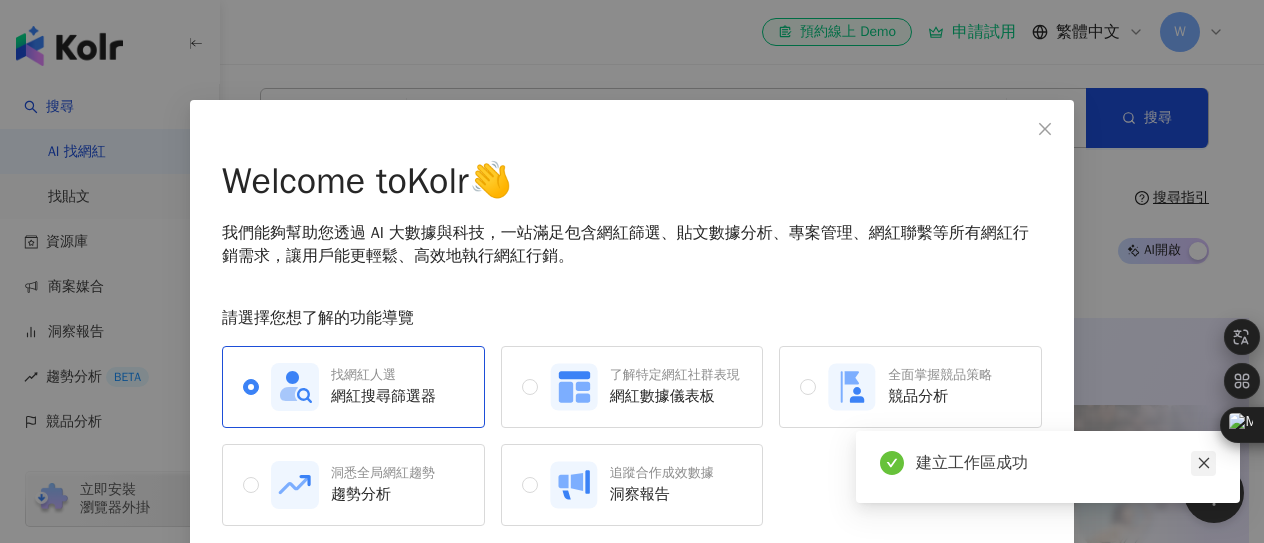 scroll, scrollTop: 84, scrollLeft: 0, axis: vertical 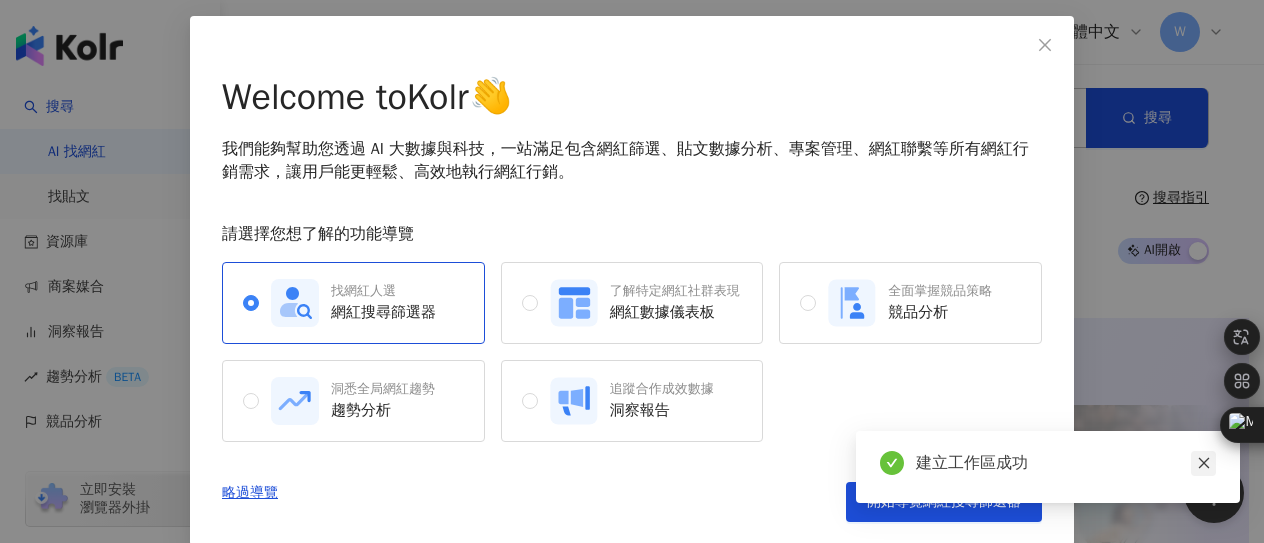 click 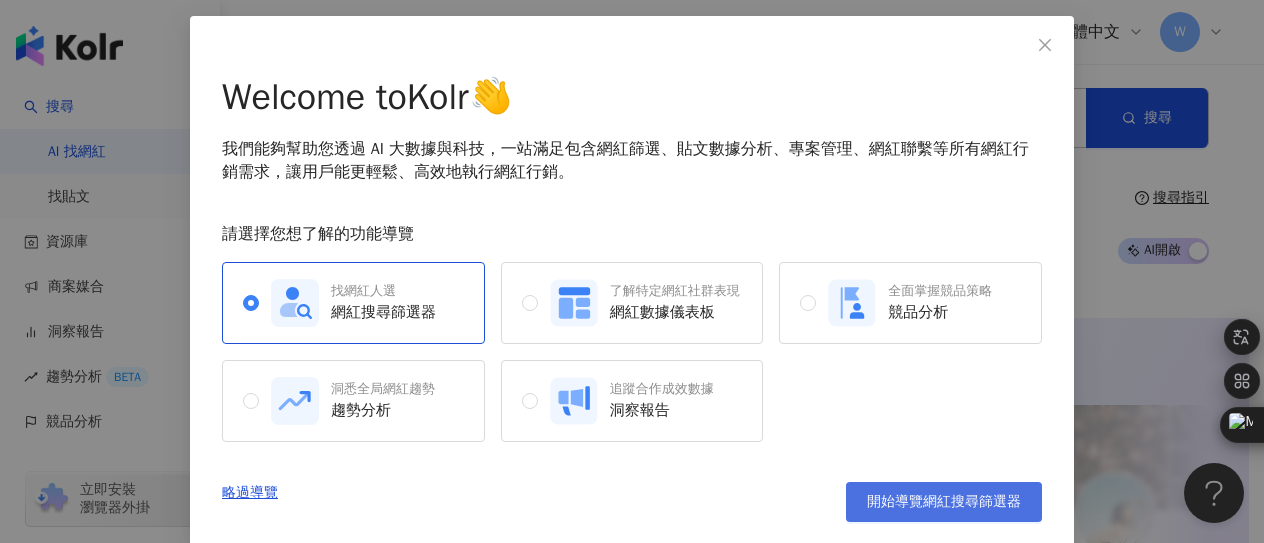 click on "開始導覽網紅搜尋篩選器" at bounding box center (944, 502) 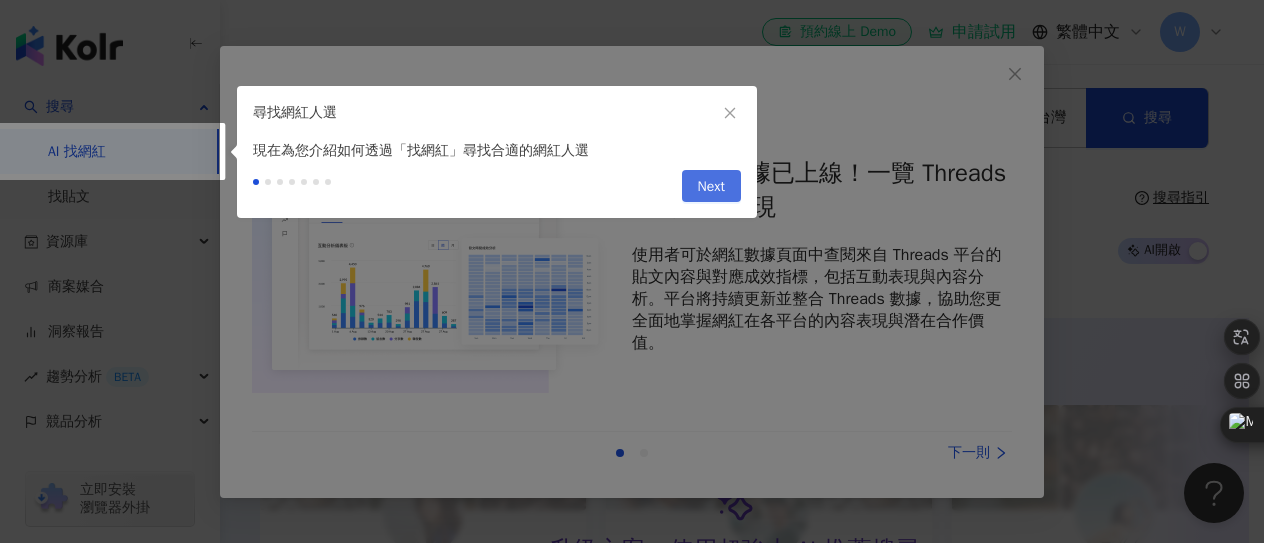 click on "Next" at bounding box center [711, 187] 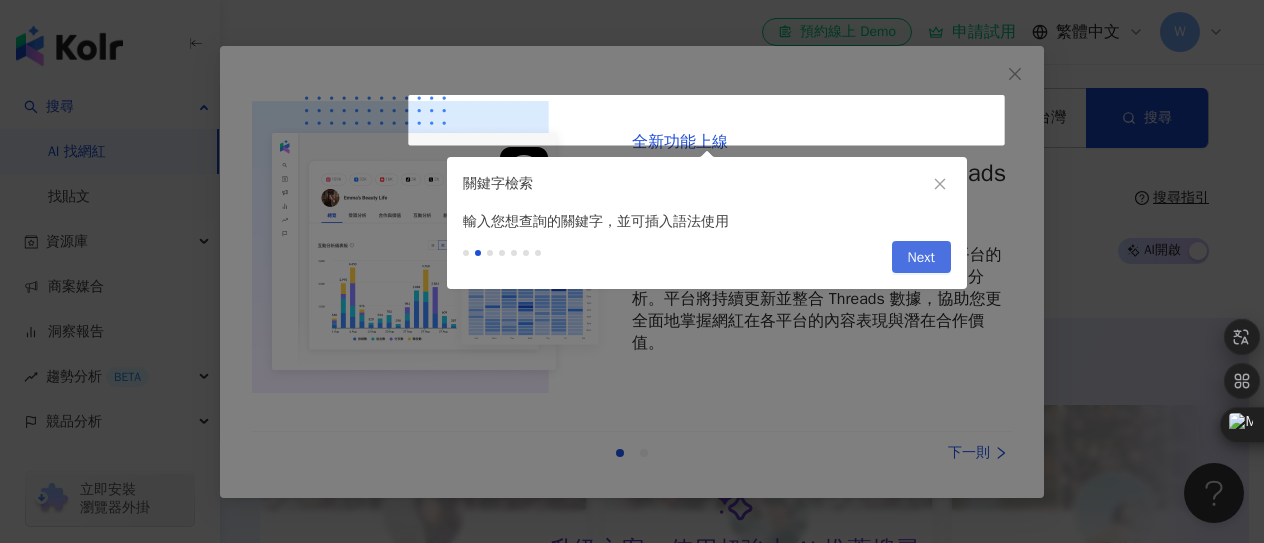 click on "Next" at bounding box center (921, 257) 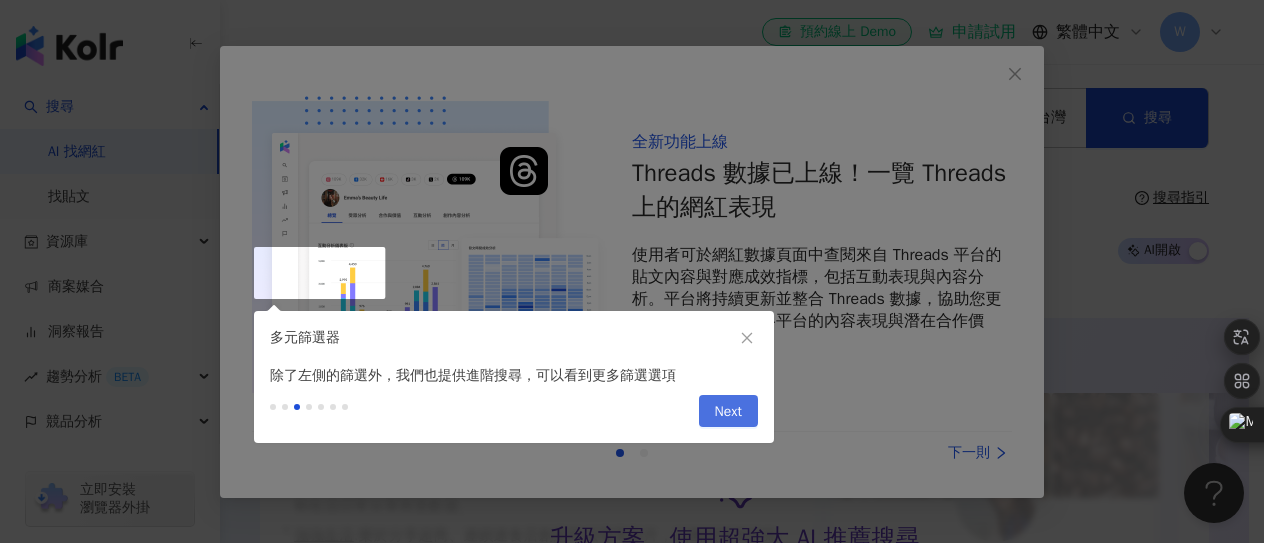 click on "Next" at bounding box center [728, 412] 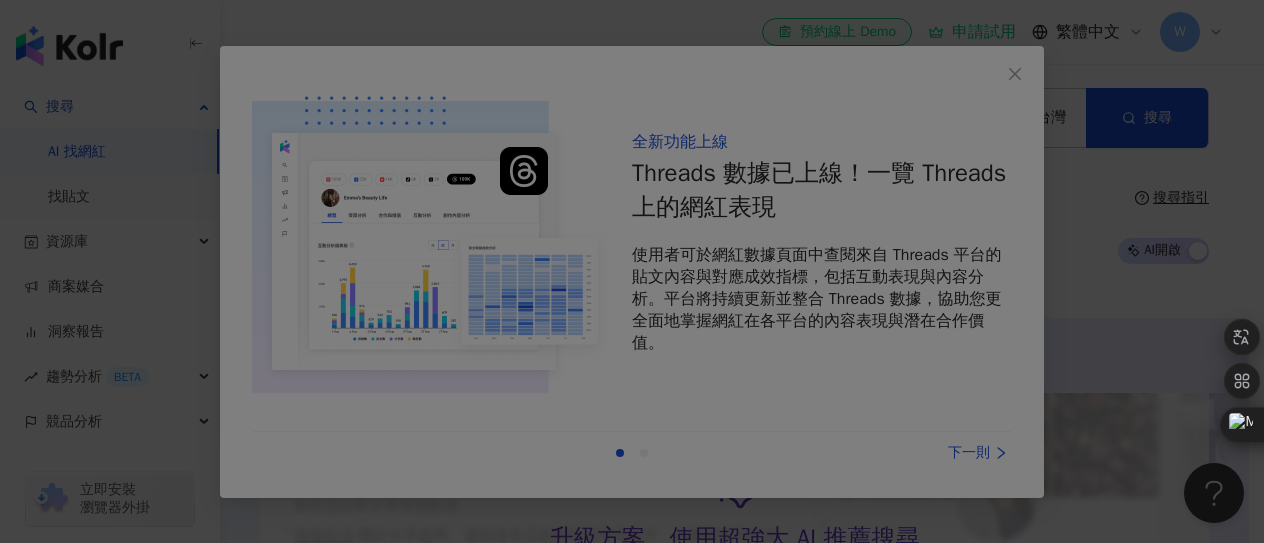 click at bounding box center [632, 271] 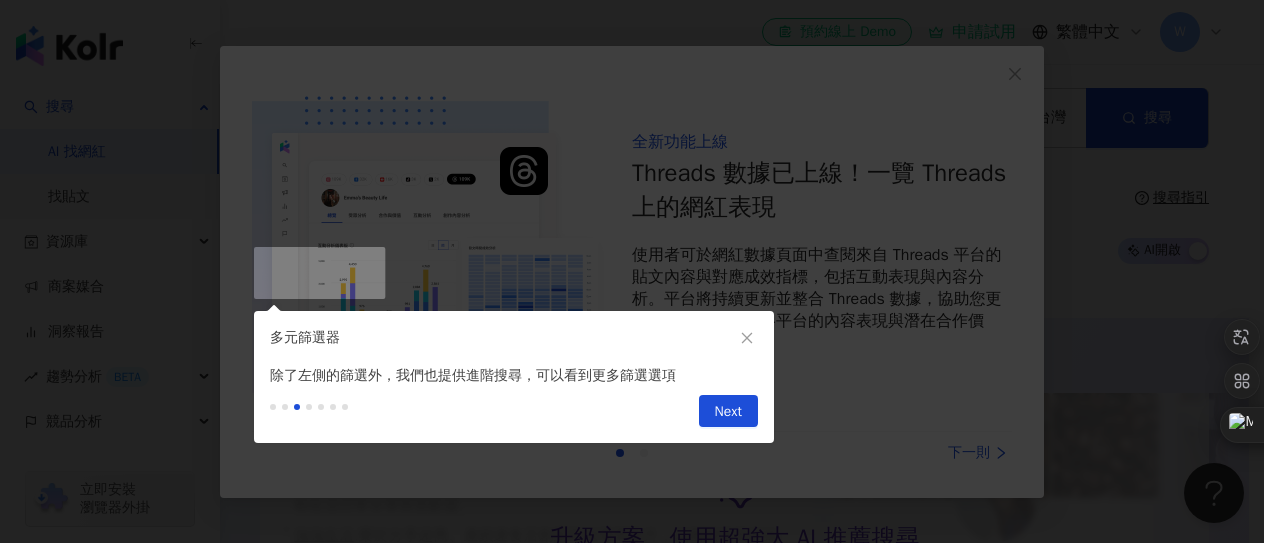 scroll, scrollTop: 1177, scrollLeft: 0, axis: vertical 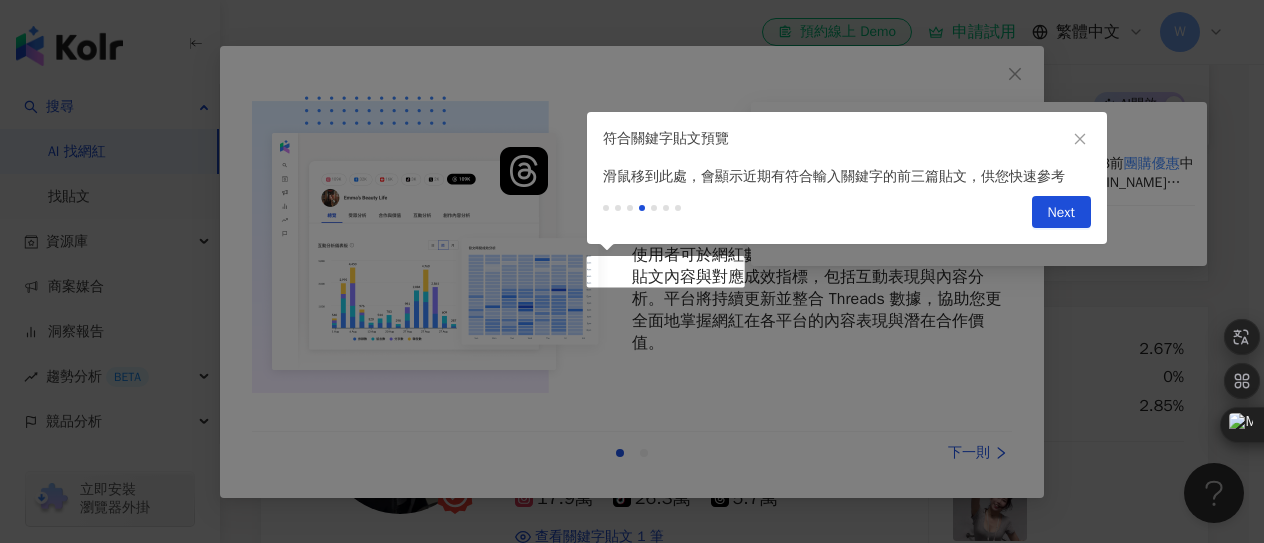click at bounding box center [632, 271] 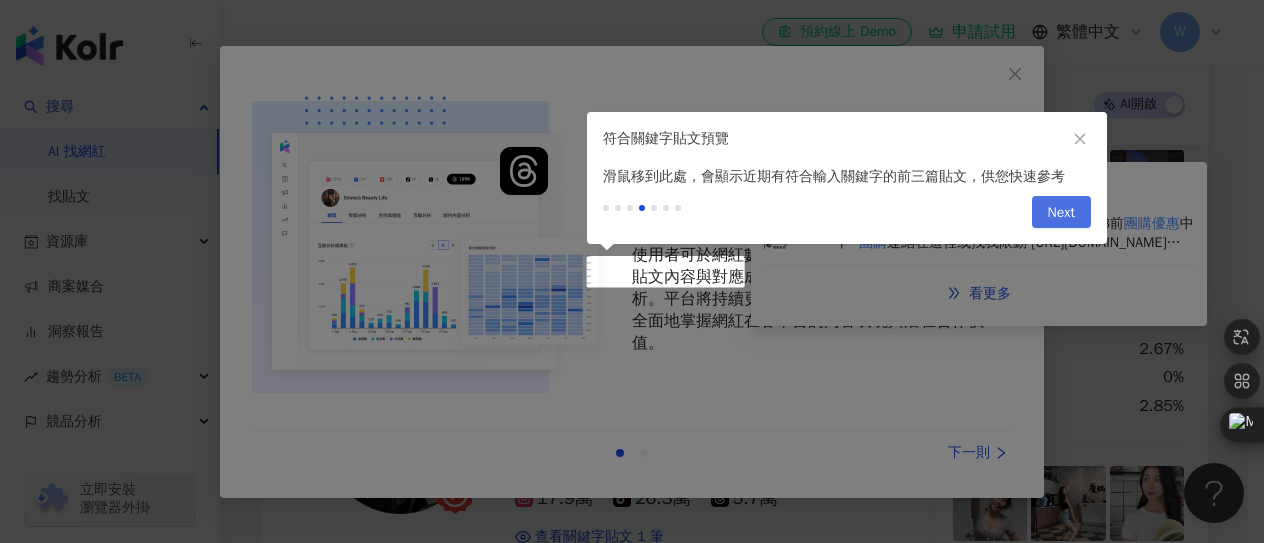 click on "Next" at bounding box center (1061, 213) 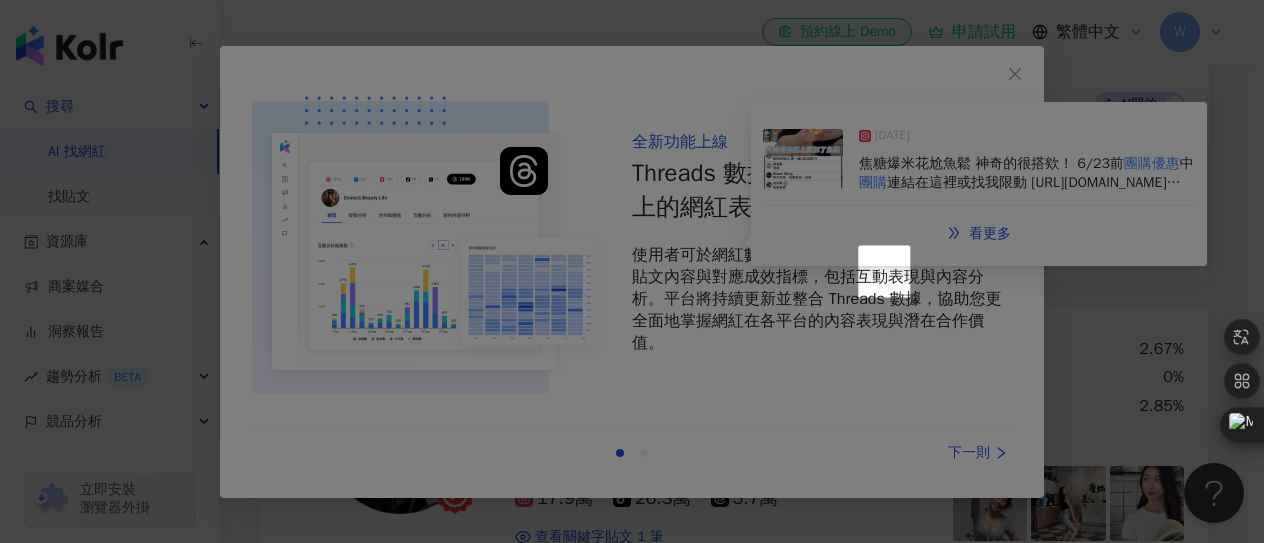 scroll, scrollTop: 588, scrollLeft: 0, axis: vertical 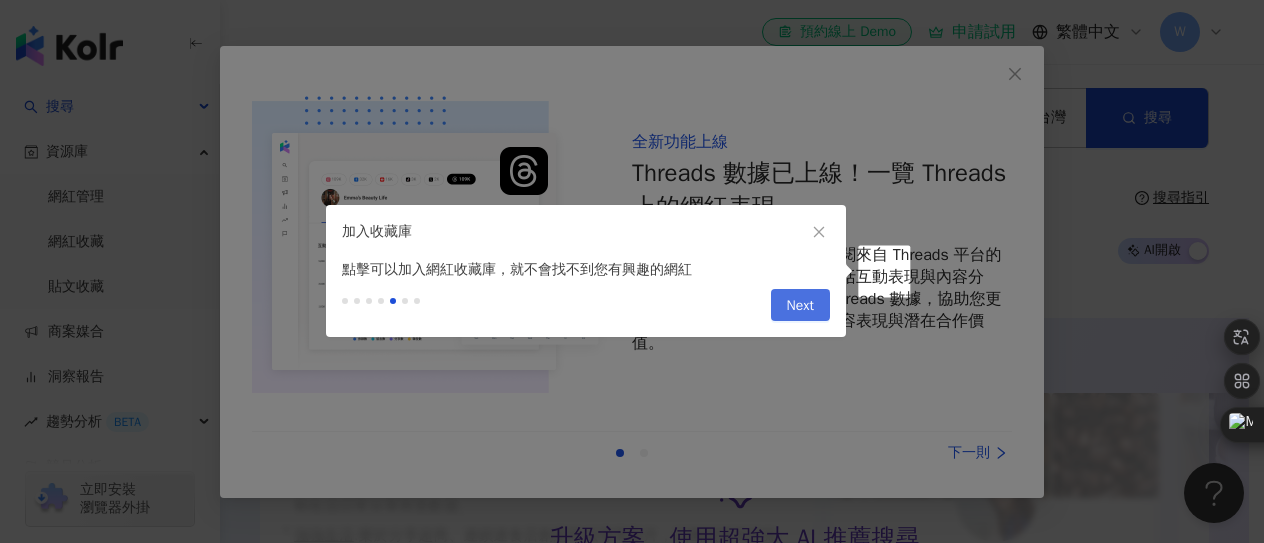 click on "Next" at bounding box center [800, 306] 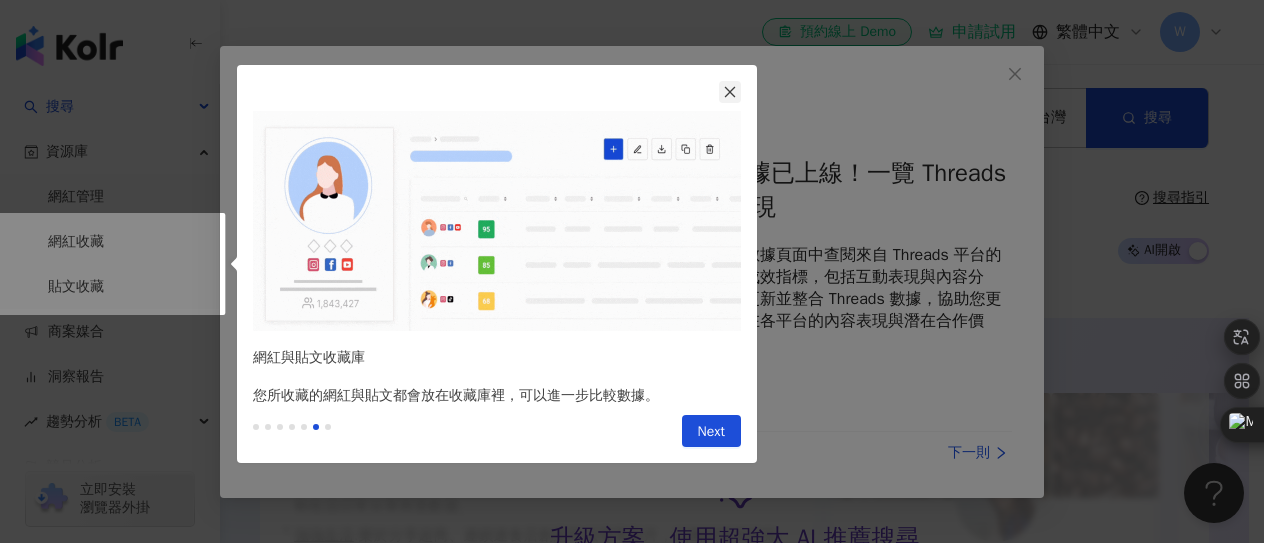 click 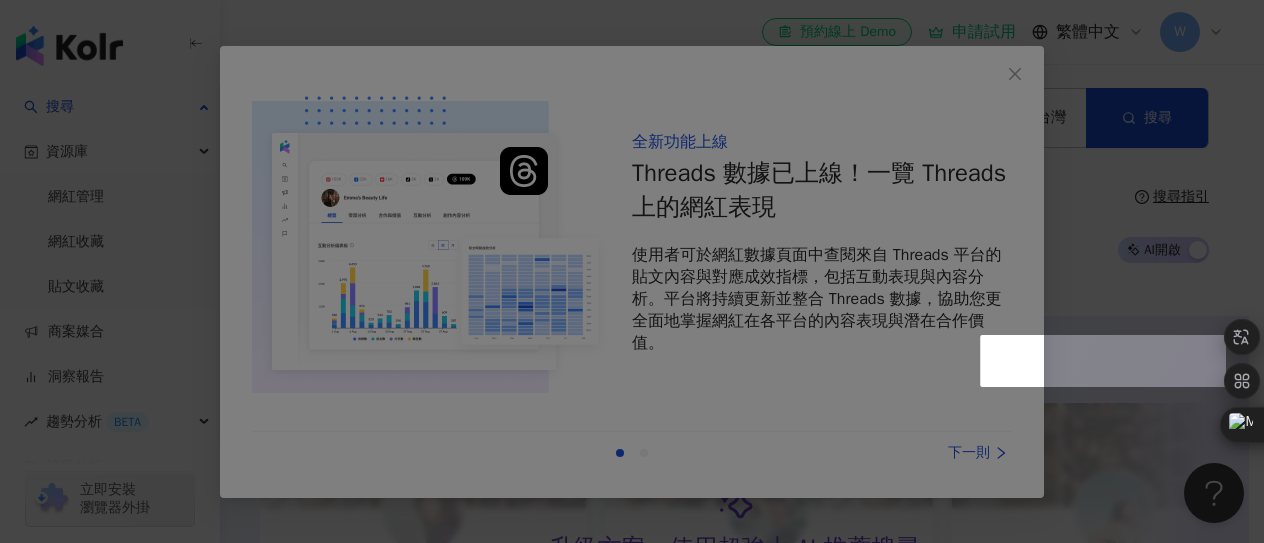click at bounding box center (632, 271) 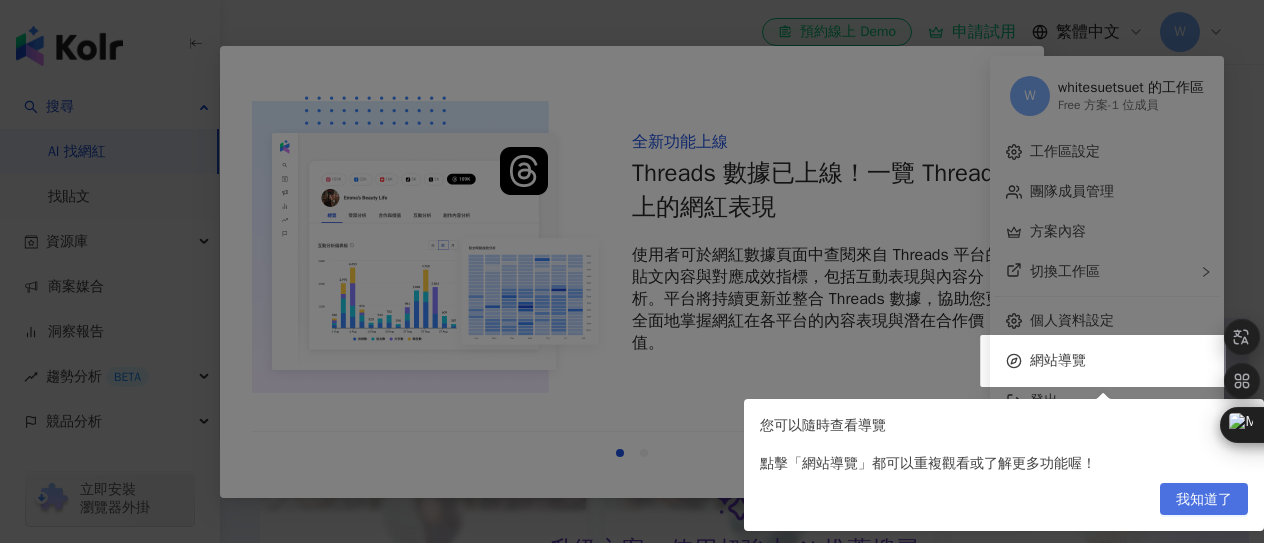 click on "我知道了" at bounding box center (1204, 500) 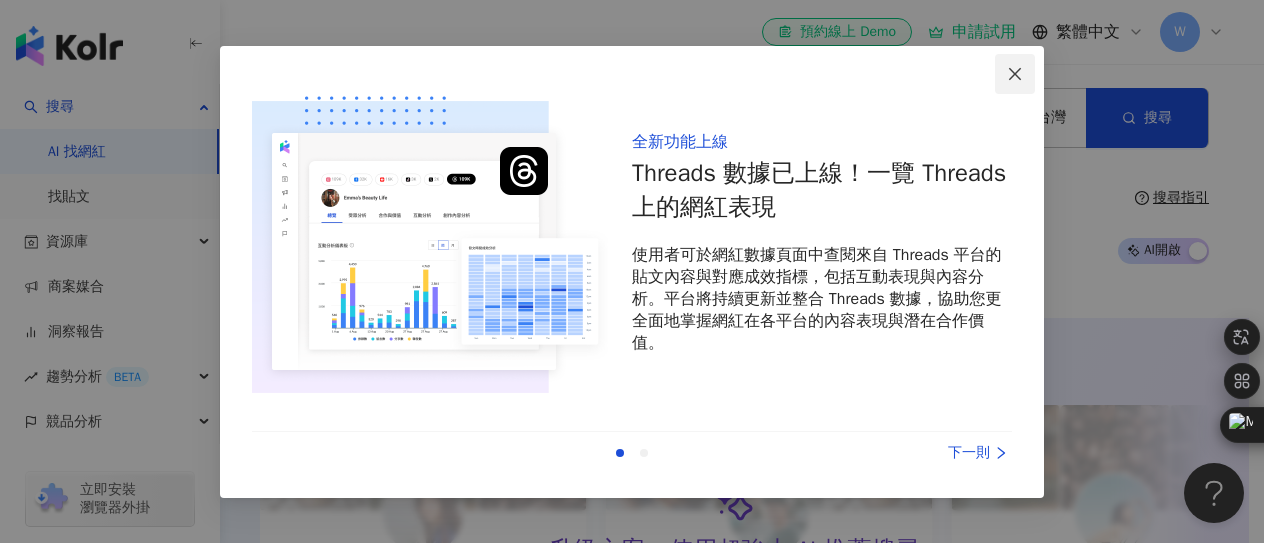 click 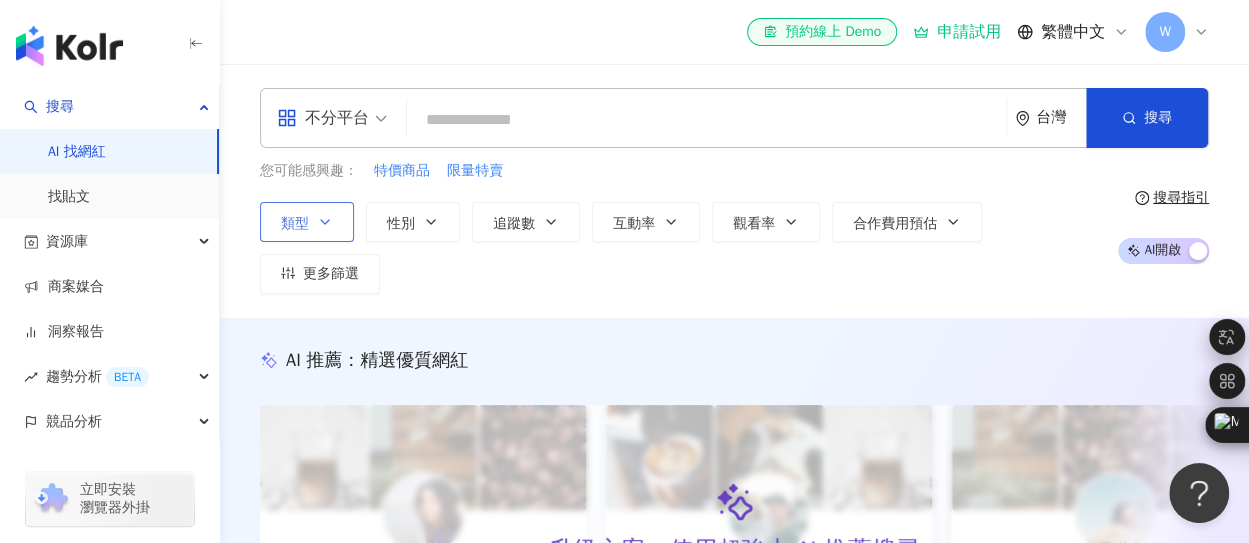 click on "類型" at bounding box center [295, 224] 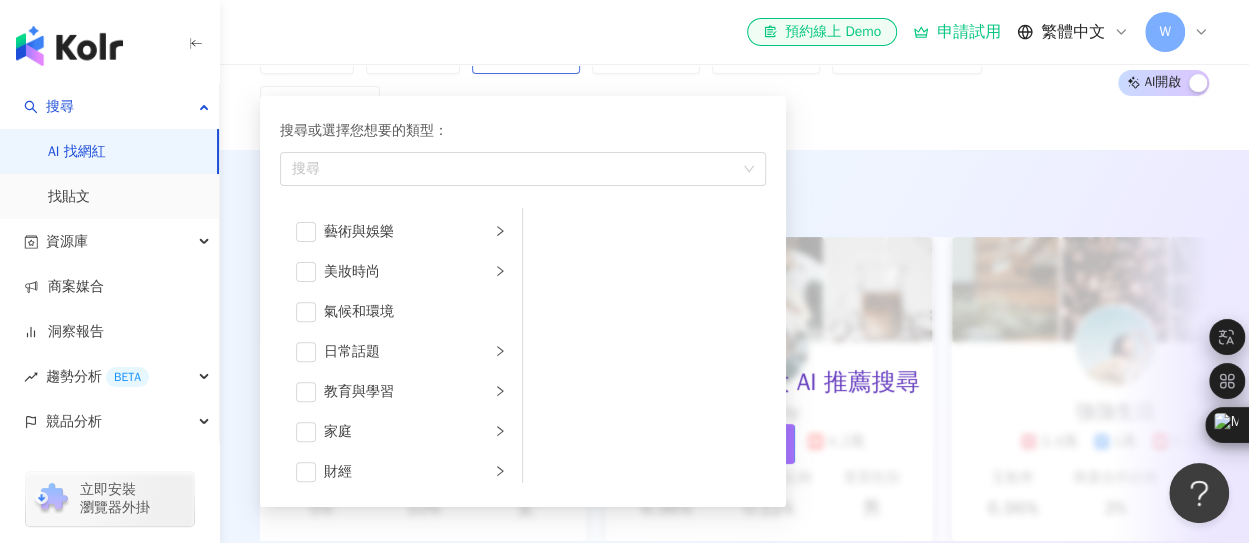 scroll, scrollTop: 200, scrollLeft: 0, axis: vertical 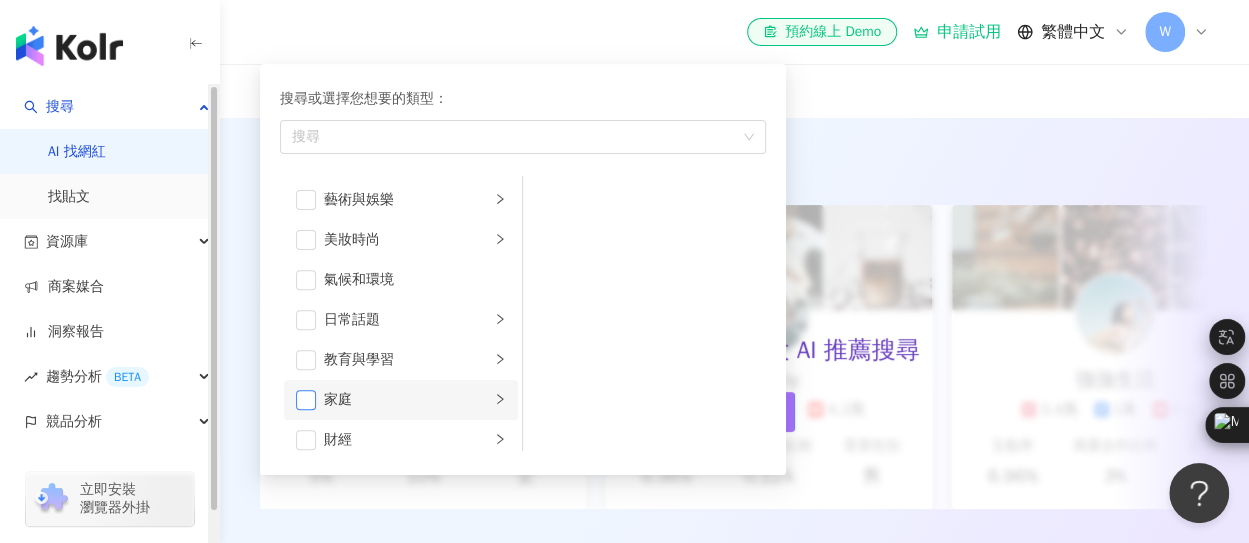 click at bounding box center (306, 400) 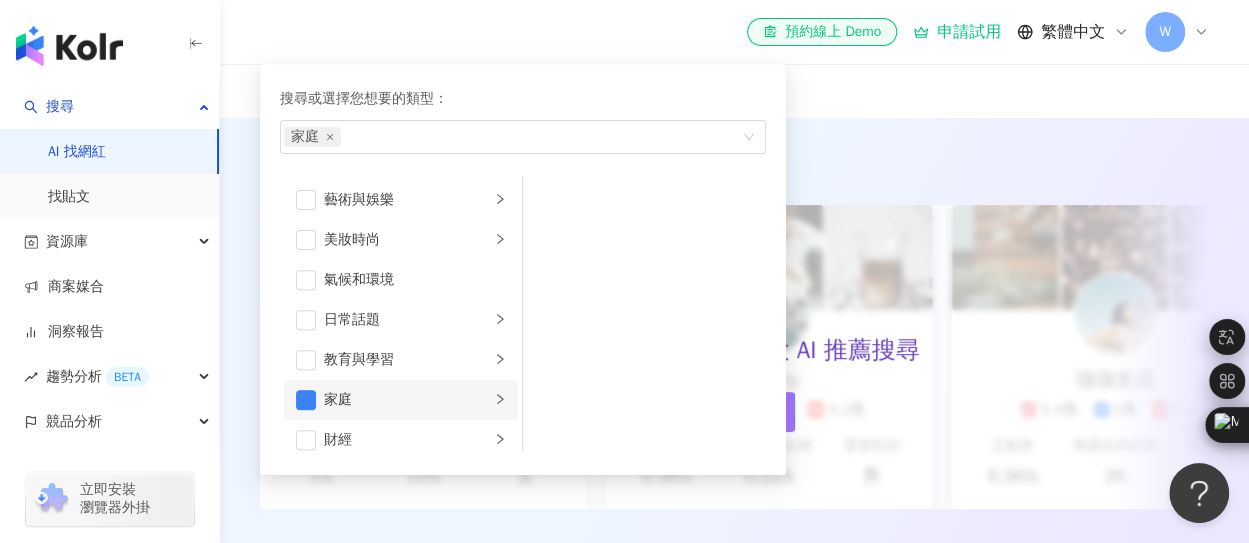 click on "家庭" at bounding box center (401, 400) 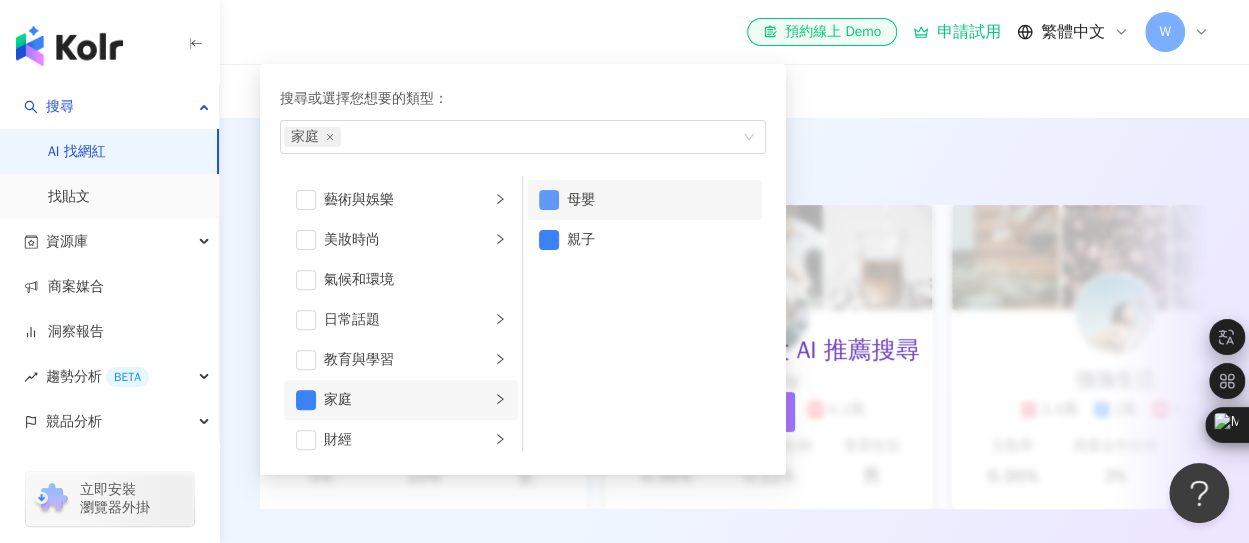 click at bounding box center [549, 200] 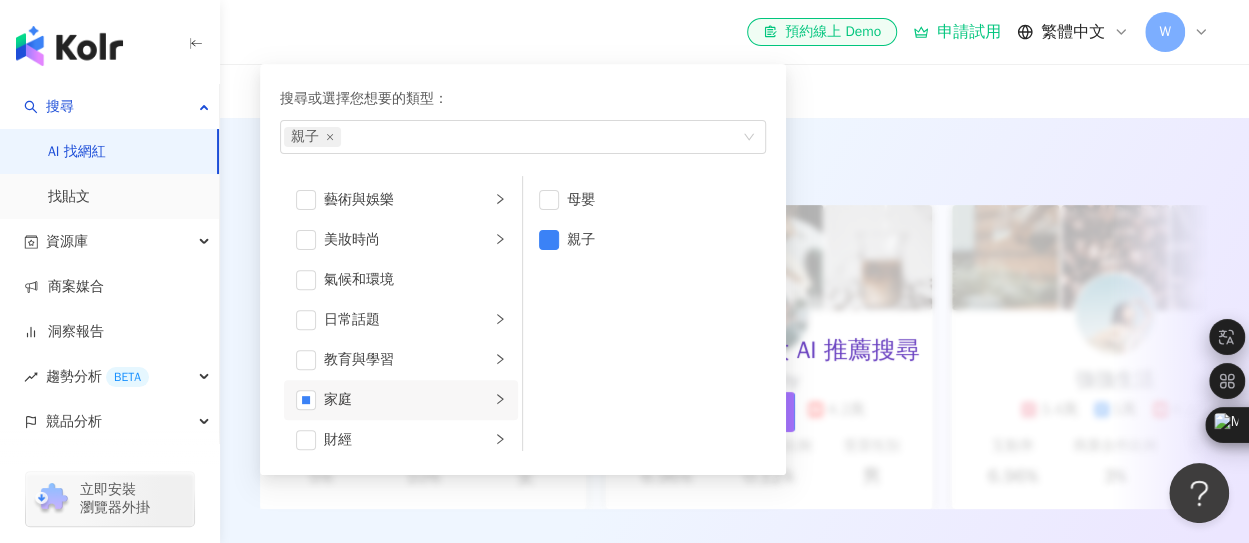 click on "家庭" at bounding box center [407, 400] 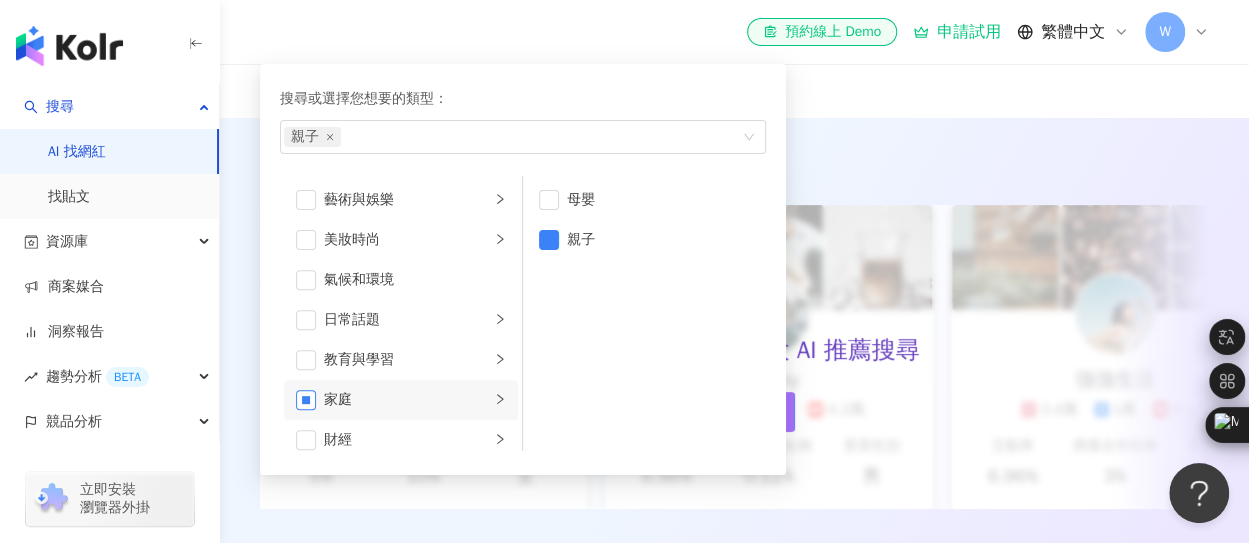 click at bounding box center (306, 400) 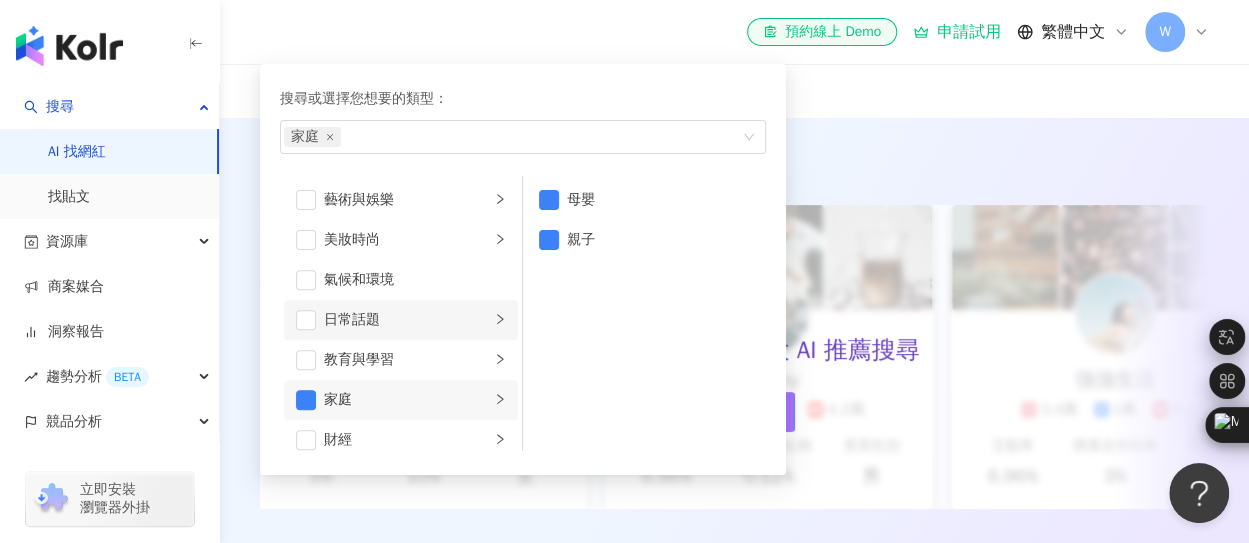 click on "日常話題" at bounding box center [407, 320] 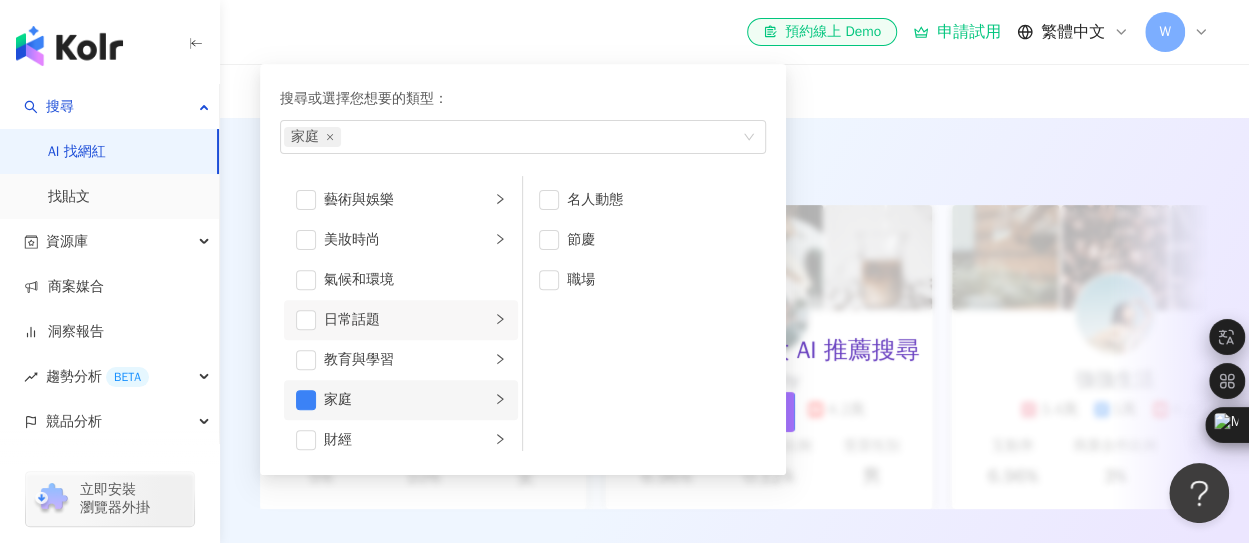 click on "家庭" at bounding box center [401, 400] 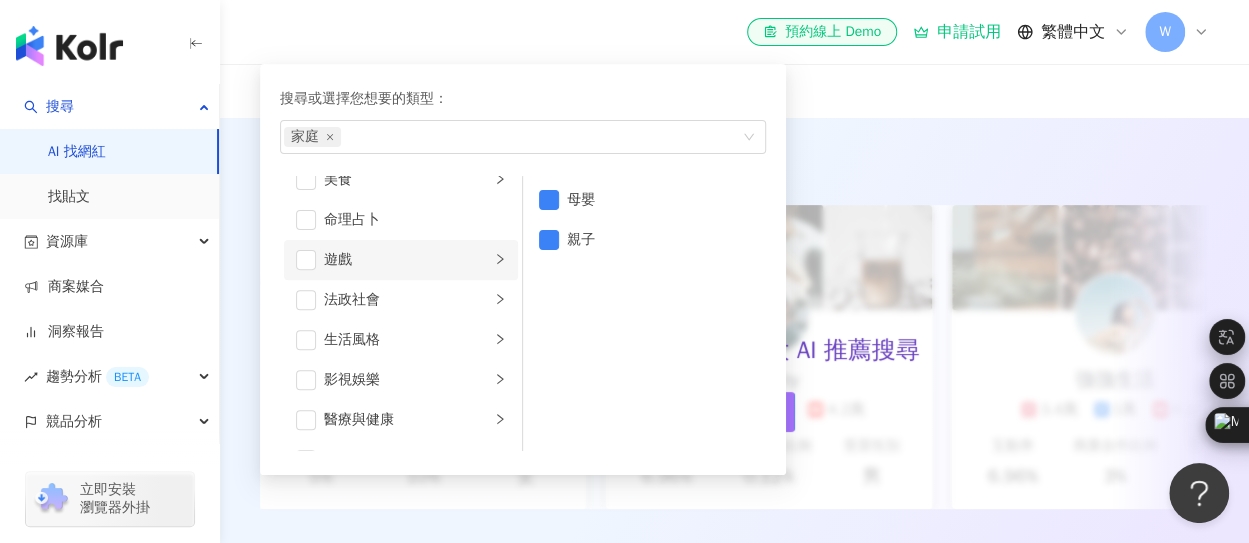 scroll, scrollTop: 200, scrollLeft: 0, axis: vertical 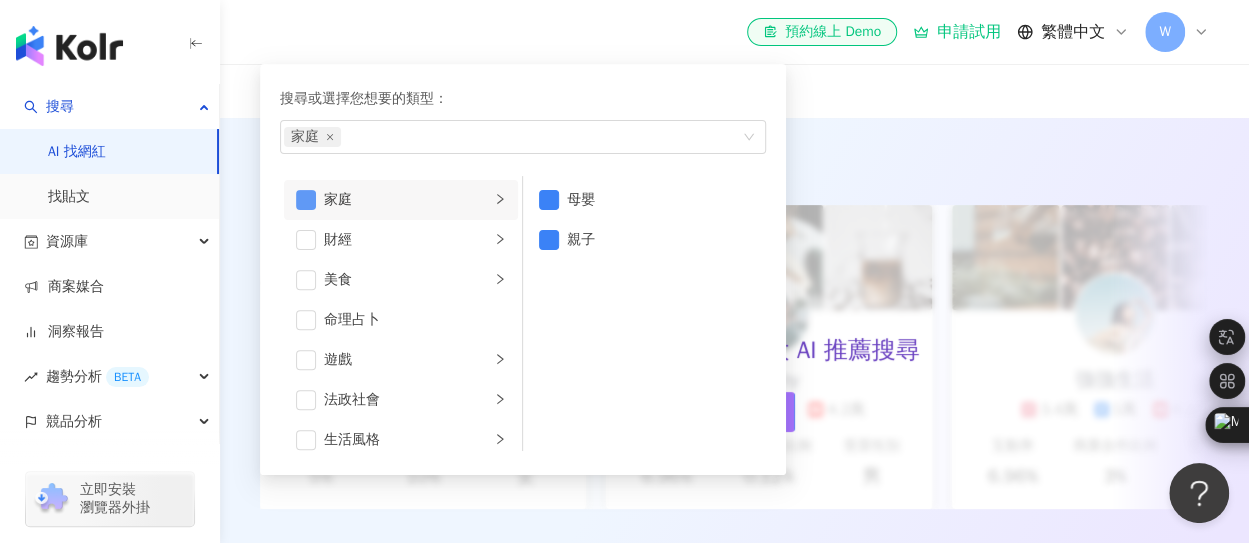 click at bounding box center [306, 200] 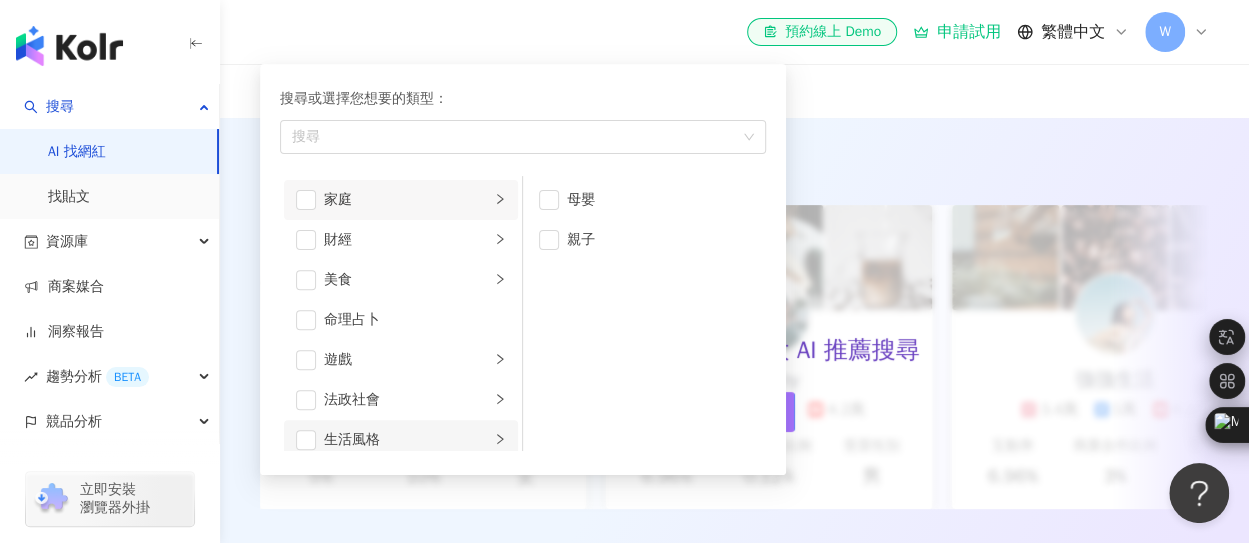 click 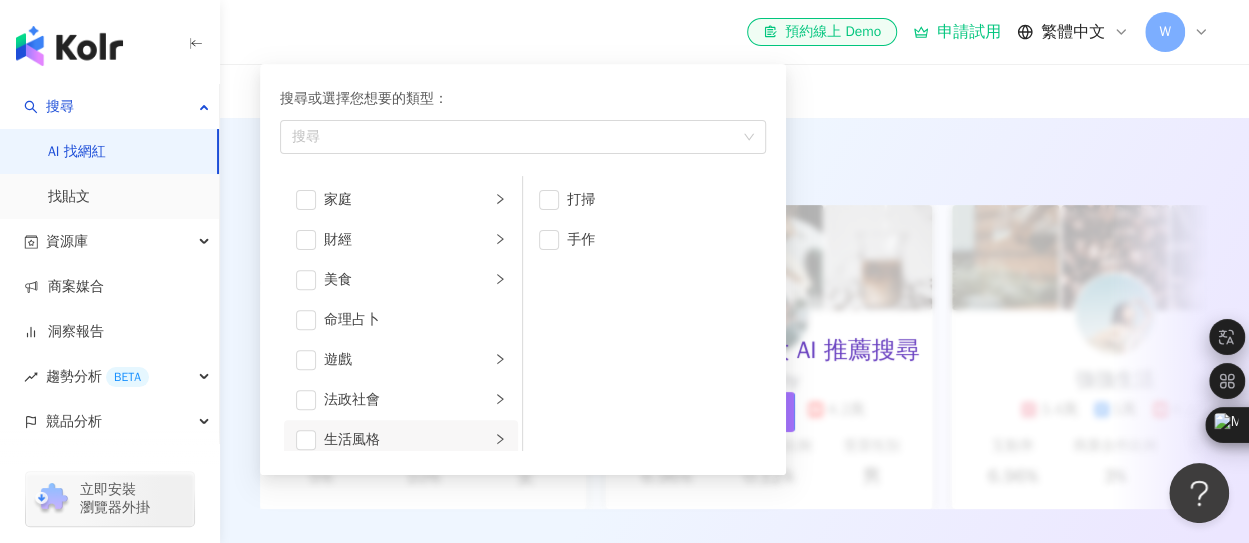 scroll, scrollTop: 209, scrollLeft: 0, axis: vertical 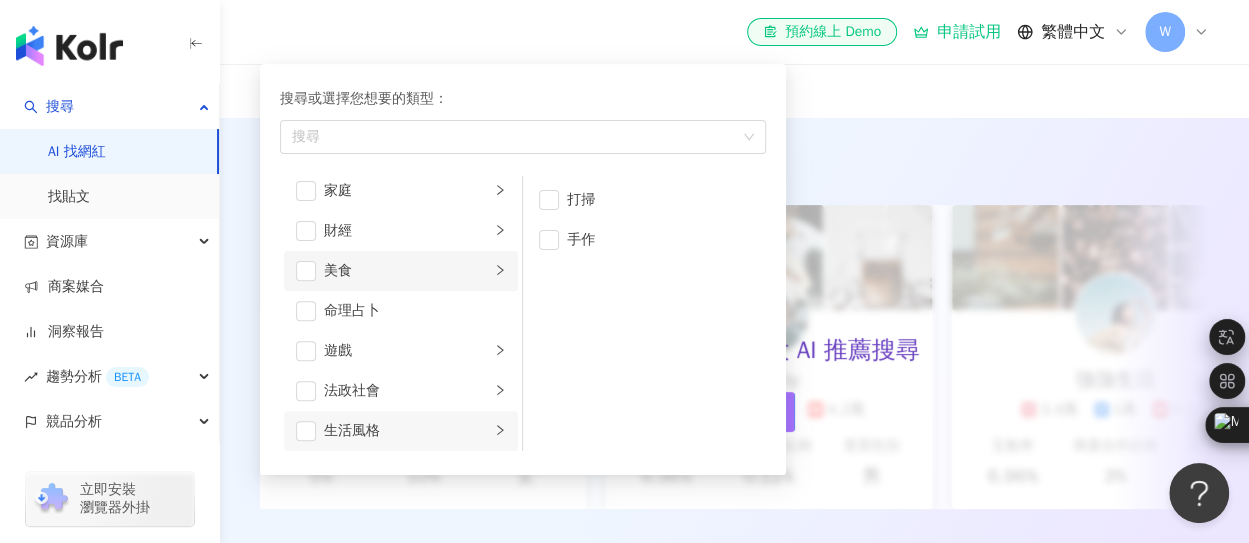 click on "美食" at bounding box center [407, 271] 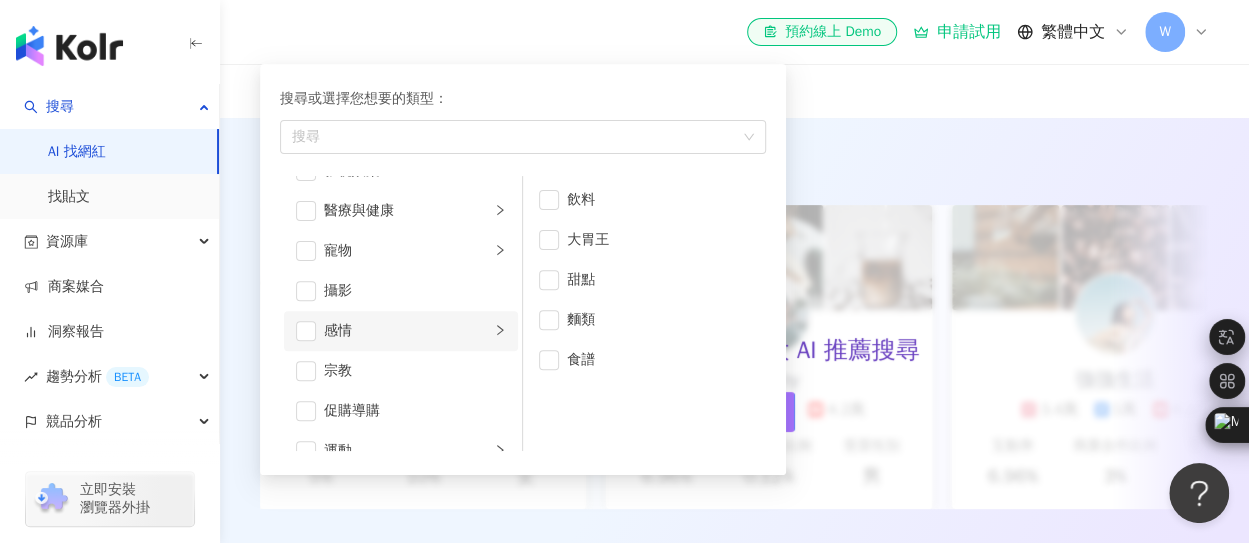 scroll, scrollTop: 692, scrollLeft: 0, axis: vertical 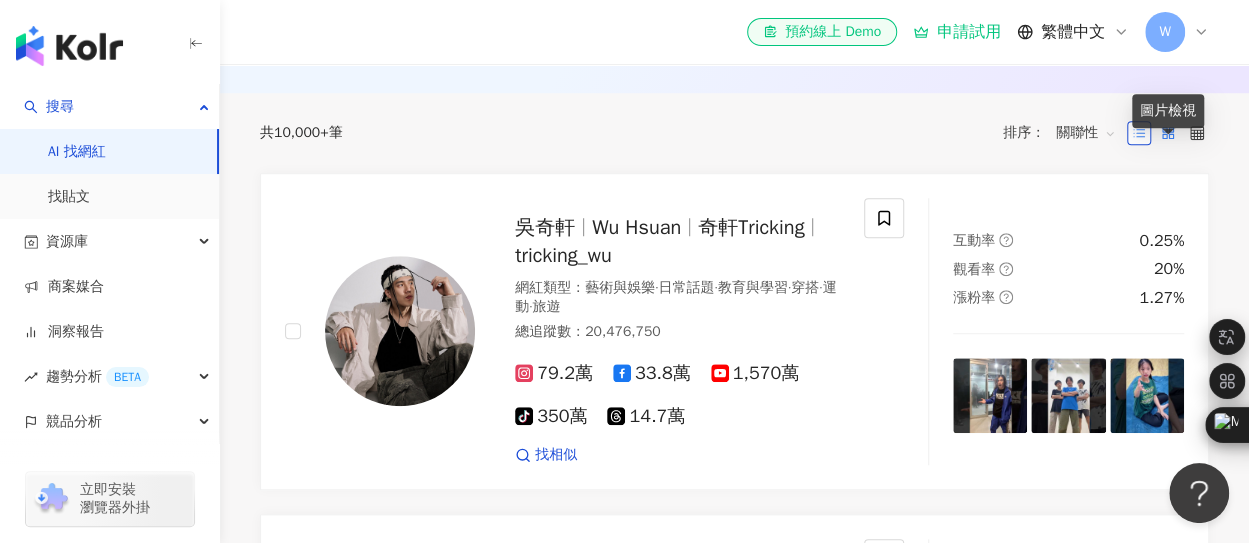 click 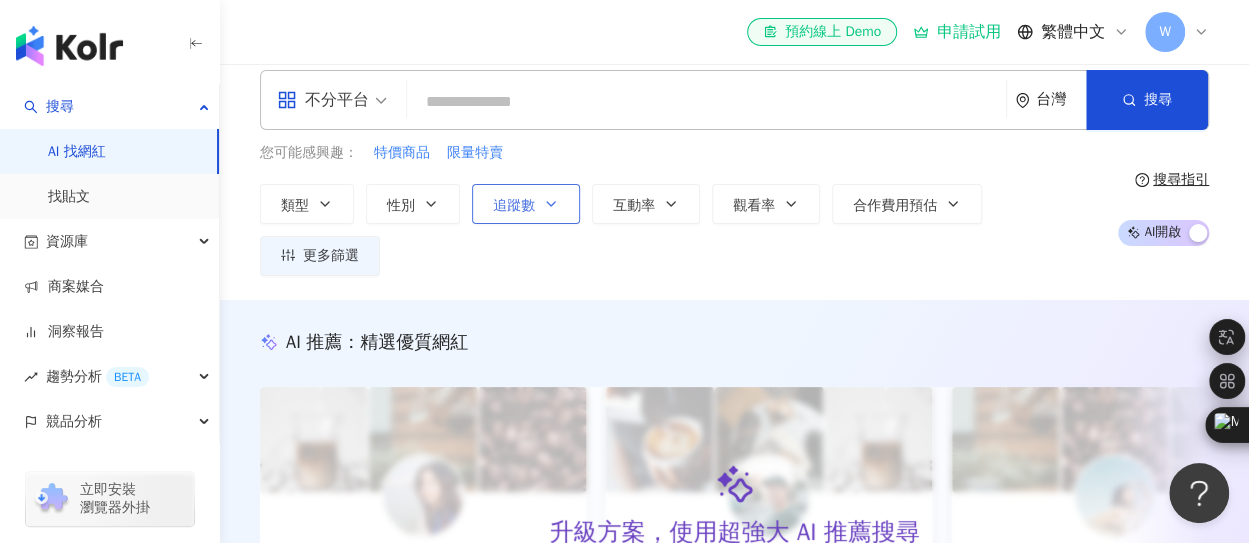 scroll, scrollTop: 0, scrollLeft: 0, axis: both 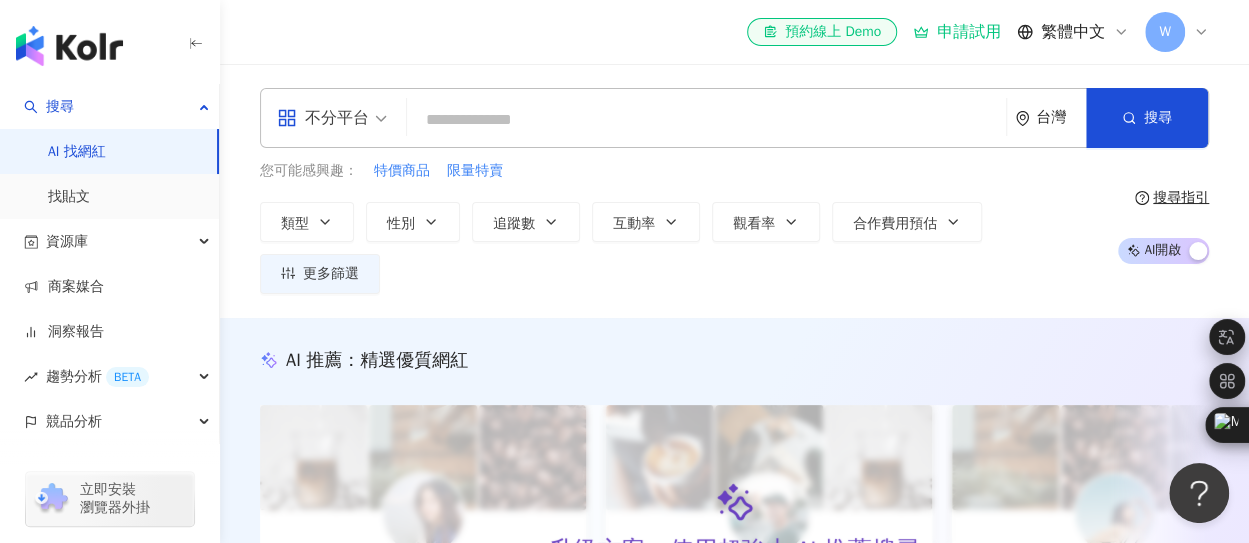 click at bounding box center [706, 120] 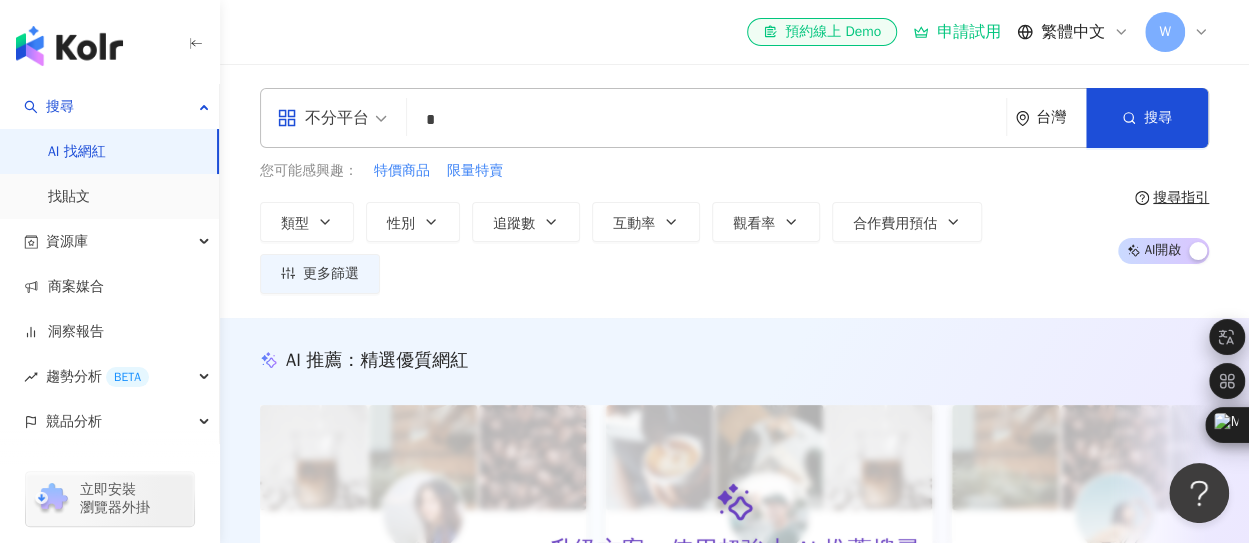 type on "*" 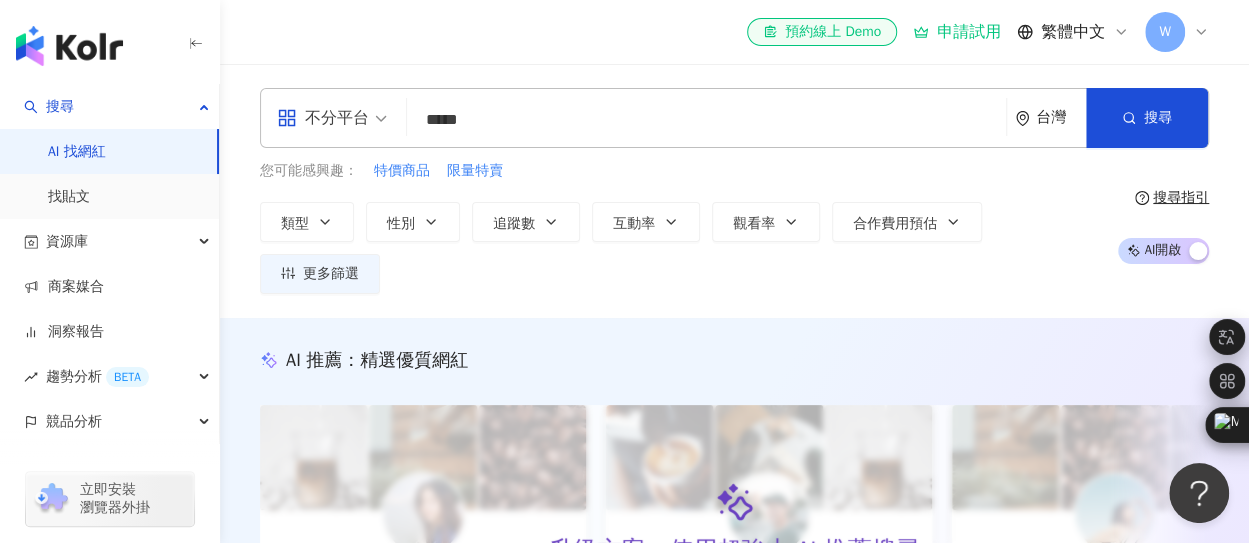 type on "*****" 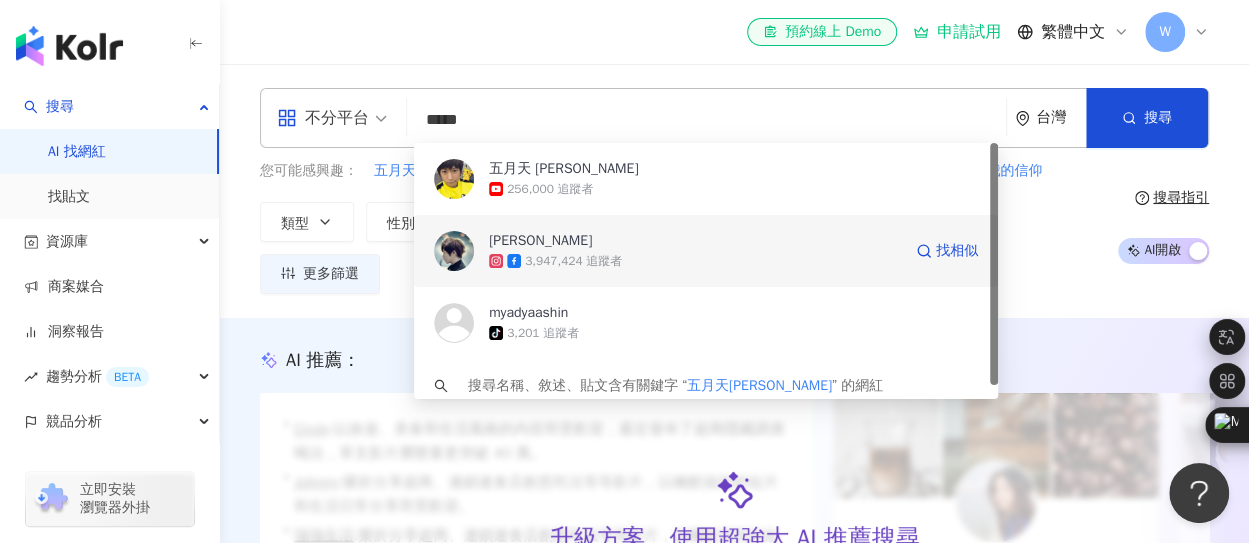 click on "3,947,424   追蹤者" at bounding box center [573, 261] 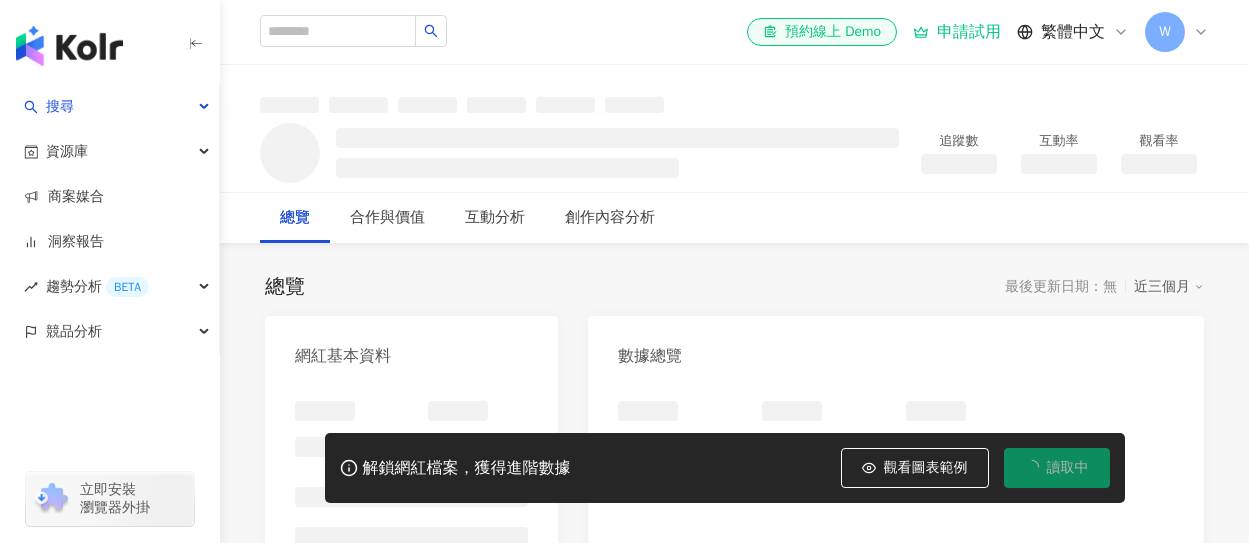 scroll, scrollTop: 0, scrollLeft: 0, axis: both 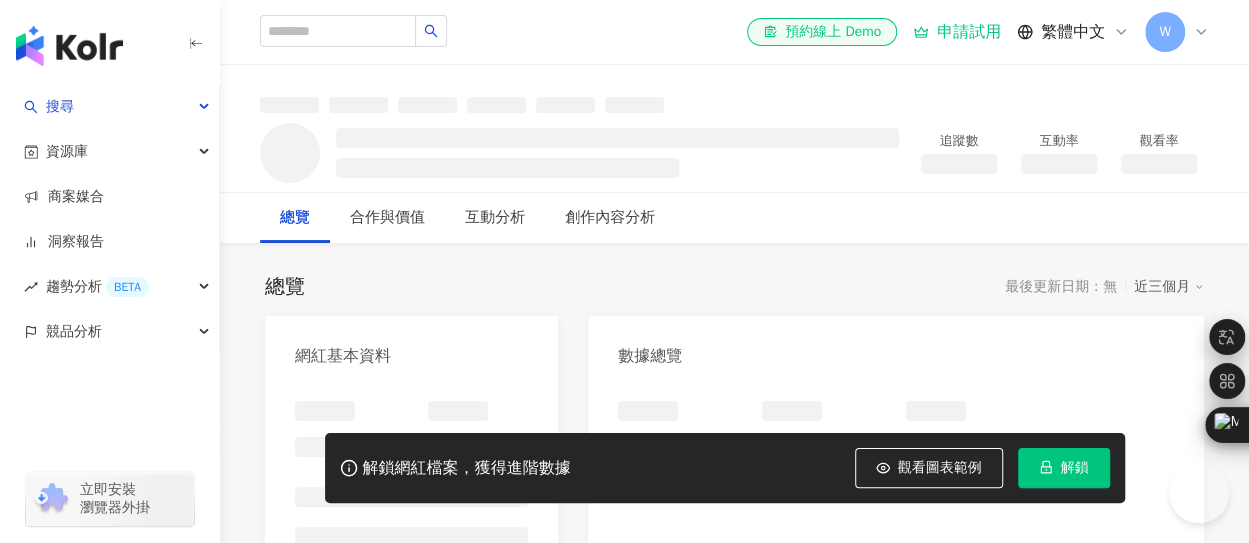 click on "總覽 最後更新日期：無 近三個月" at bounding box center (734, 287) 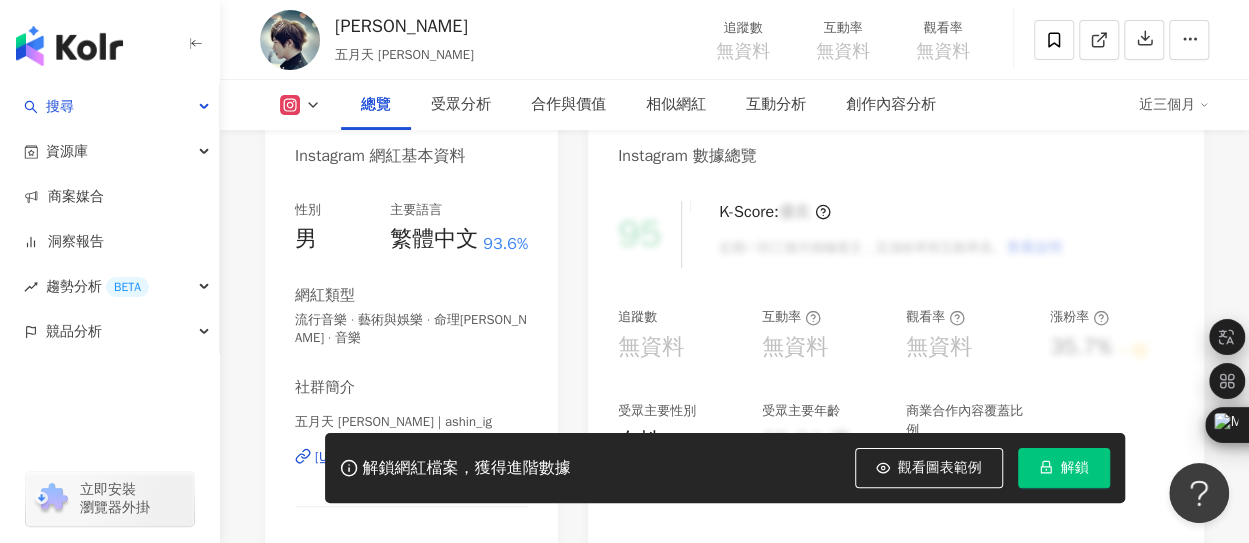 scroll, scrollTop: 100, scrollLeft: 0, axis: vertical 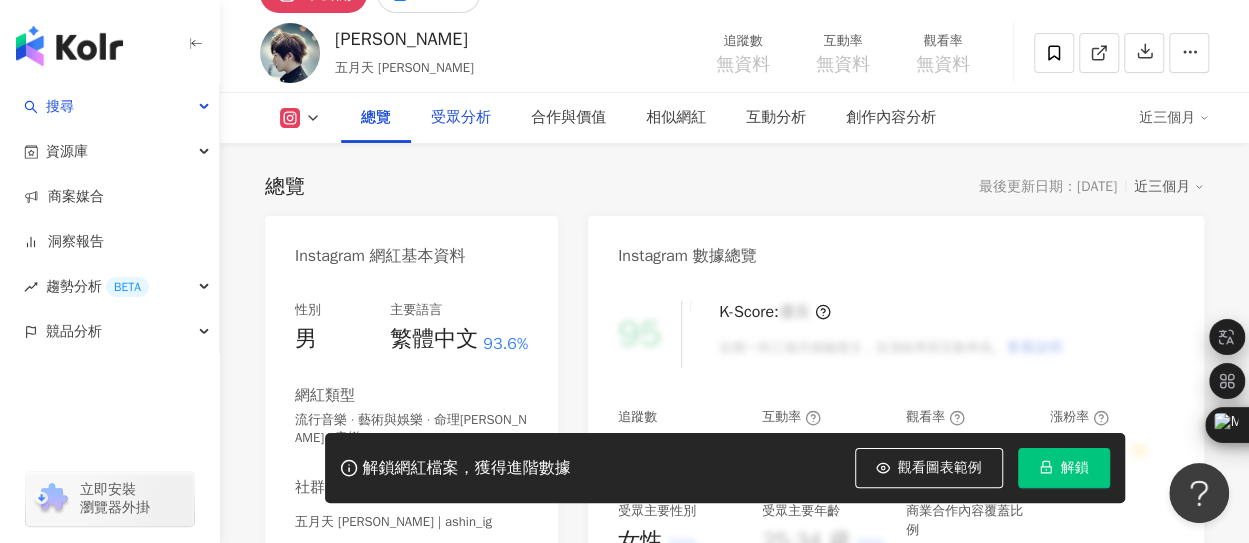 click on "受眾分析" at bounding box center [461, 118] 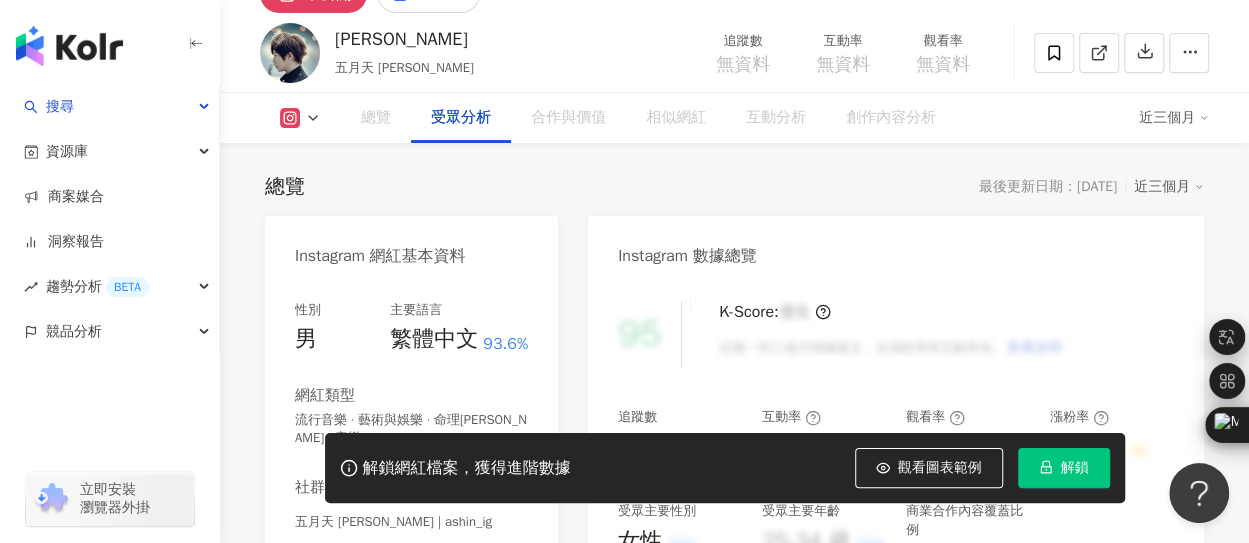 scroll, scrollTop: 1721, scrollLeft: 0, axis: vertical 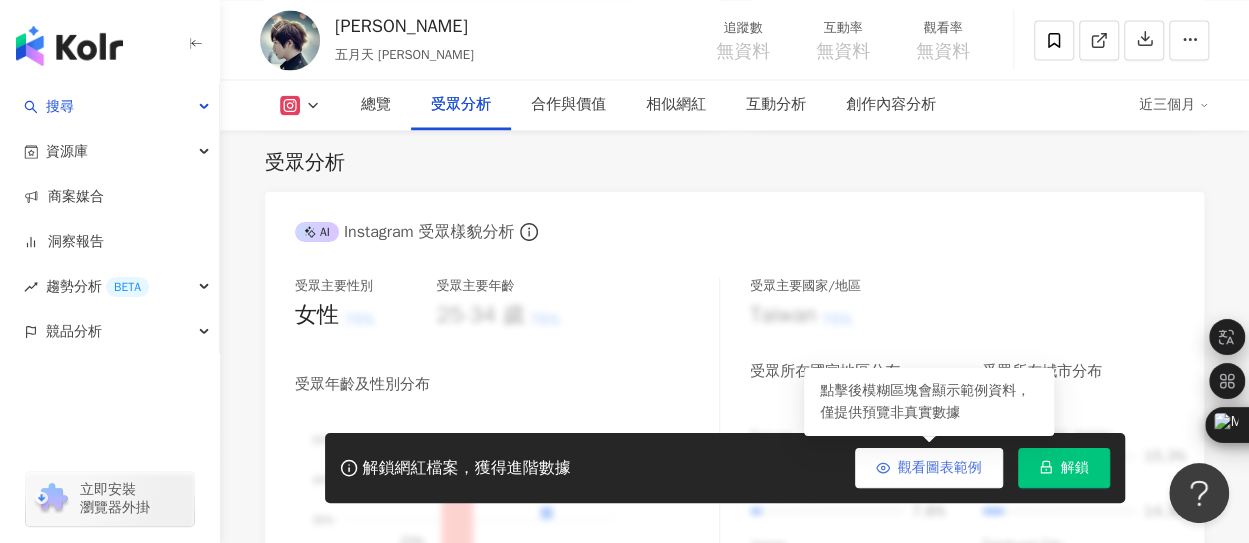 click on "觀看圖表範例" at bounding box center [940, 468] 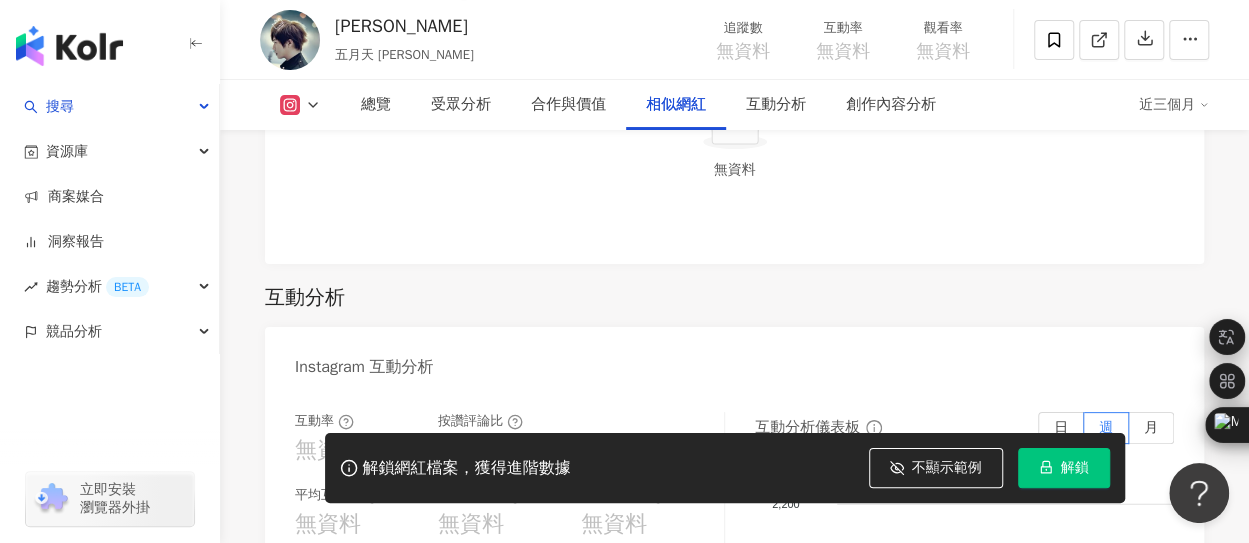 scroll, scrollTop: 3890, scrollLeft: 0, axis: vertical 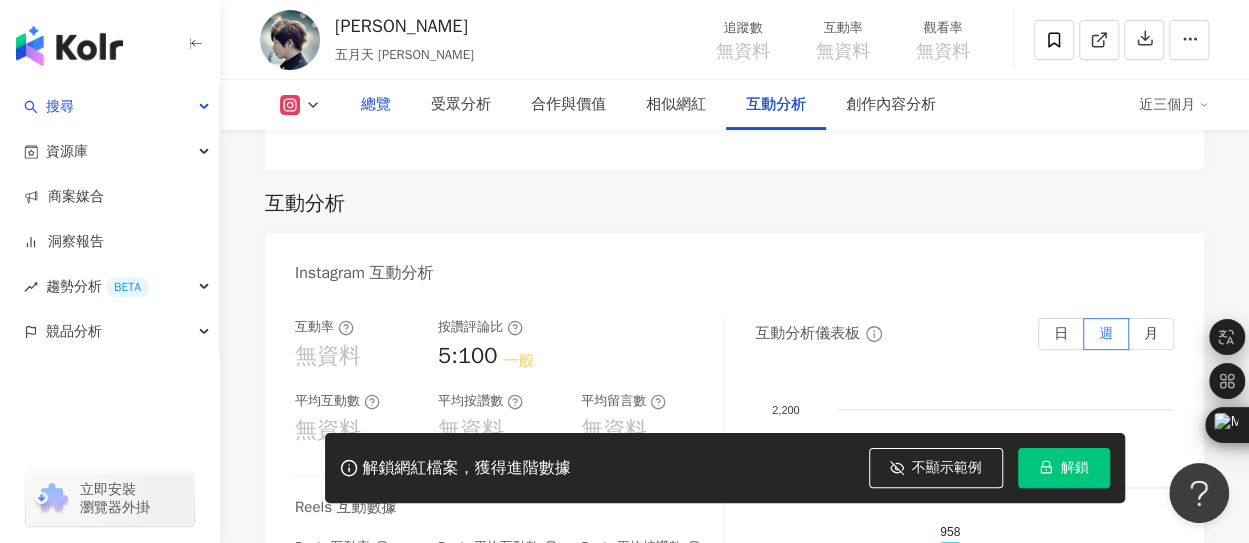 click on "總覽" at bounding box center (376, 105) 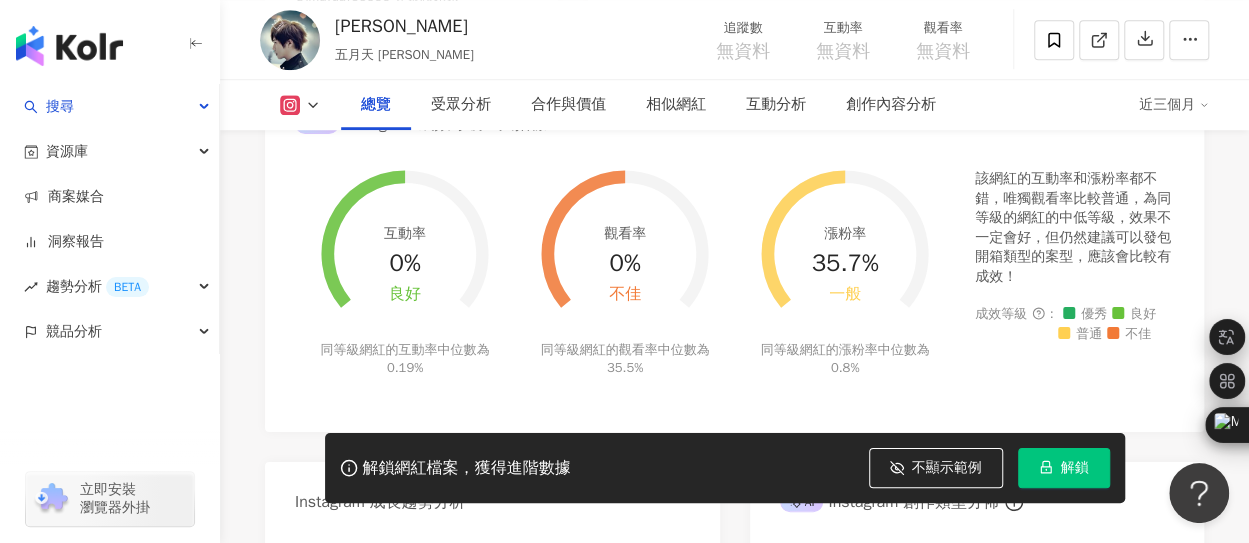 scroll, scrollTop: 766, scrollLeft: 0, axis: vertical 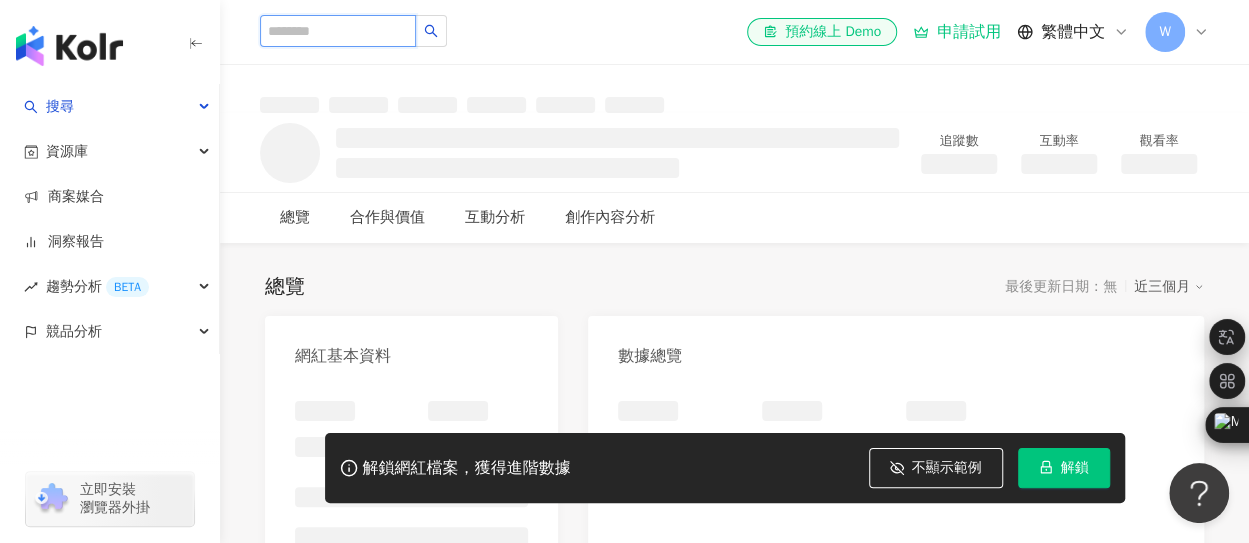 click at bounding box center [338, 31] 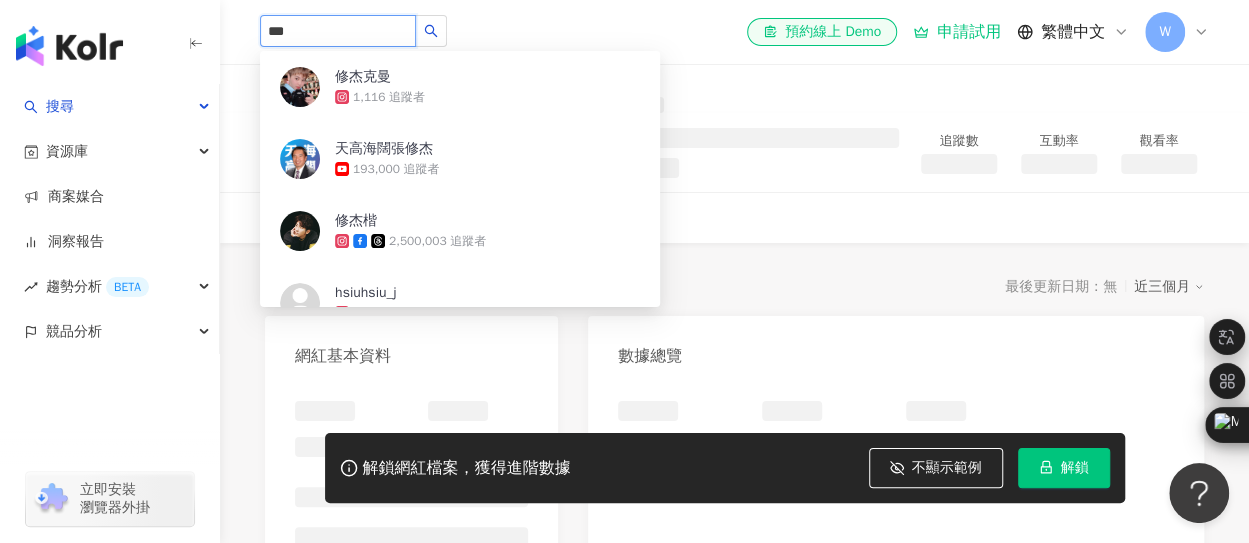 type on "***" 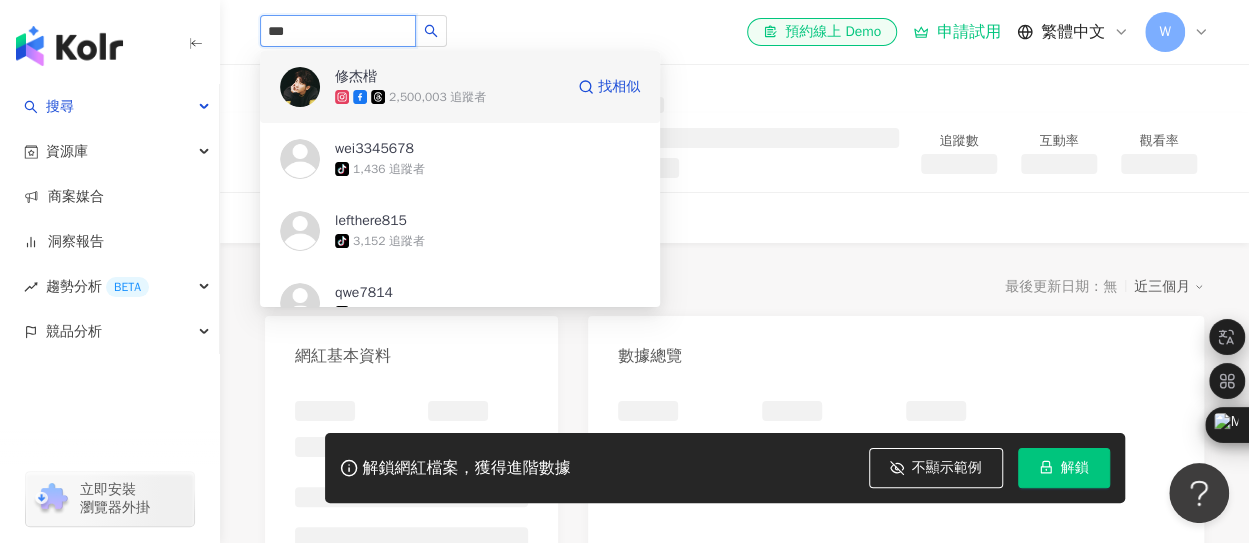 click on "2,500,003   追蹤者" at bounding box center (437, 97) 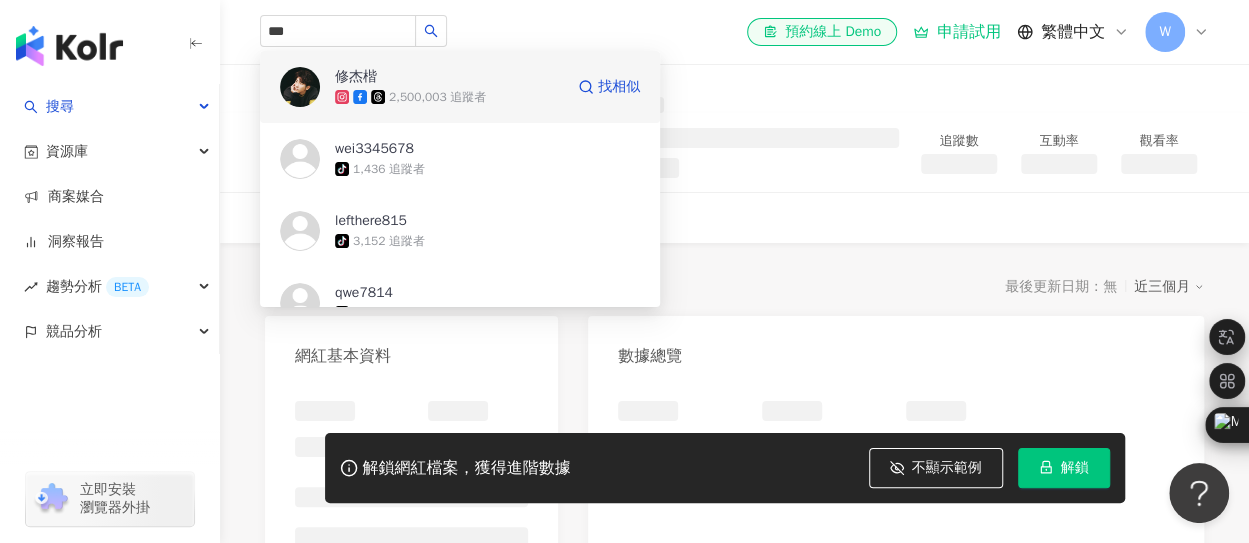 type 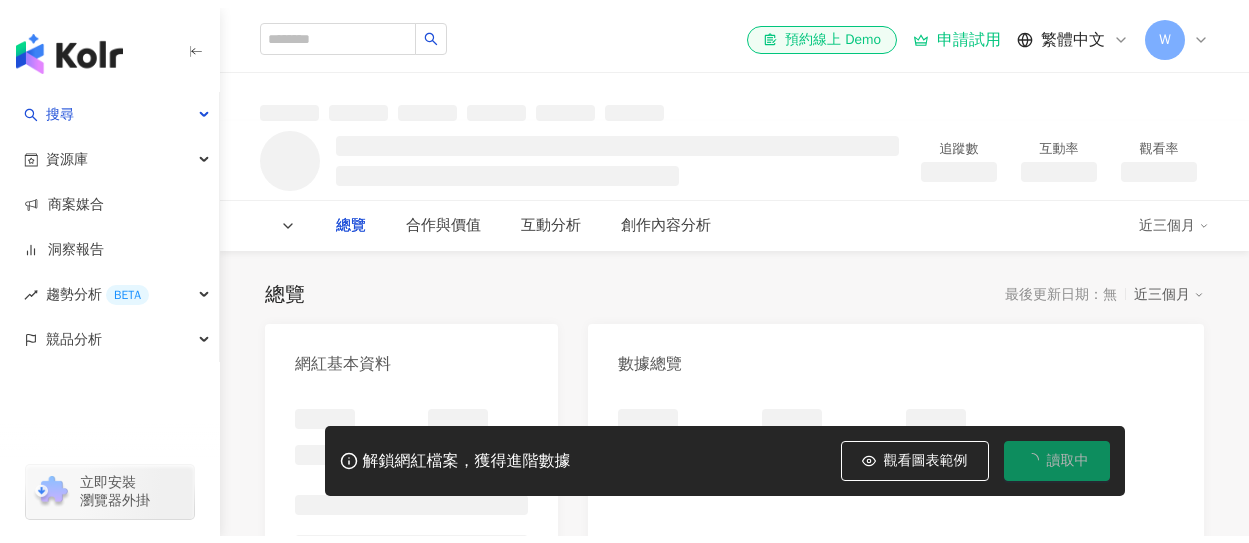 scroll, scrollTop: 0, scrollLeft: 0, axis: both 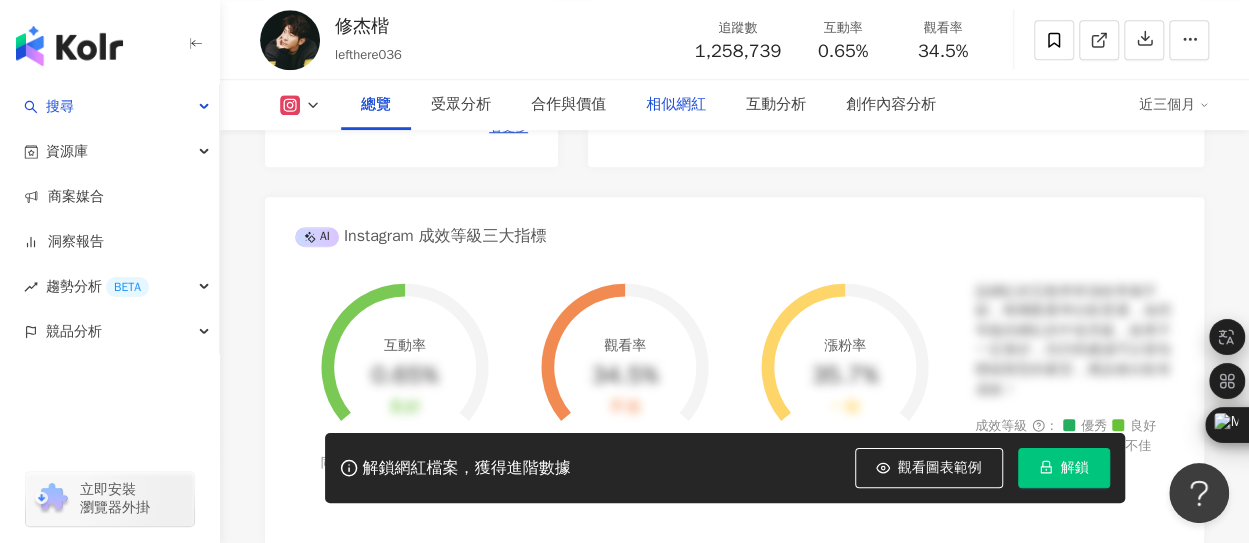 click on "相似網紅" at bounding box center (676, 105) 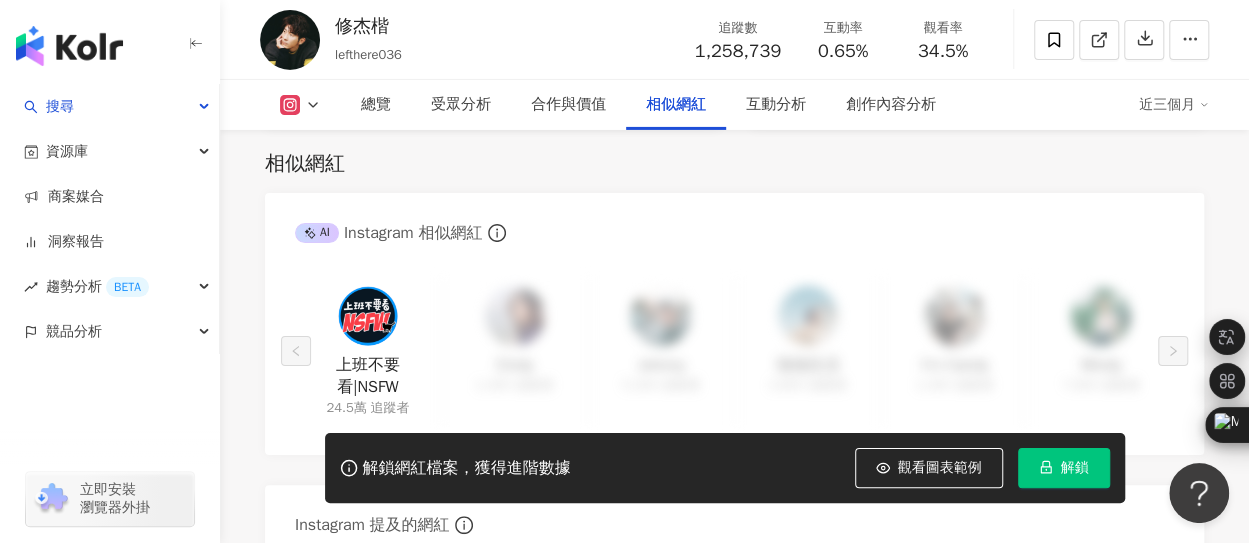 click on "總覽 最後更新日期：2025/7/27 近三個月 Instagram 網紅基本資料 性別   男 主要語言   繁體中文 89.4% 網紅類型 戲劇 · 田徑、馬拉松 · 自行車 · 藝術與娛樂 · 日常話題 · 美食 · 醫療與健康 · 運動 社群簡介 Hsiu 〜修杰楷.   Lefthere | lefthere036 https://www.instagram.com/lefthere036/ 工作邀約聯繫
TVBS藝人事務所 Betty
betty00455@gmail.com、angelalin@tvbs.com.tw
02-2162-8168#85822
收件地址-台北市內湖區瑞光路451號4樓
娛樂節目部戲劇節目中心 經紀組 看更多 Instagram 數據總覽 95 K-Score :   優良 近期一到三個月積極發文，且漲粉率與互動率高。 查看說明 追蹤數   1,258,739 互動率   0.65% 良好 觀看率   34.5% 不佳 漲粉率   35.7% 一般 受眾主要性別   女性 76% 受眾主要年齡   25-34 歲 76% 商業合作內容覆蓋比例   30% AI Instagram 成效等級三大指標 互動率 0.65% 良好 同等級網紅的互動率中位數為  0.19% 觀看率 34.5% 不佳" at bounding box center (734, 233) 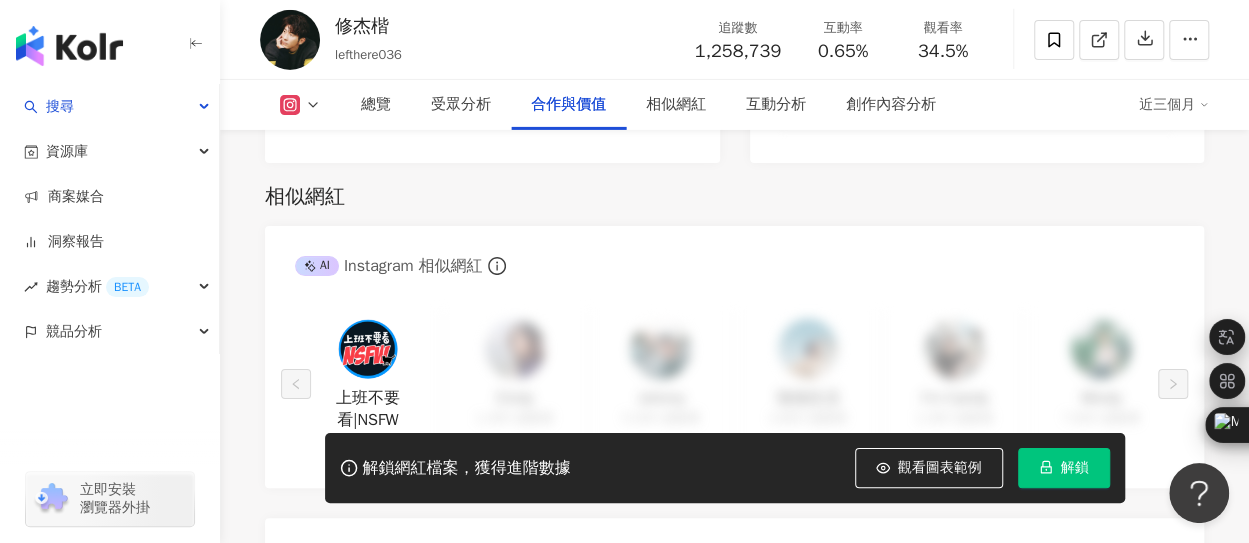 scroll, scrollTop: 3294, scrollLeft: 0, axis: vertical 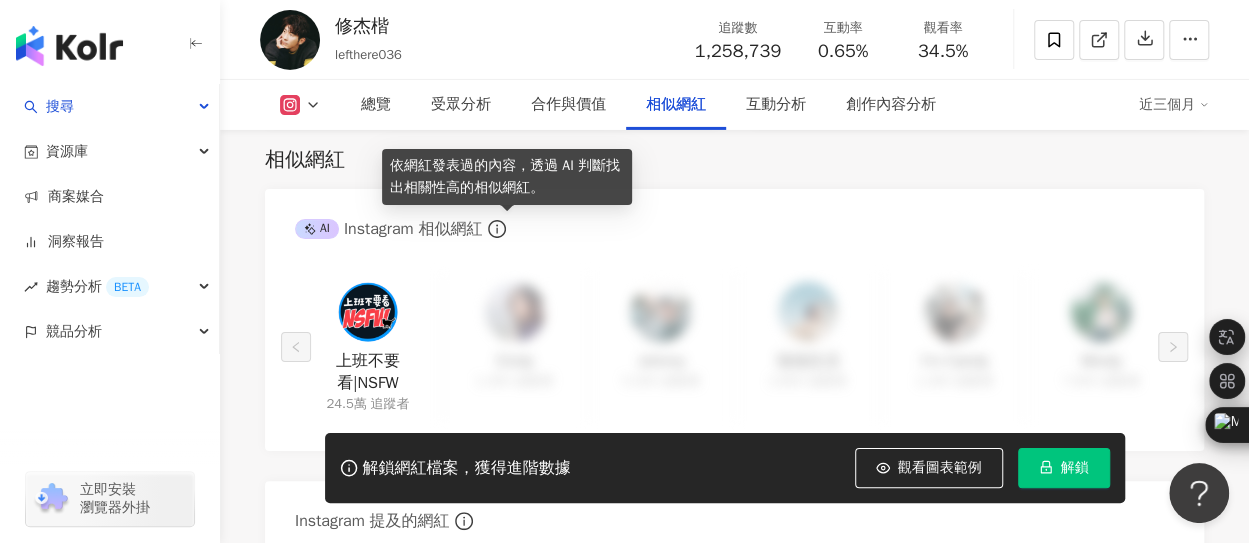 click 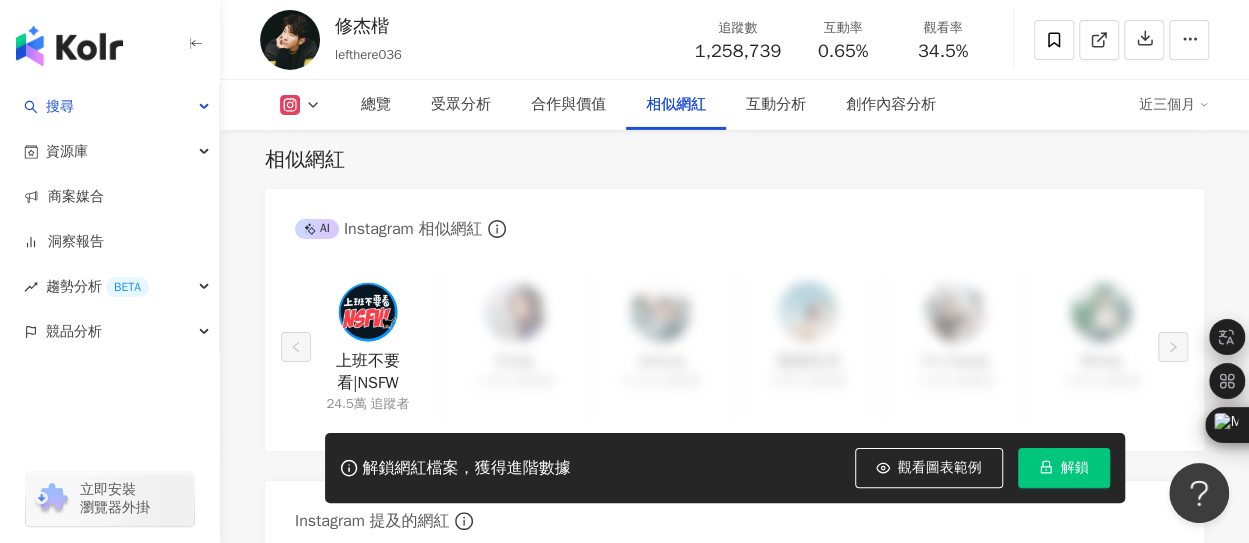 click on "AI Instagram 相似網紅" at bounding box center [388, 229] 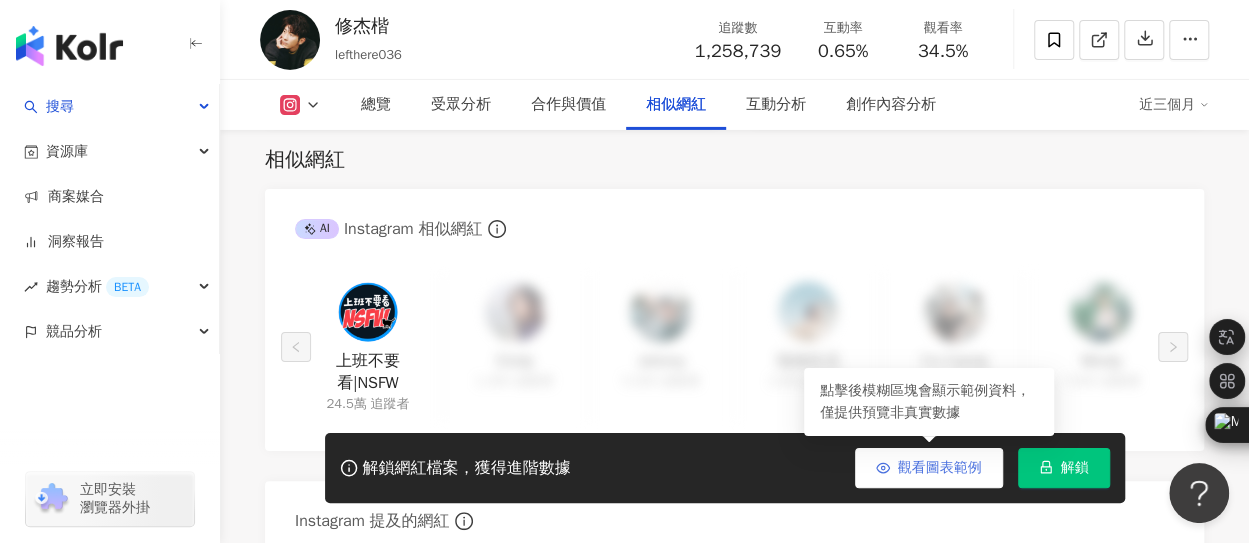 click at bounding box center (883, 467) 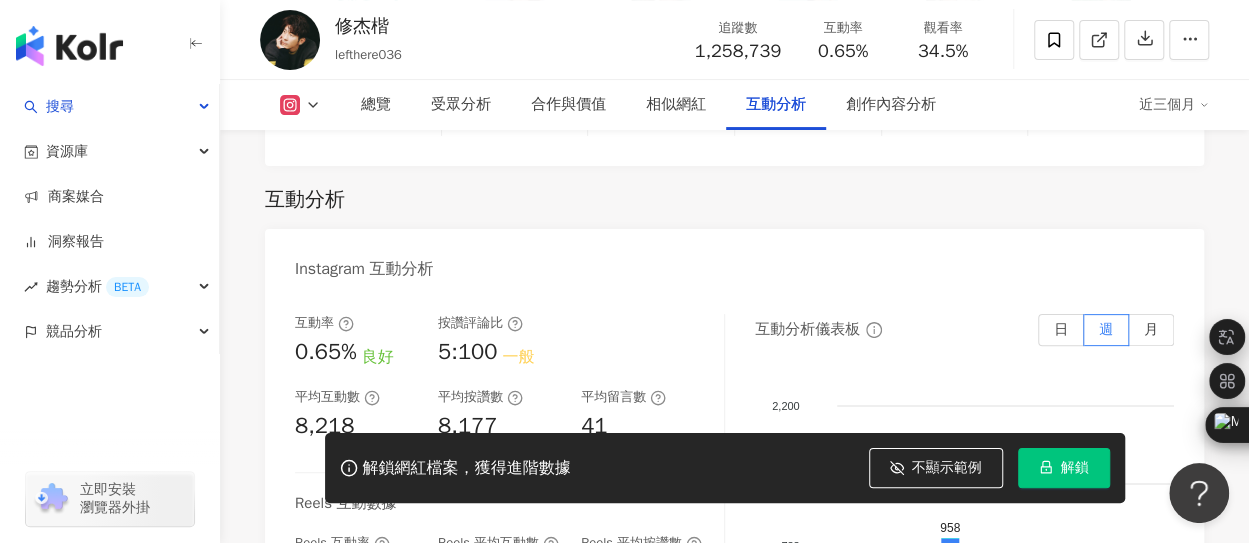 scroll, scrollTop: 3994, scrollLeft: 0, axis: vertical 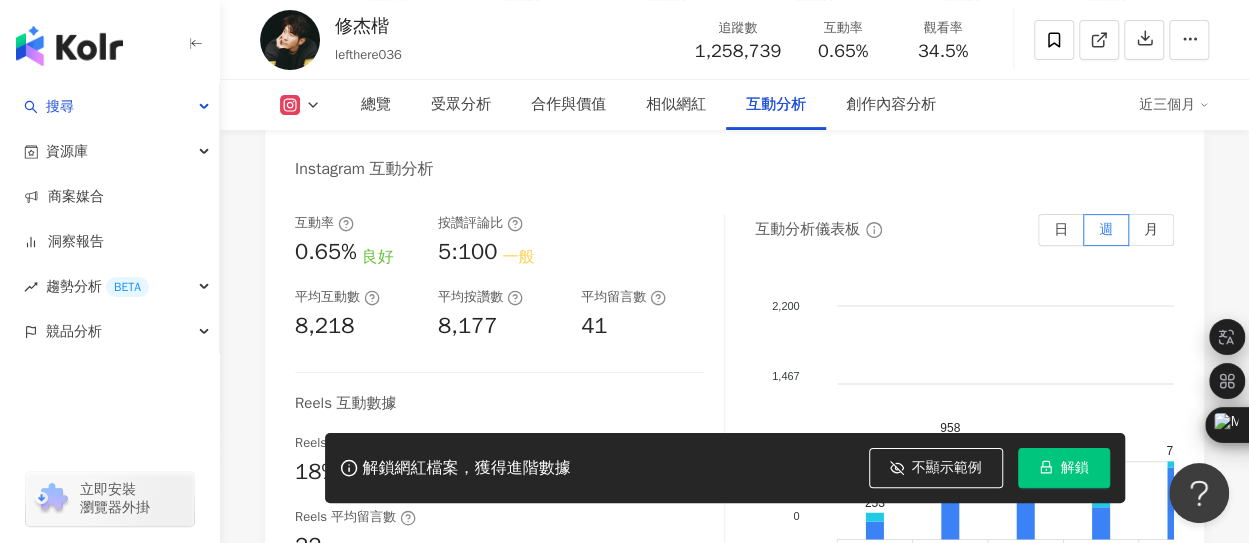click at bounding box center (69, 46) 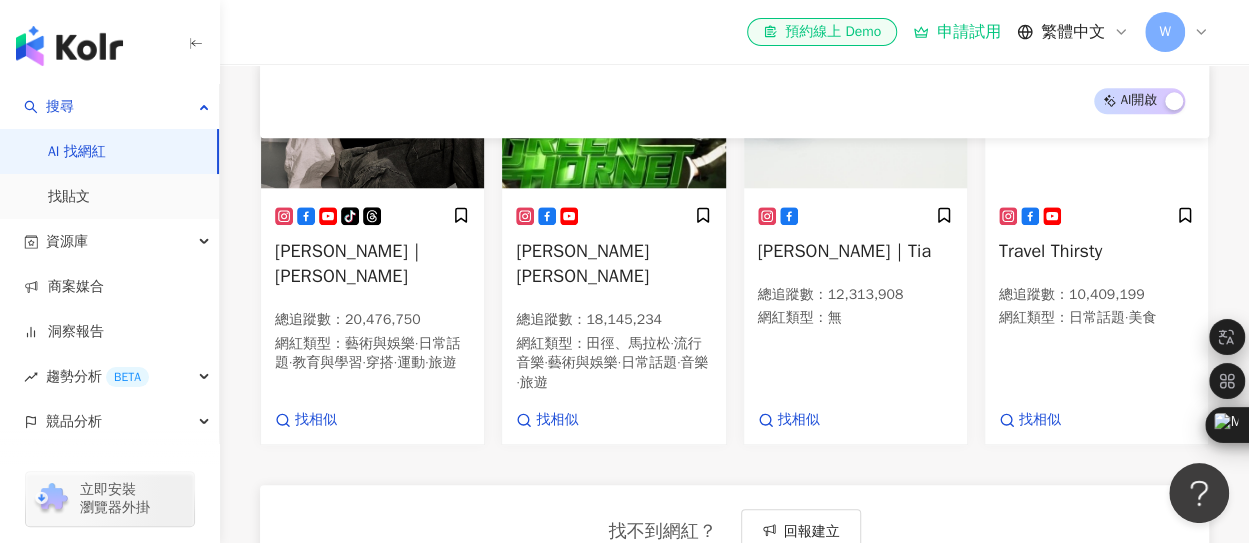 scroll, scrollTop: 900, scrollLeft: 0, axis: vertical 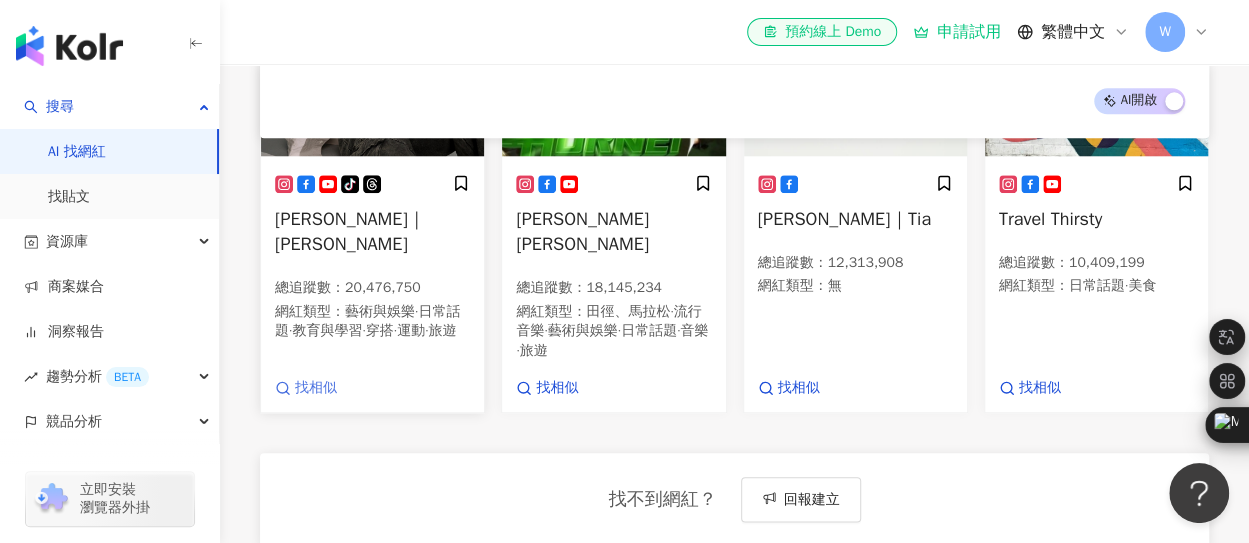 click on "找相似" at bounding box center (316, 388) 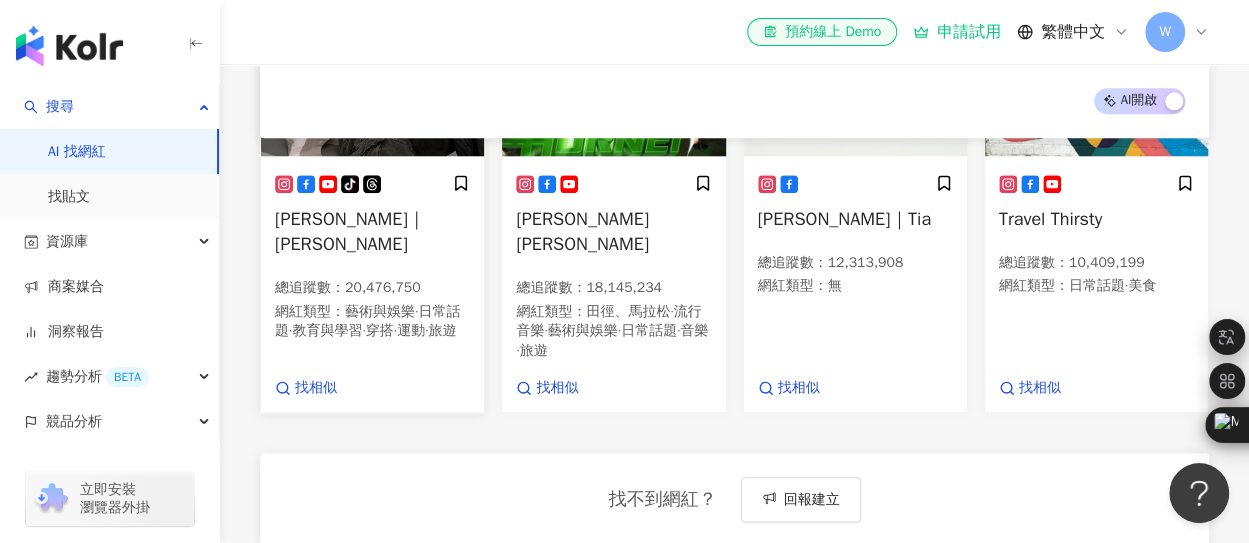 click on "吳奇軒｜Wu Hsuan" at bounding box center (350, 231) 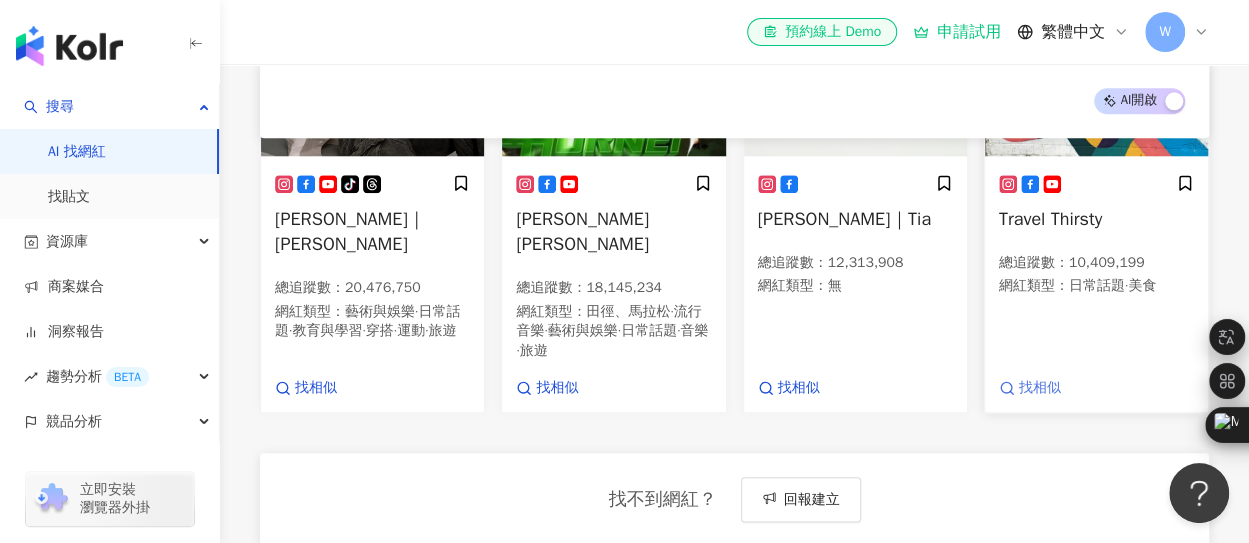 click on "找相似" at bounding box center (1040, 388) 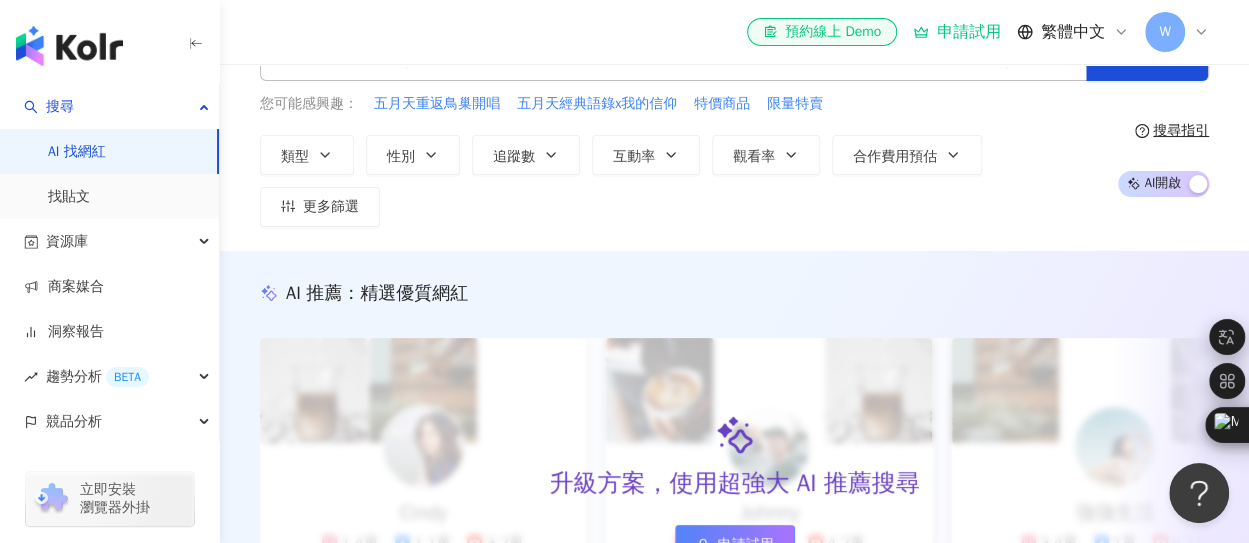 scroll, scrollTop: 0, scrollLeft: 0, axis: both 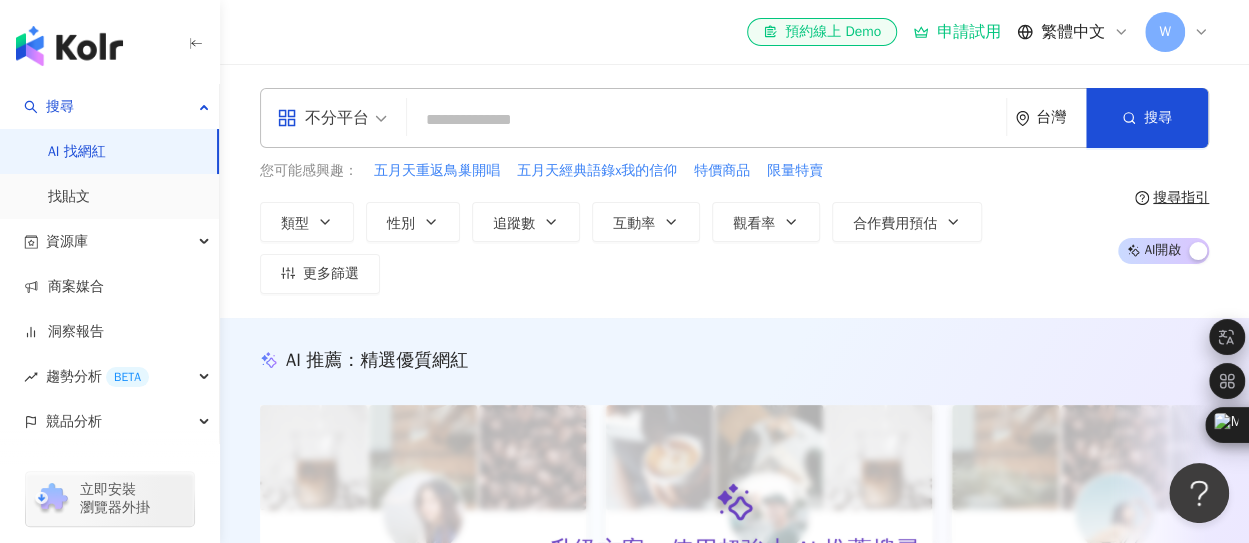 click at bounding box center [706, 120] 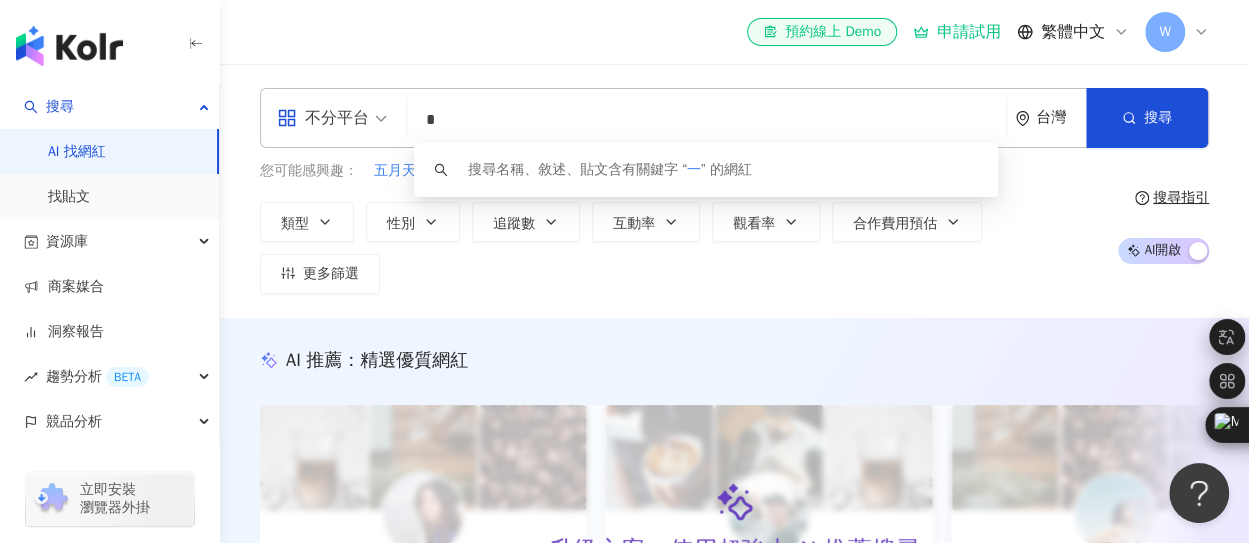type on "*" 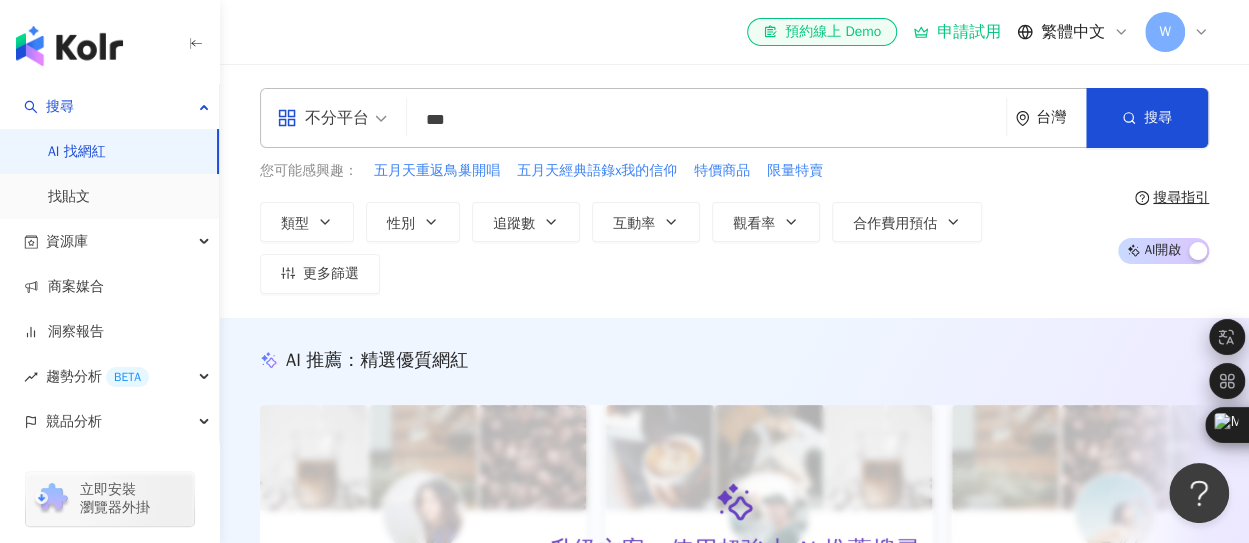 type on "***" 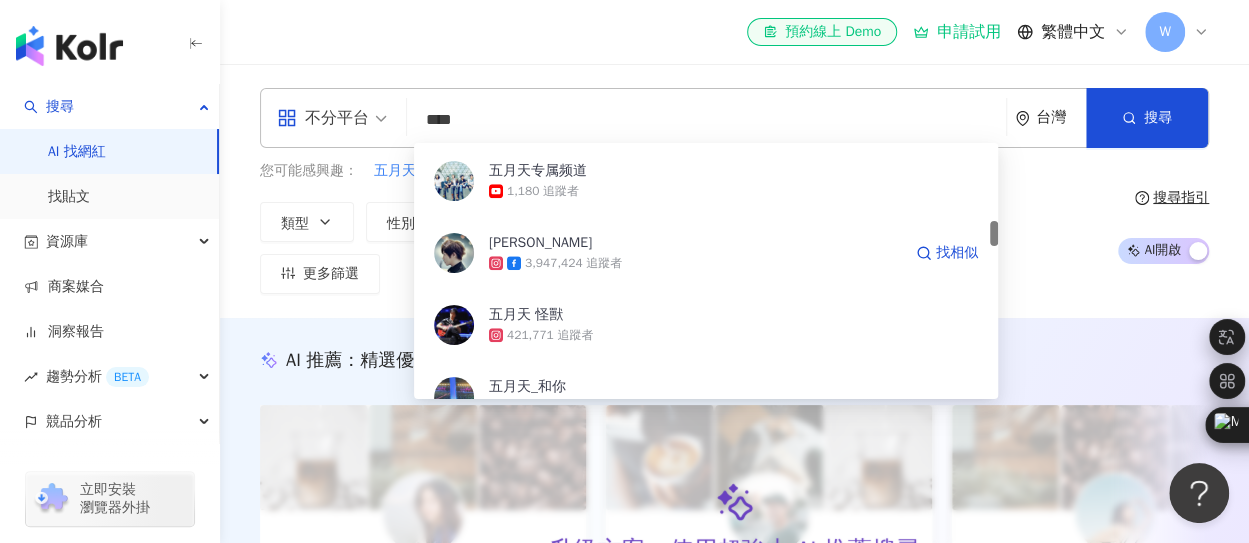 scroll, scrollTop: 900, scrollLeft: 0, axis: vertical 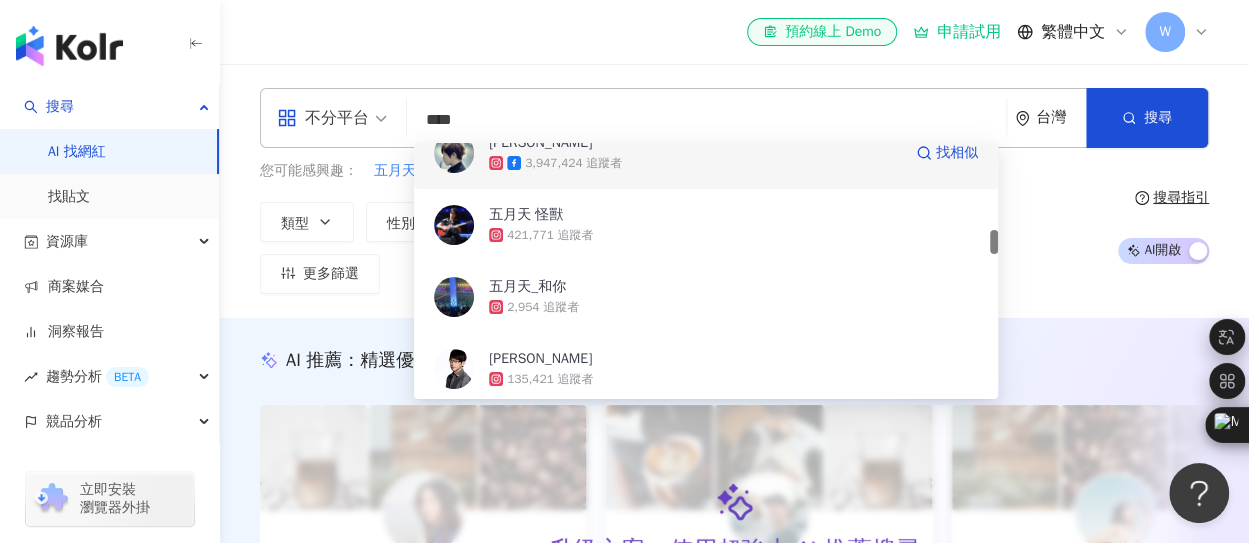 click at bounding box center [454, 153] 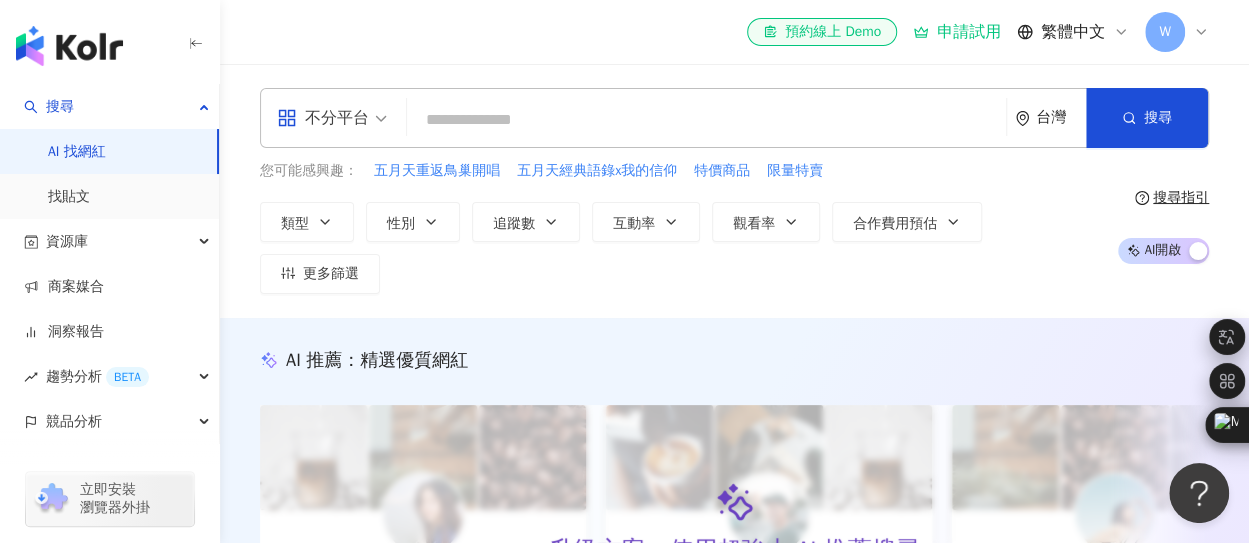 click on "您可能感興趣： 五月天重返鳥巢開唱  五月天經典語錄x我的信仰  特價商品  限量特賣  類型 性別 追蹤數 互動率 觀看率 合作費用預估  更多篩選 搜尋指引 AI  開啟 AI  關閉" at bounding box center [734, 227] 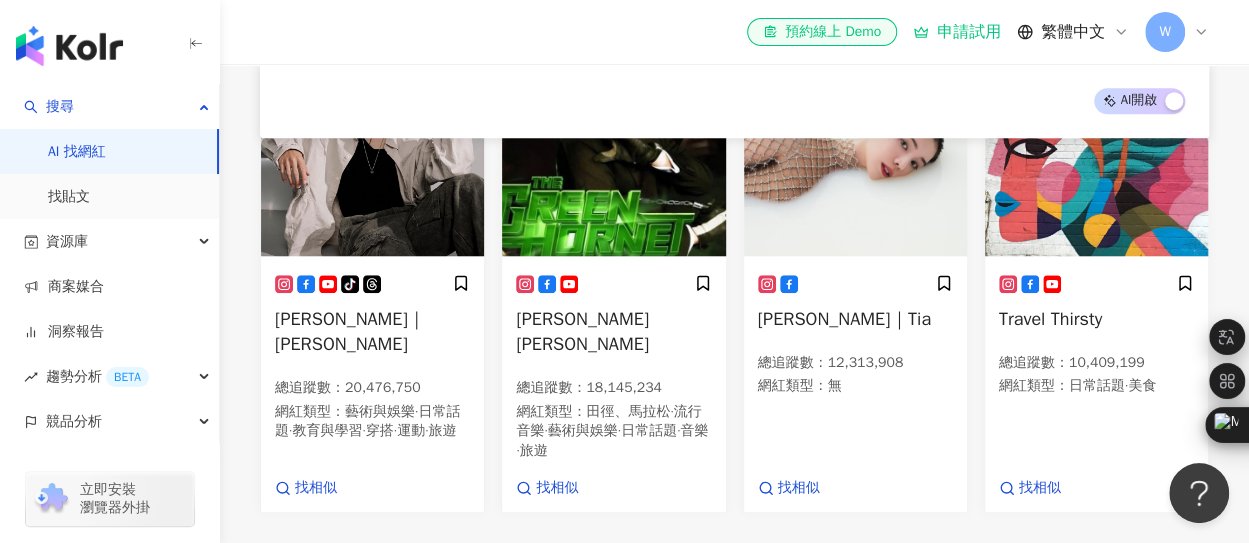 scroll, scrollTop: 0, scrollLeft: 0, axis: both 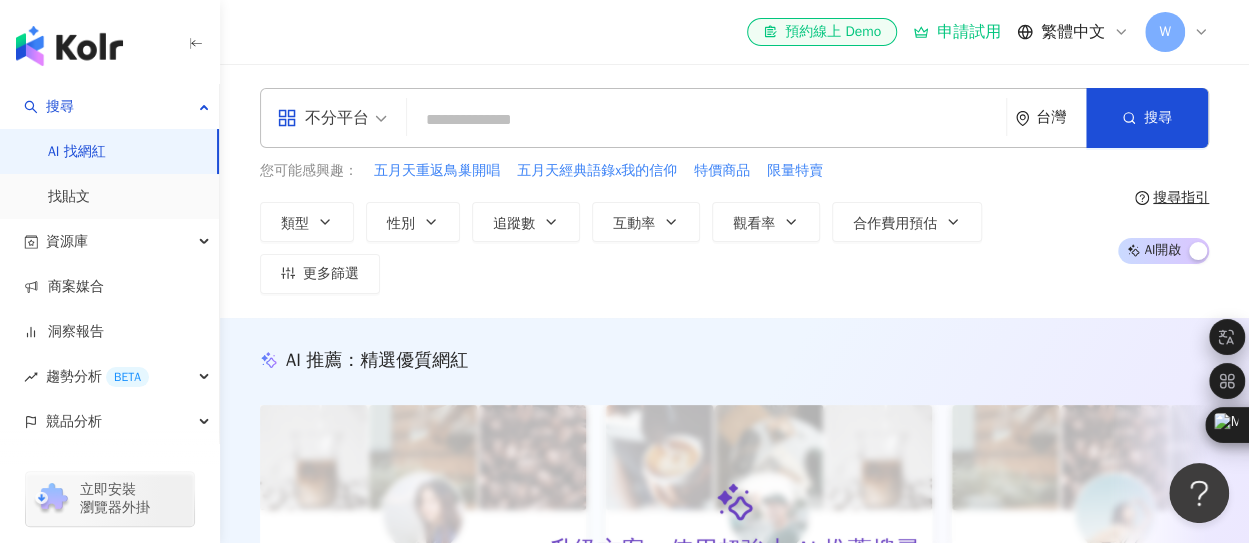 click at bounding box center [706, 120] 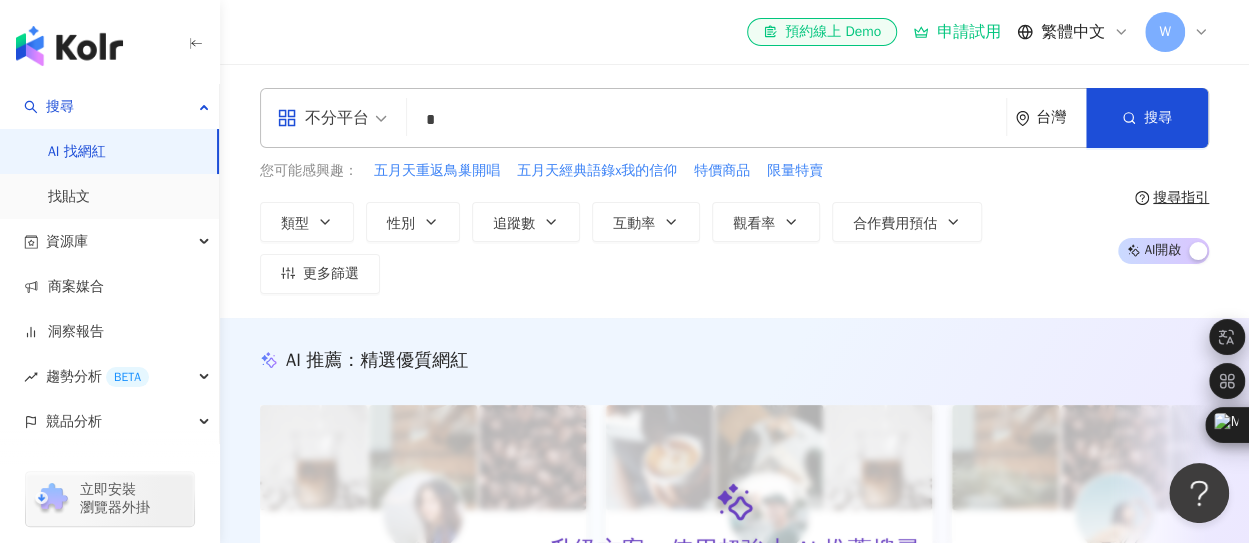 type on "*" 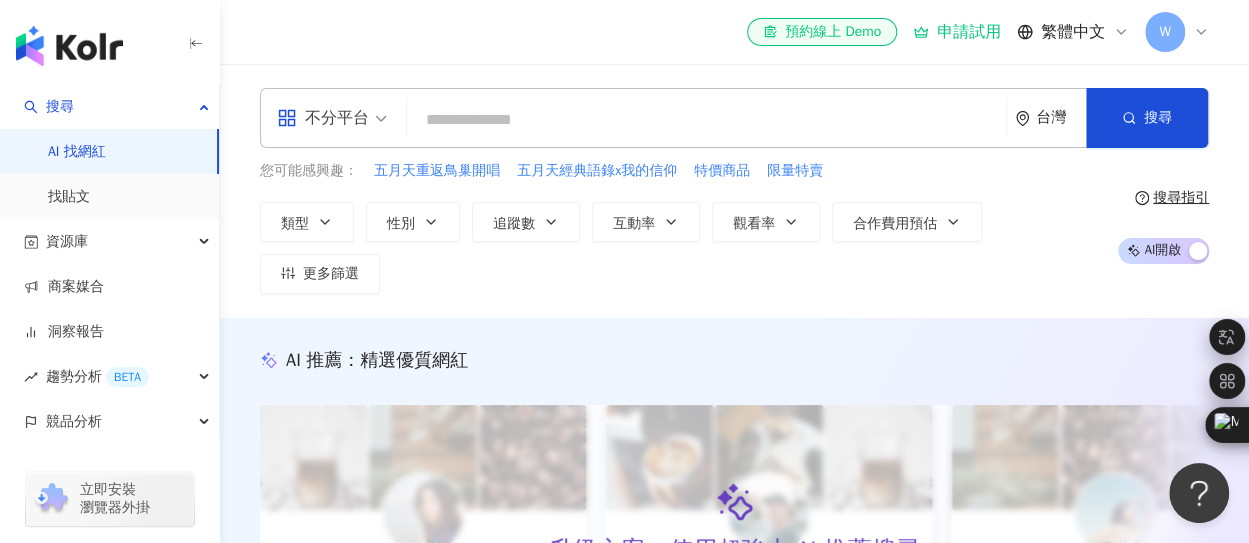 click at bounding box center (706, 120) 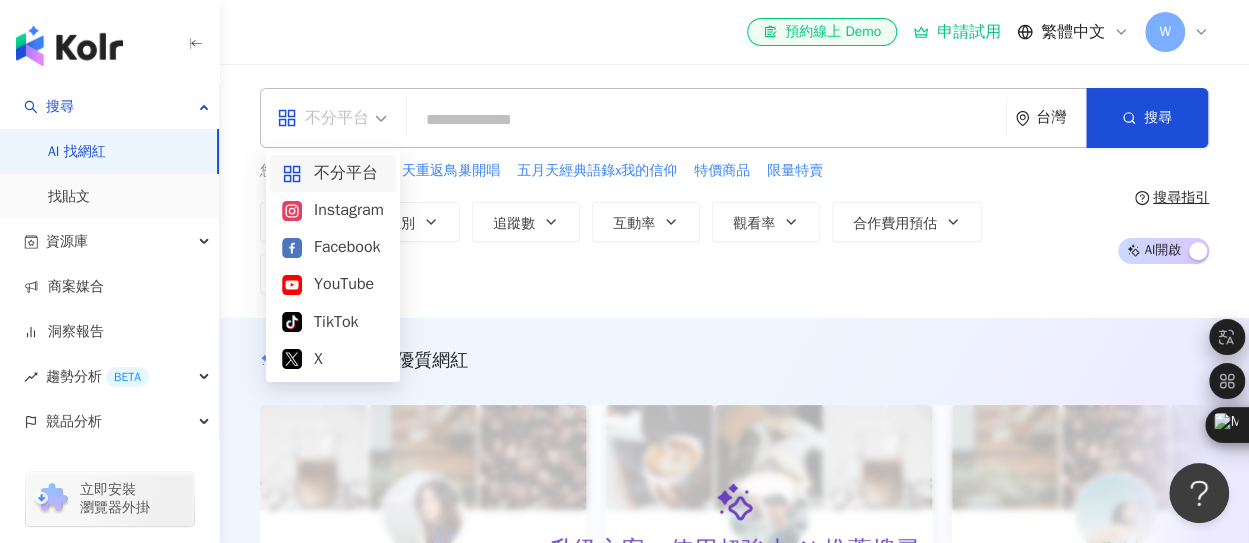 click on "不分平台" at bounding box center [323, 118] 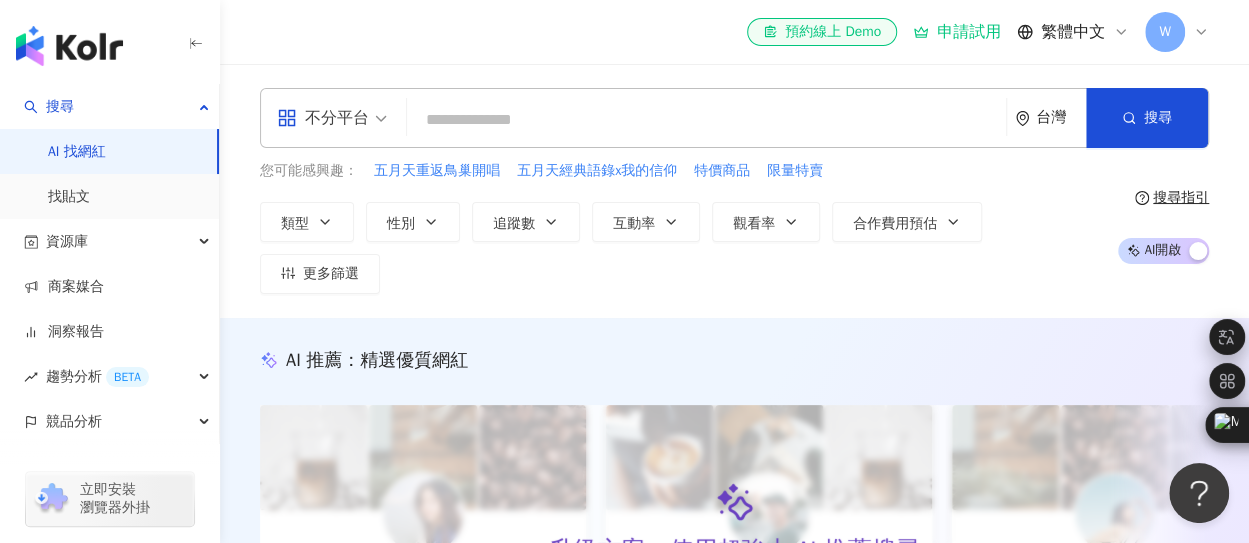 click at bounding box center (706, 120) 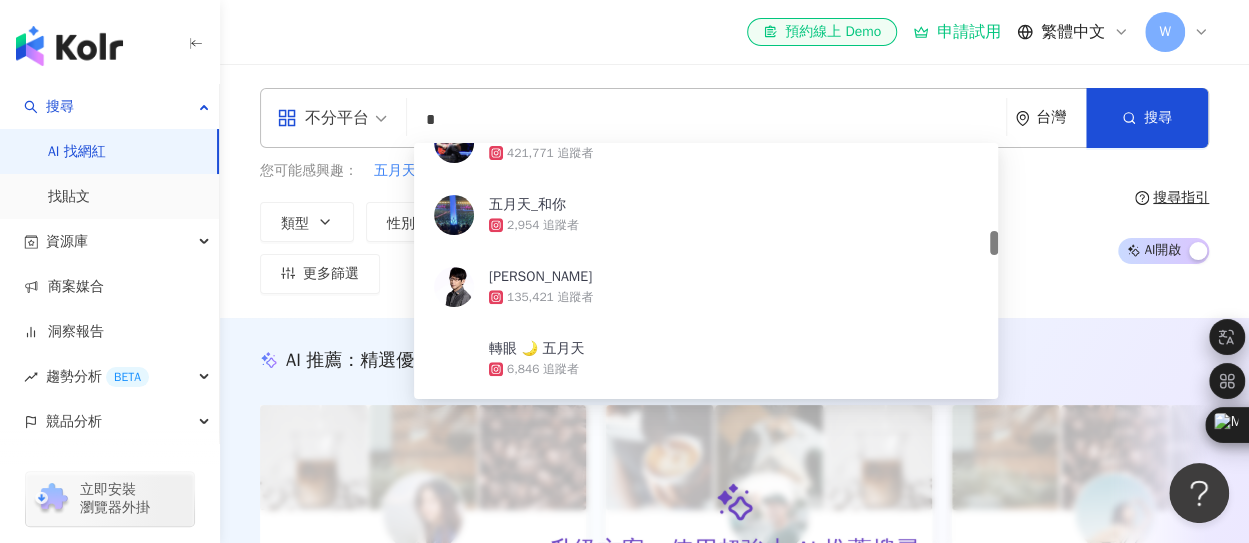 type on "*" 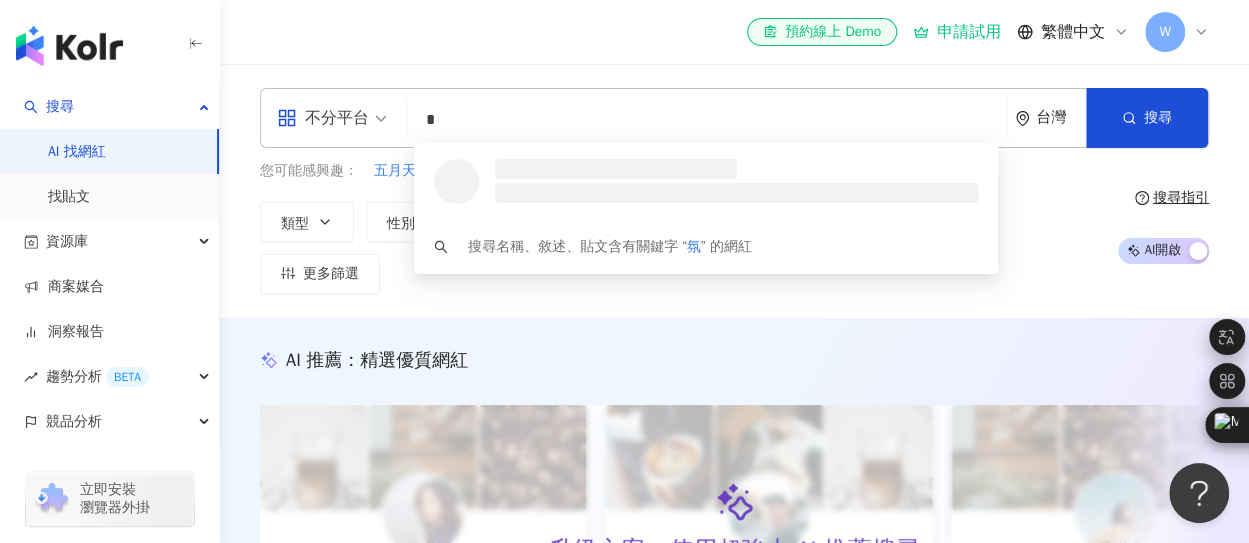 scroll, scrollTop: 0, scrollLeft: 0, axis: both 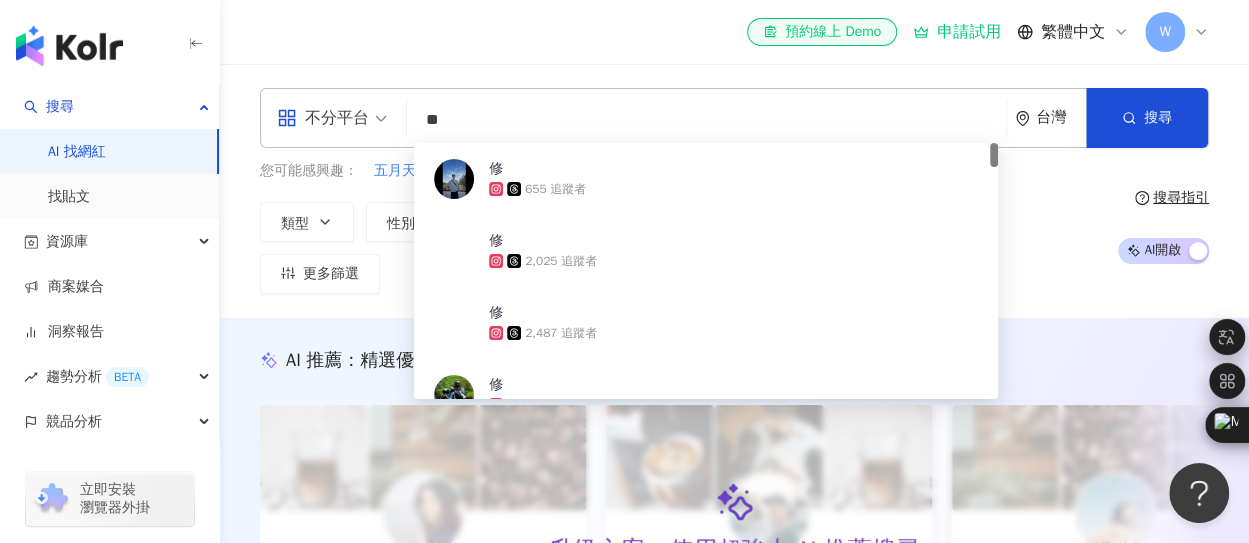 type on "**" 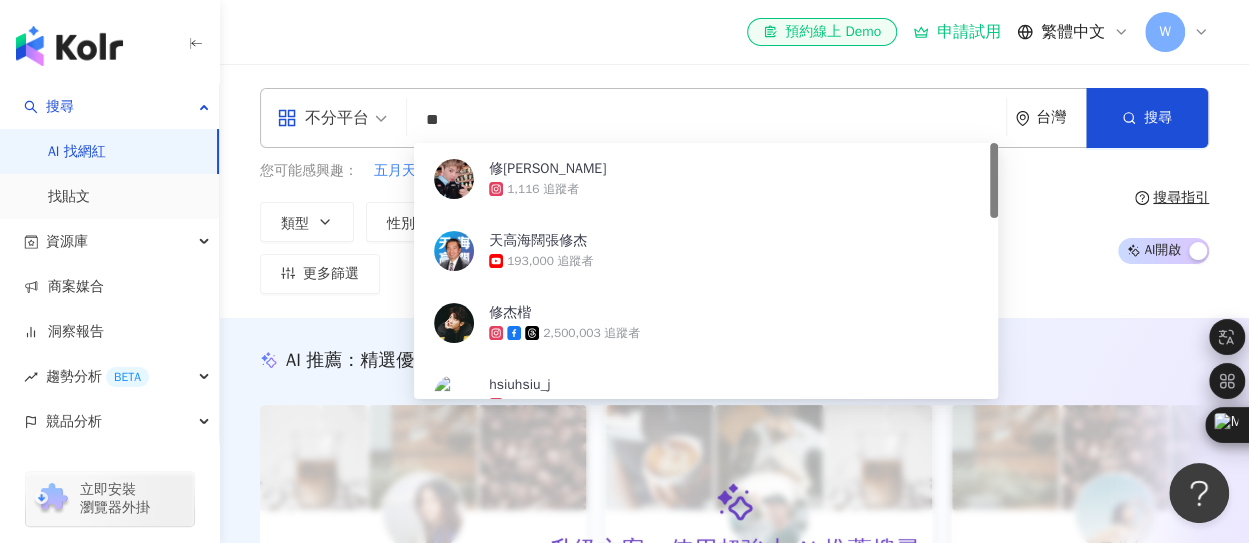 click on "**" at bounding box center [706, 120] 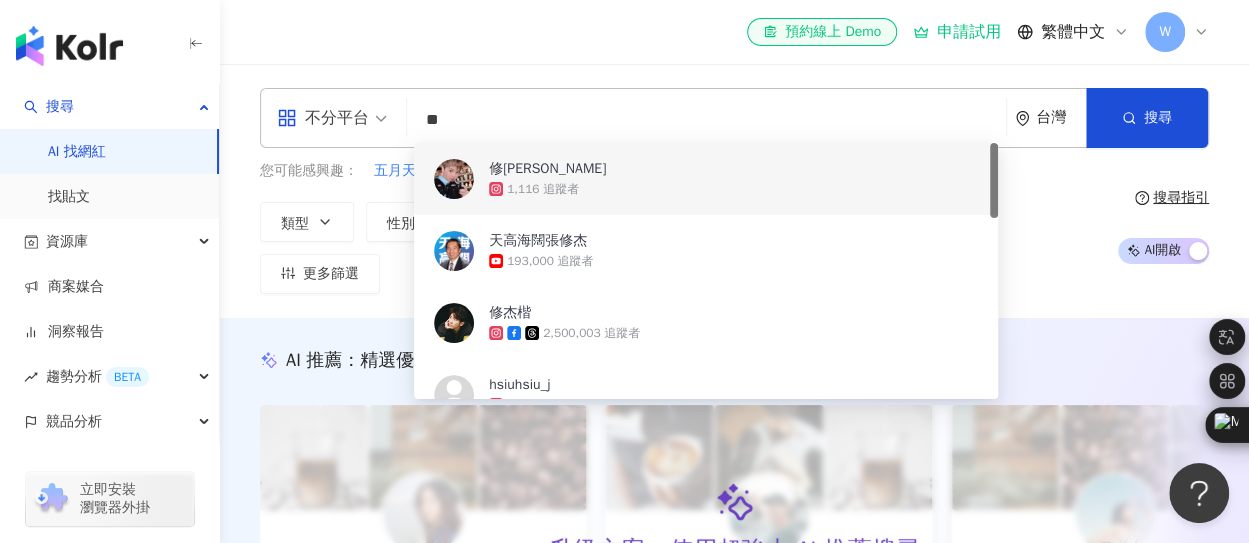scroll, scrollTop: 100, scrollLeft: 0, axis: vertical 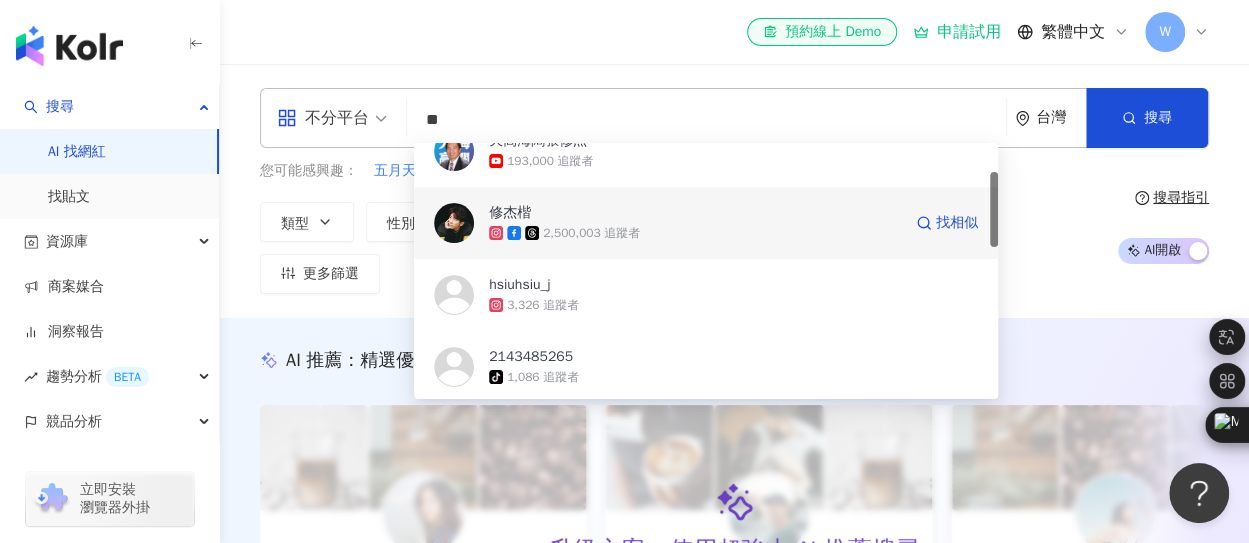 click on "2,500,003   追蹤者" at bounding box center [695, 233] 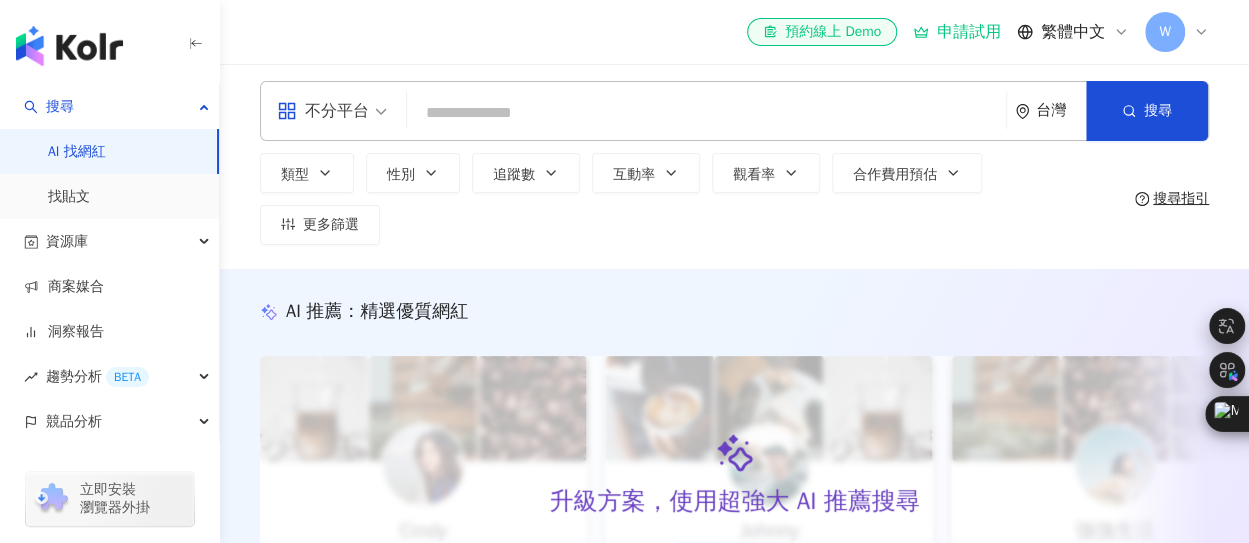 scroll, scrollTop: 600, scrollLeft: 0, axis: vertical 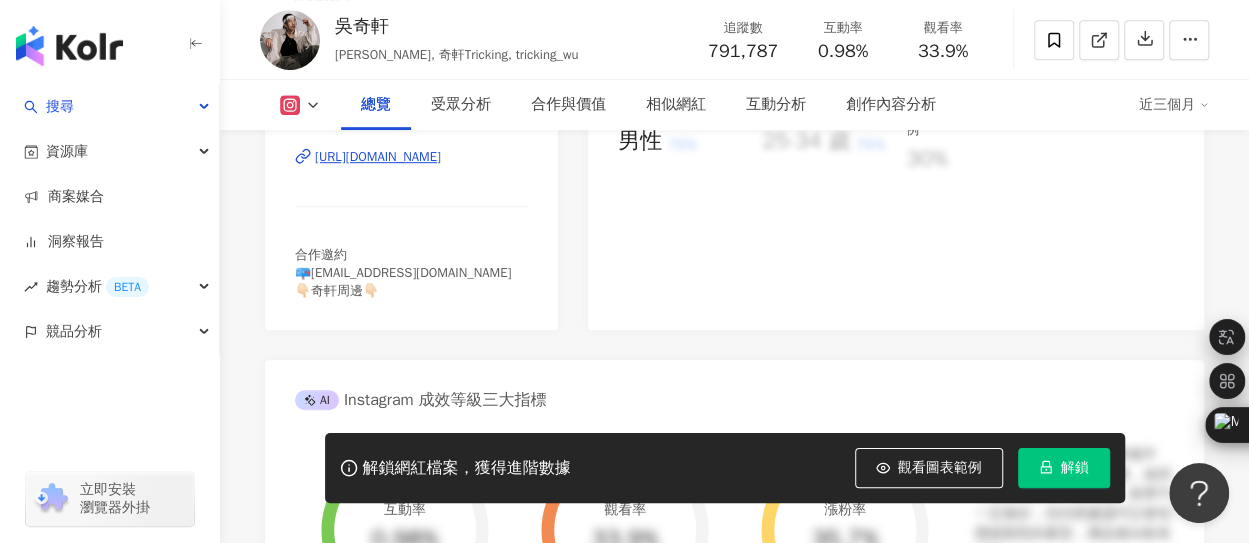 click on "[URL][DOMAIN_NAME]" at bounding box center (378, 157) 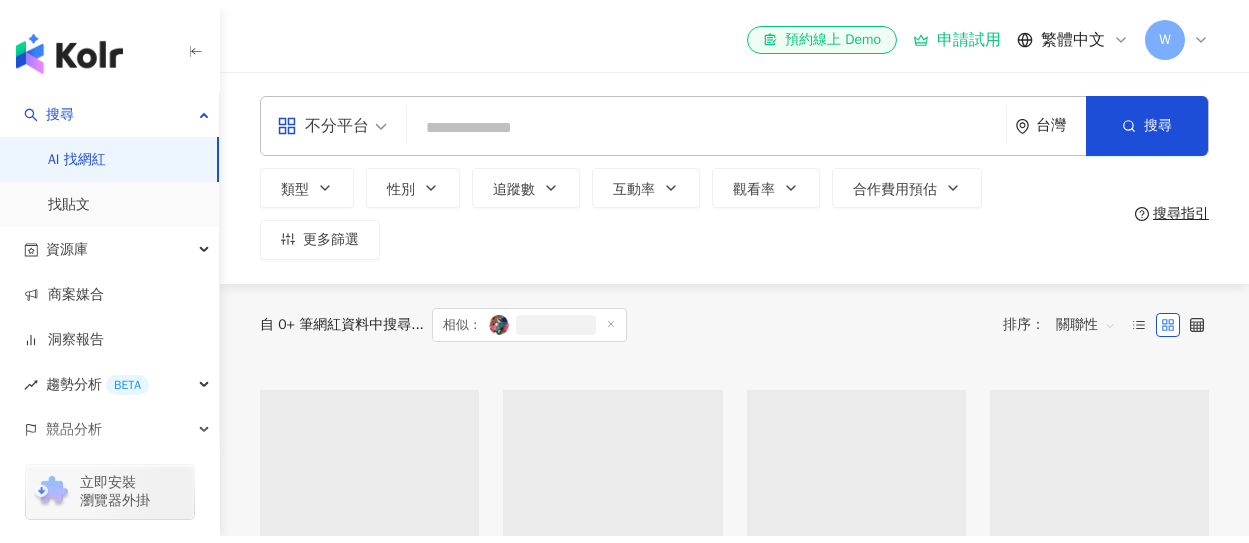scroll, scrollTop: 0, scrollLeft: 0, axis: both 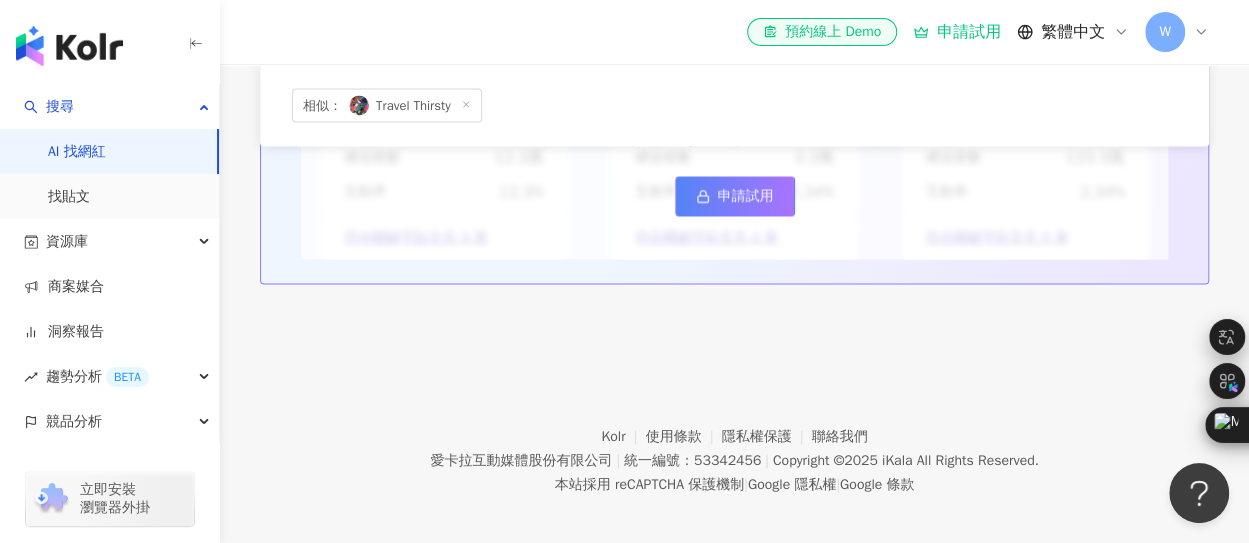 click on "申請試用" at bounding box center [957, 32] 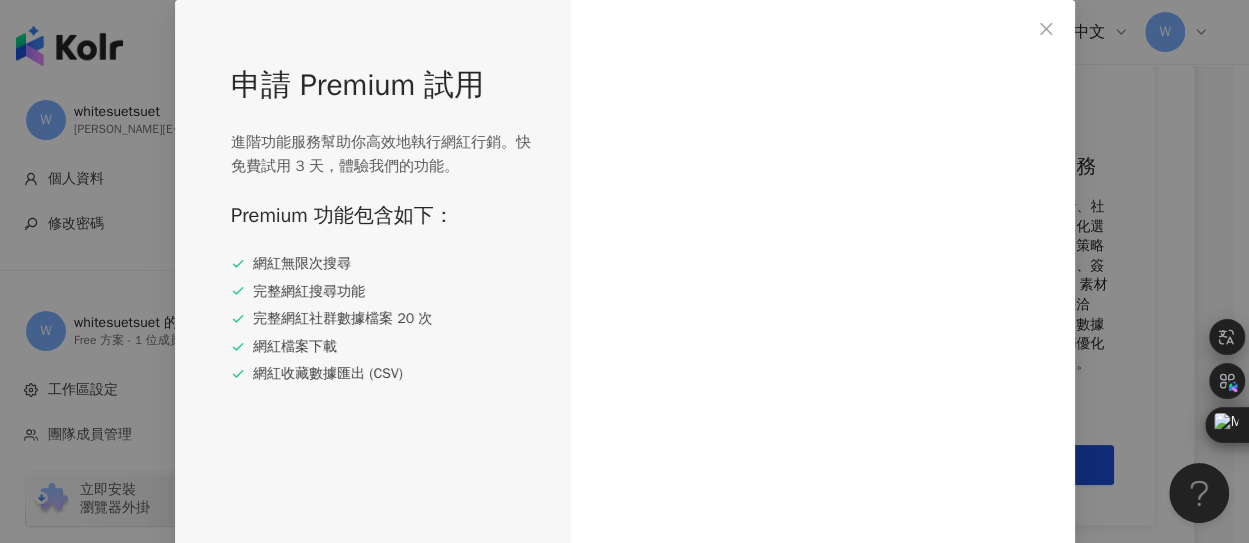 scroll, scrollTop: 0, scrollLeft: 0, axis: both 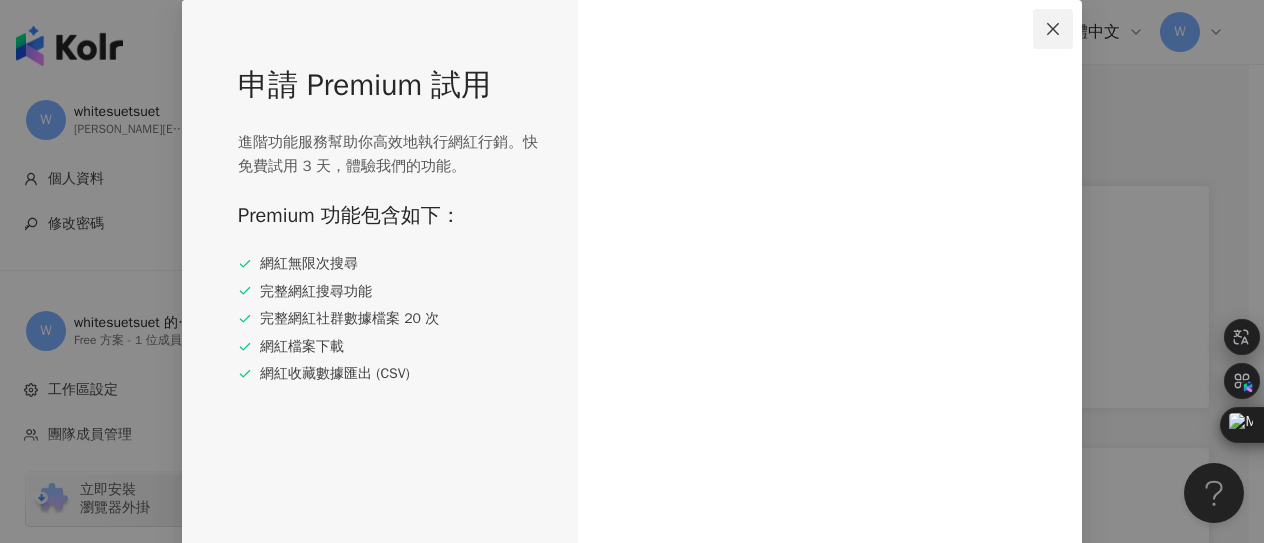 click 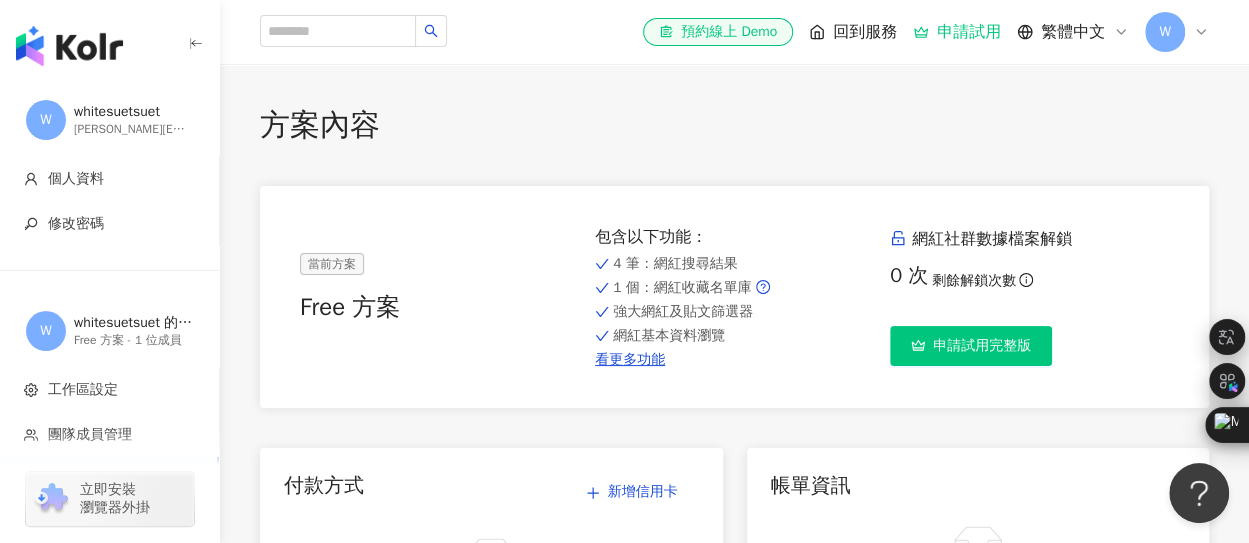 click on "當前方案 Free 方案 包含以下功能 ：  4 筆 ：網紅搜尋結果  1 個 ：網紅收藏名單庫 強大網紅及貼文篩選器 網紅基本資料瀏覽 看更多功能 網紅社群數據檔案解鎖 0 次 剩餘解鎖次數 申請試用完整版" at bounding box center [734, 297] 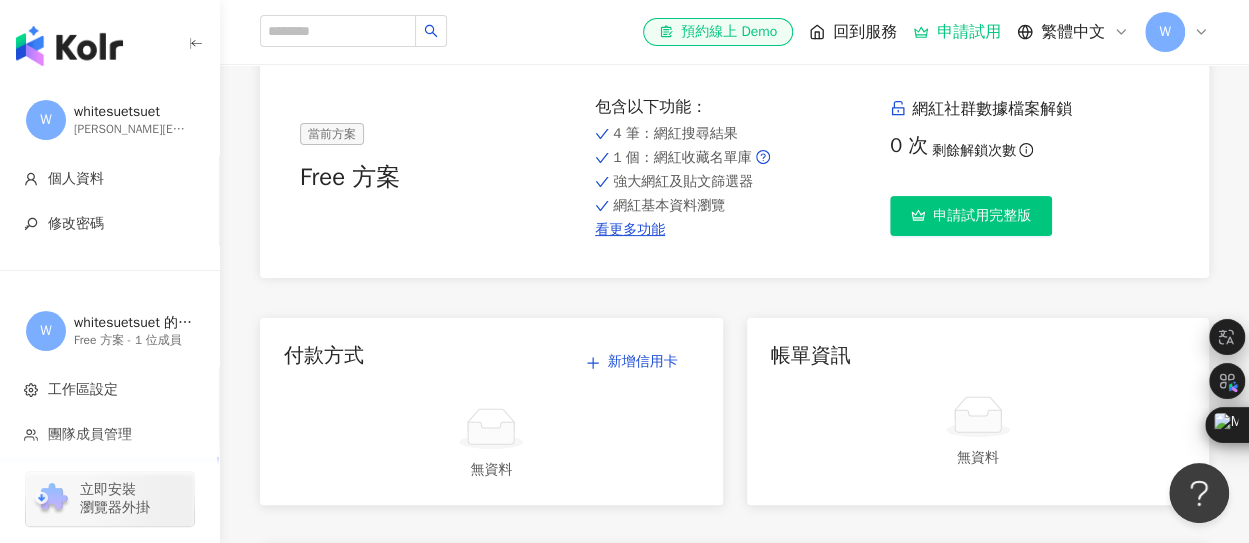 scroll, scrollTop: 100, scrollLeft: 0, axis: vertical 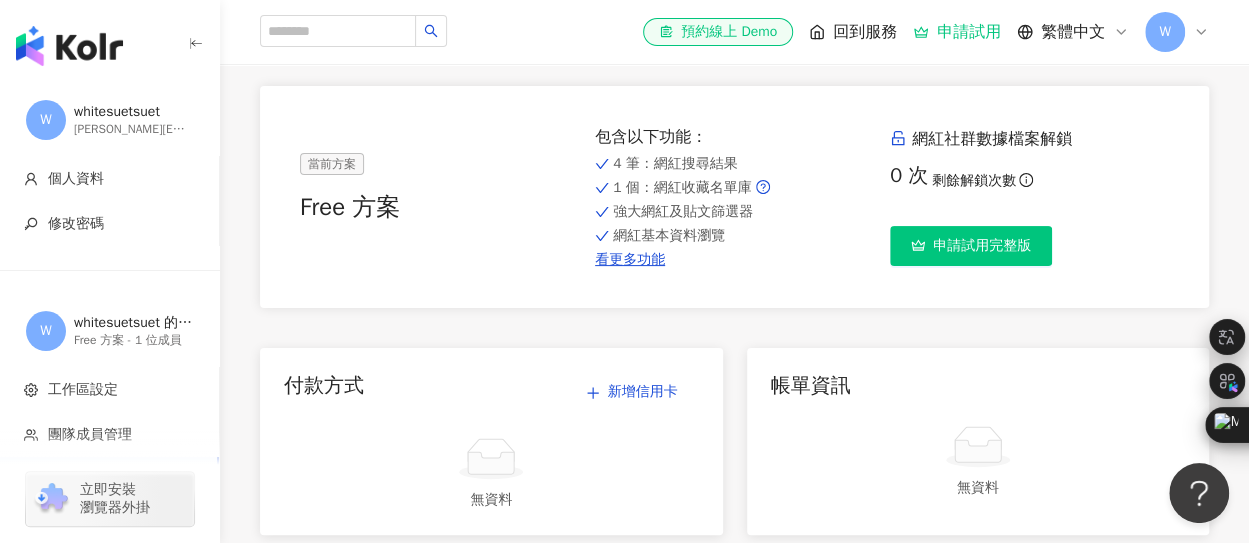 click on "申請試用完整版" at bounding box center [971, 246] 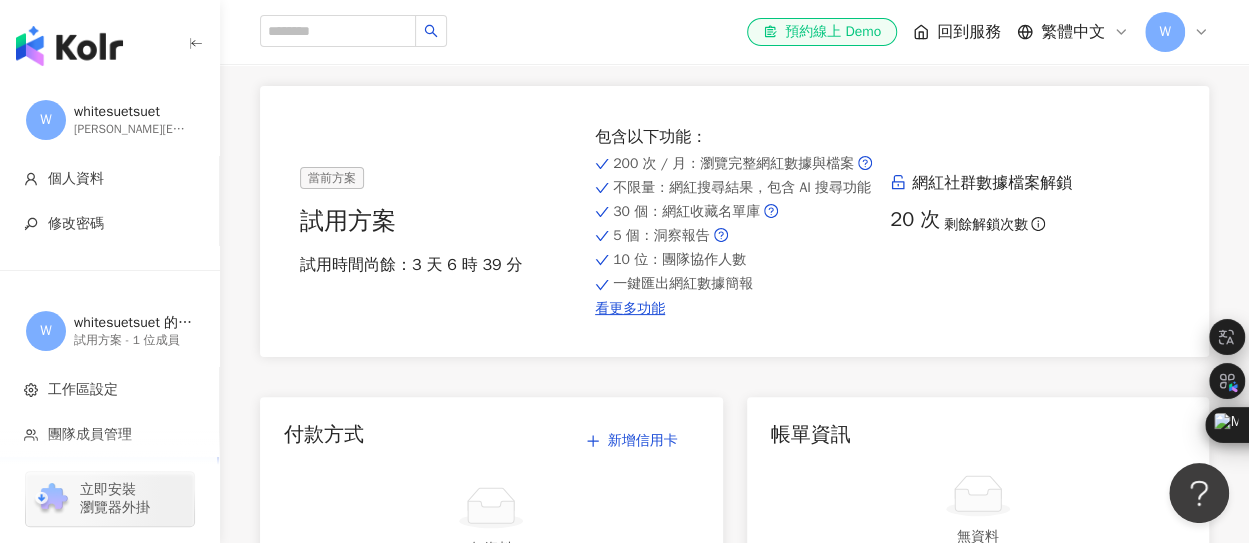 click on "當前方案 試用方案 試用時間尚餘：3 天 6 時 39 分 包含以下功能 ：  200 次 / 月 ：瀏覽完整網紅數據與檔案  不限量 ：網紅搜尋結果，包含 AI 搜尋功能  30 個 ：網紅收藏名單庫  5 個 ：洞察報告  10 位 ：團隊協作人數 一鍵匯出網紅數據簡報 看更多功能 網紅社群數據檔案解鎖 20 次 剩餘解鎖次數" at bounding box center (734, 221) 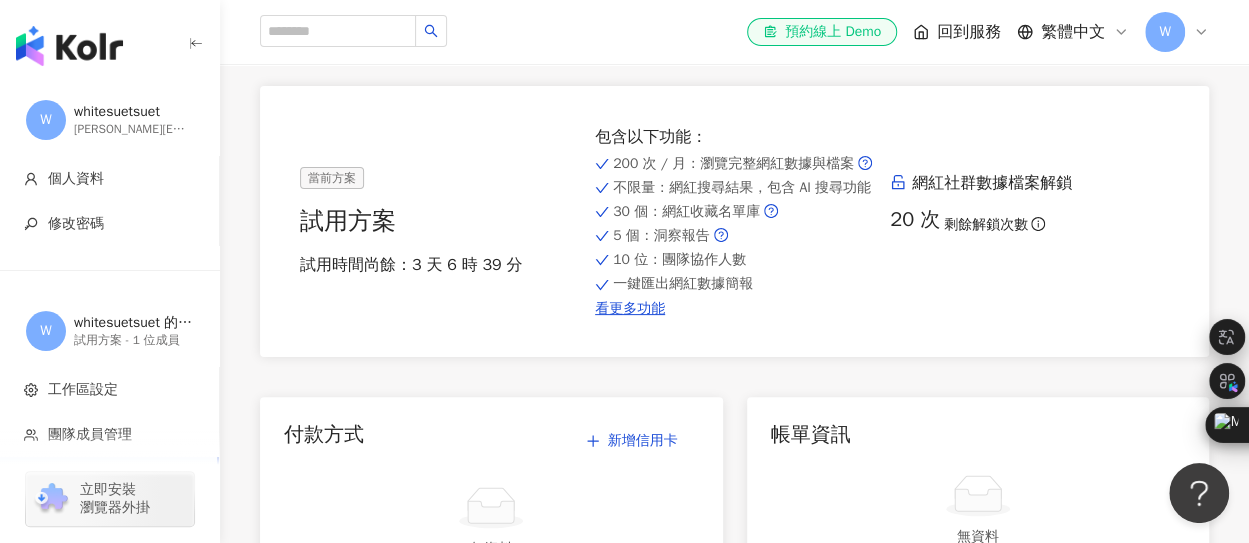 click 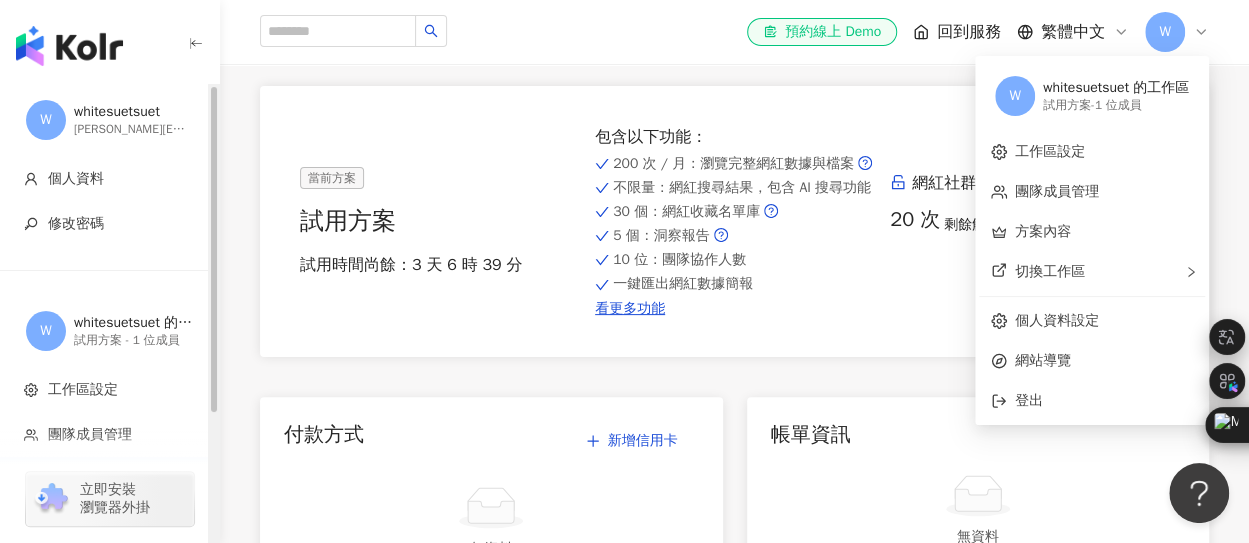 click on "W whitesuetsuet [PERSON_NAME][EMAIL_ADDRESS][DOMAIN_NAME]" at bounding box center (110, 120) 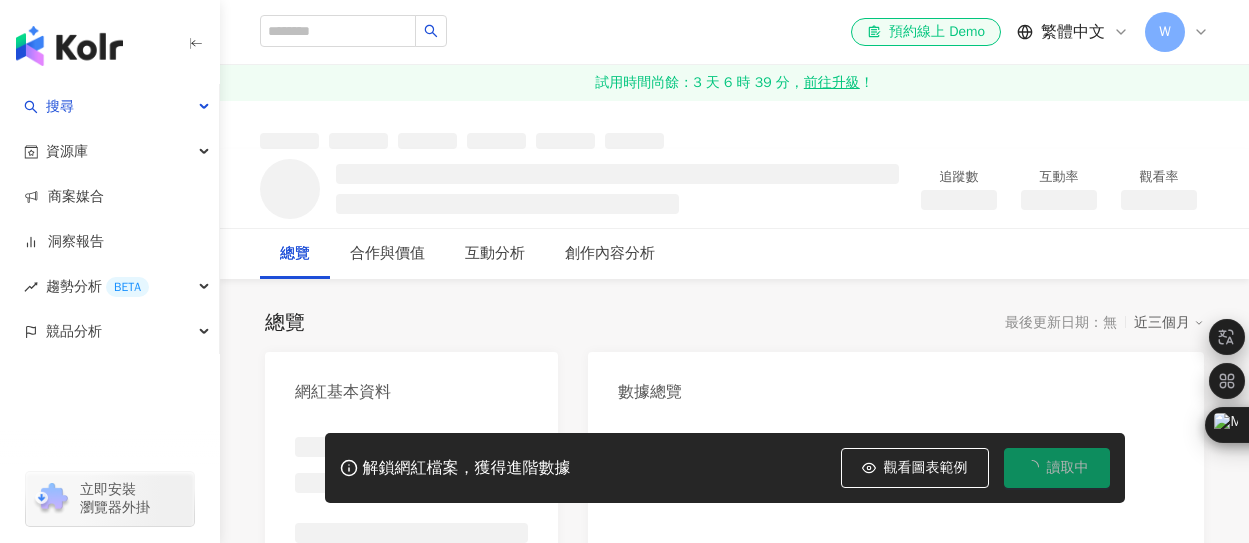 scroll, scrollTop: 0, scrollLeft: 0, axis: both 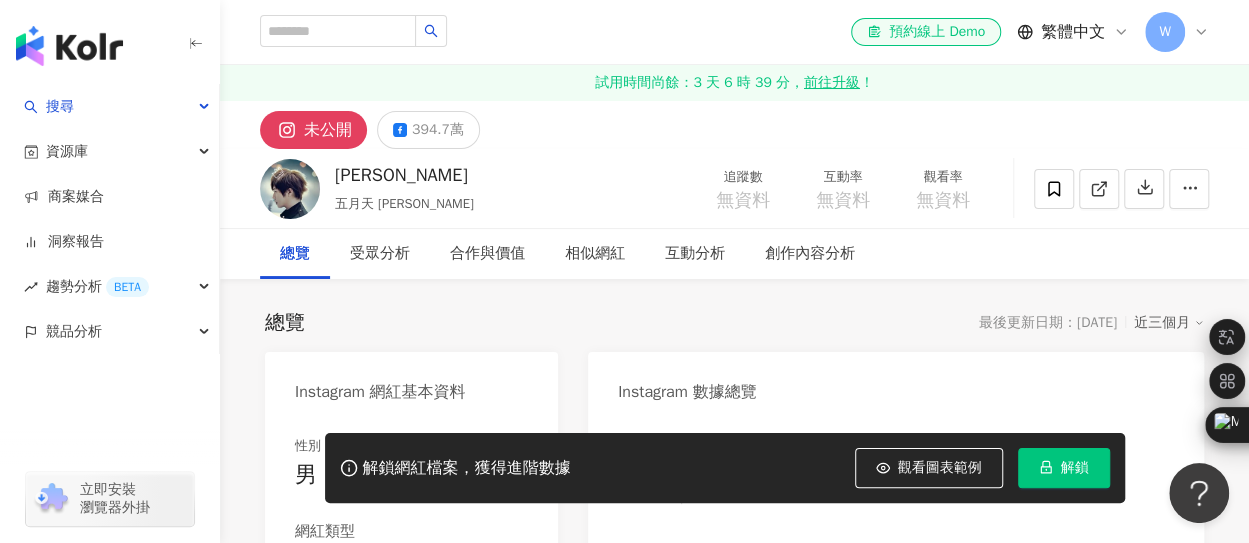 click on "解鎖" at bounding box center (1064, 468) 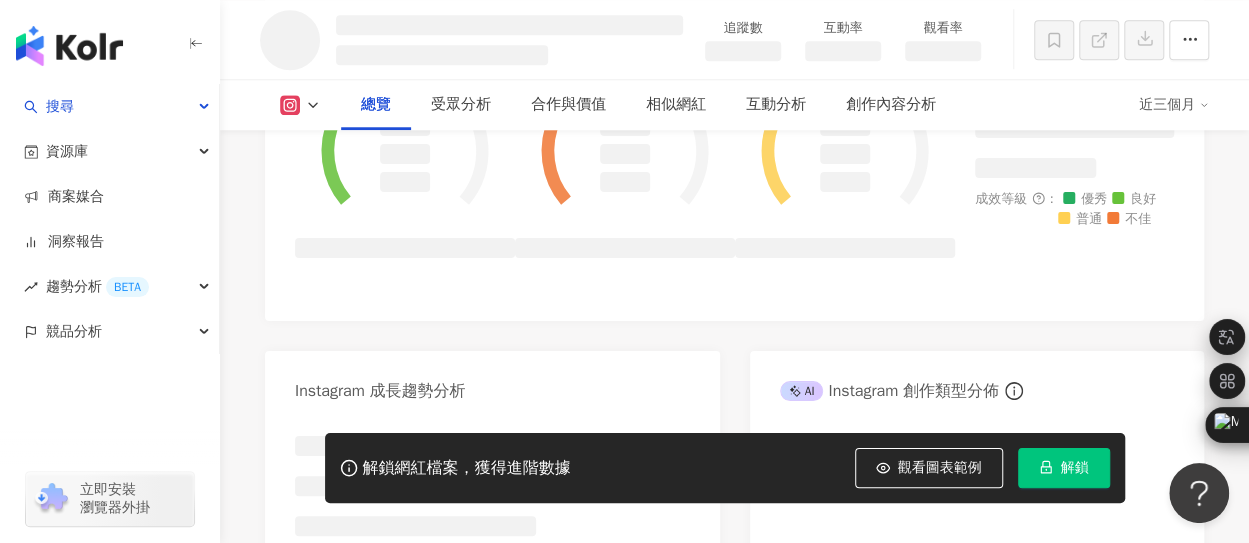 scroll, scrollTop: 904, scrollLeft: 0, axis: vertical 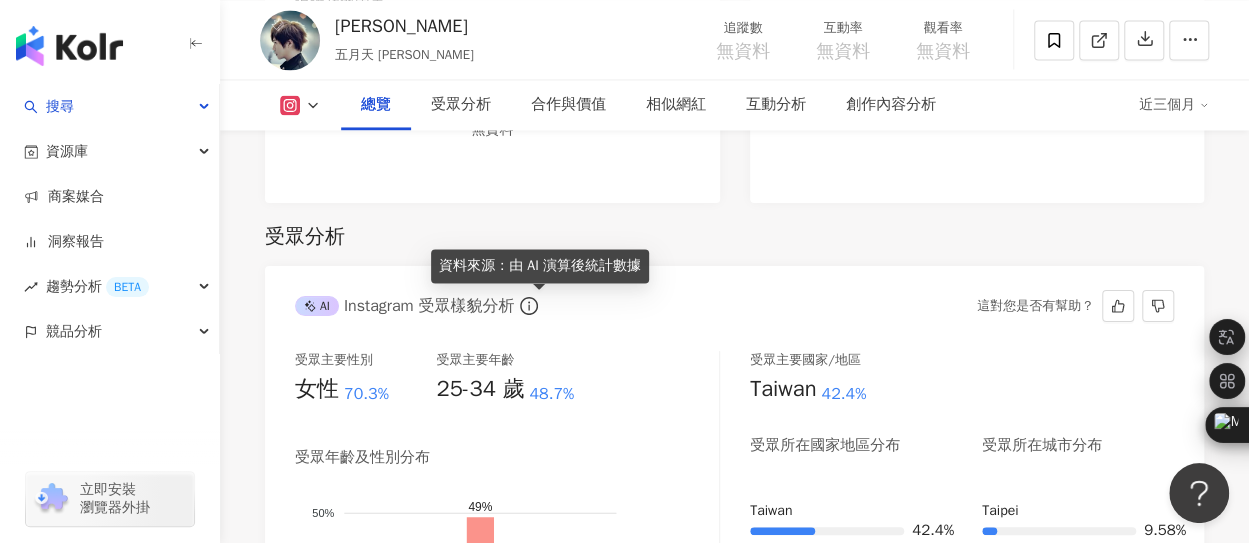 click 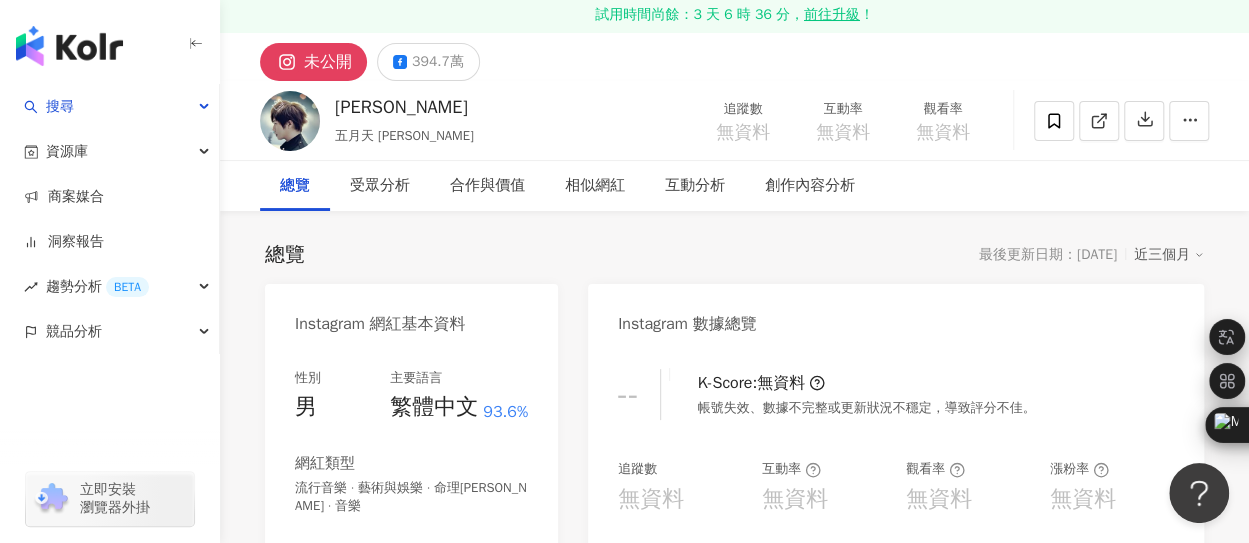 scroll, scrollTop: 0, scrollLeft: 0, axis: both 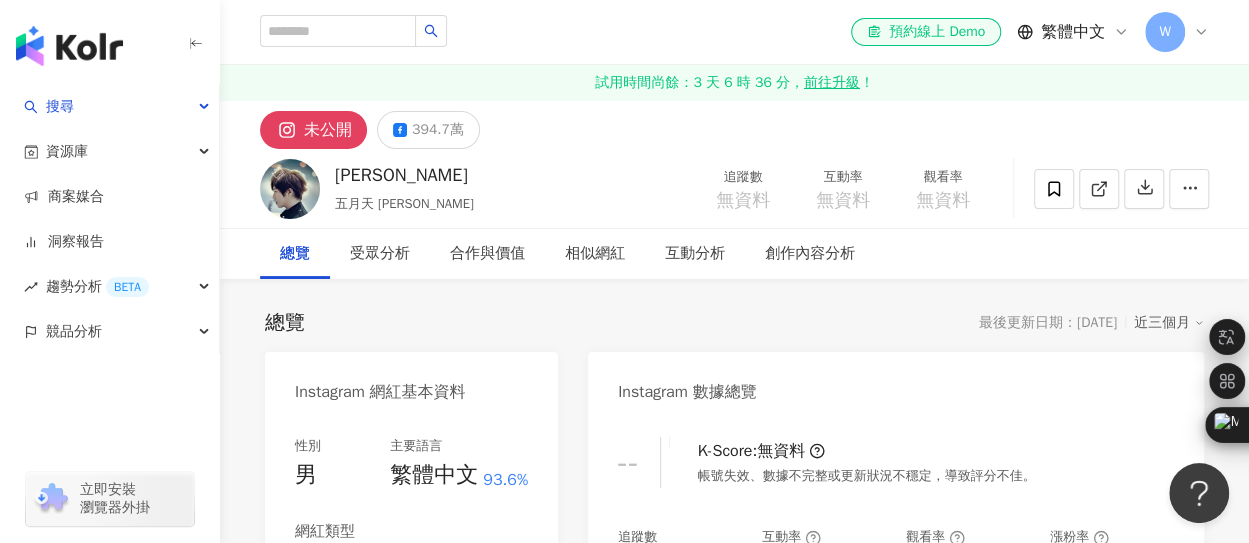 click on "未公開" at bounding box center (328, 130) 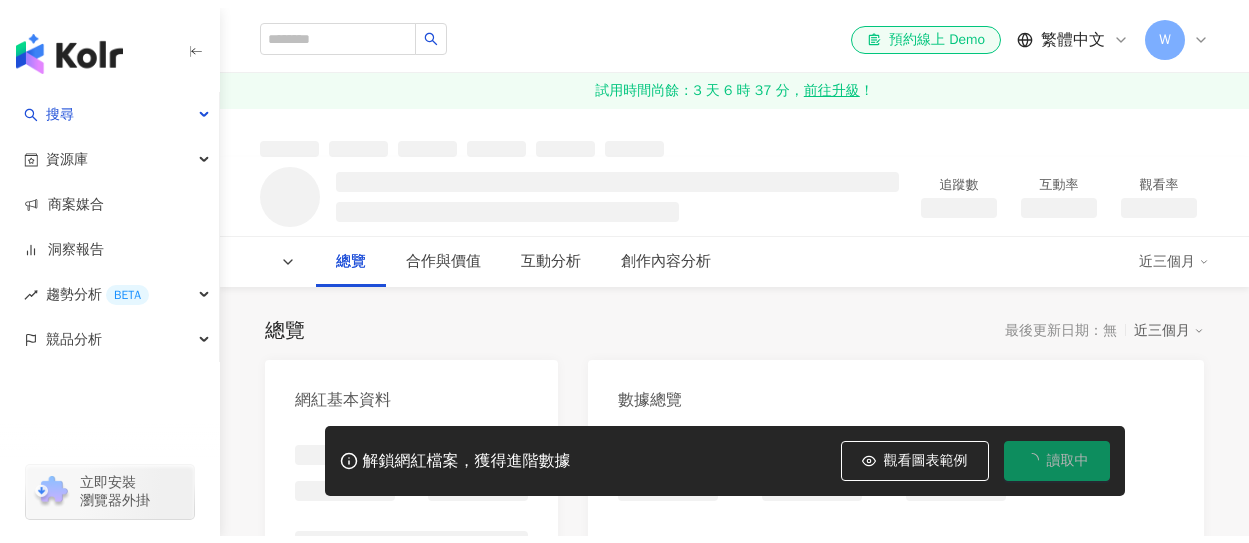 scroll, scrollTop: 0, scrollLeft: 0, axis: both 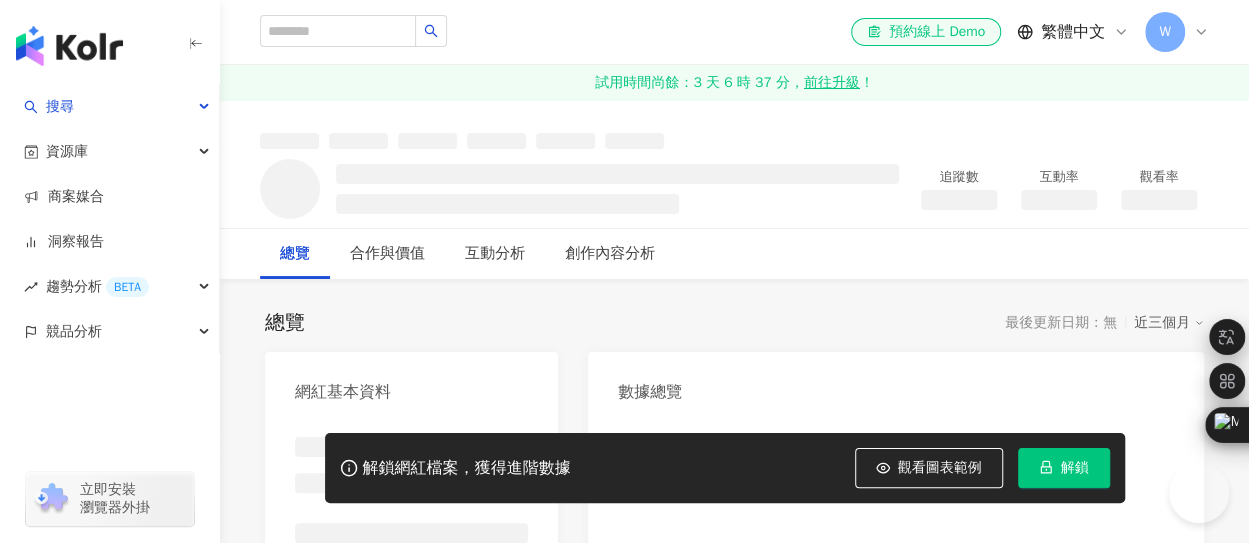 click on "解鎖" at bounding box center [1064, 468] 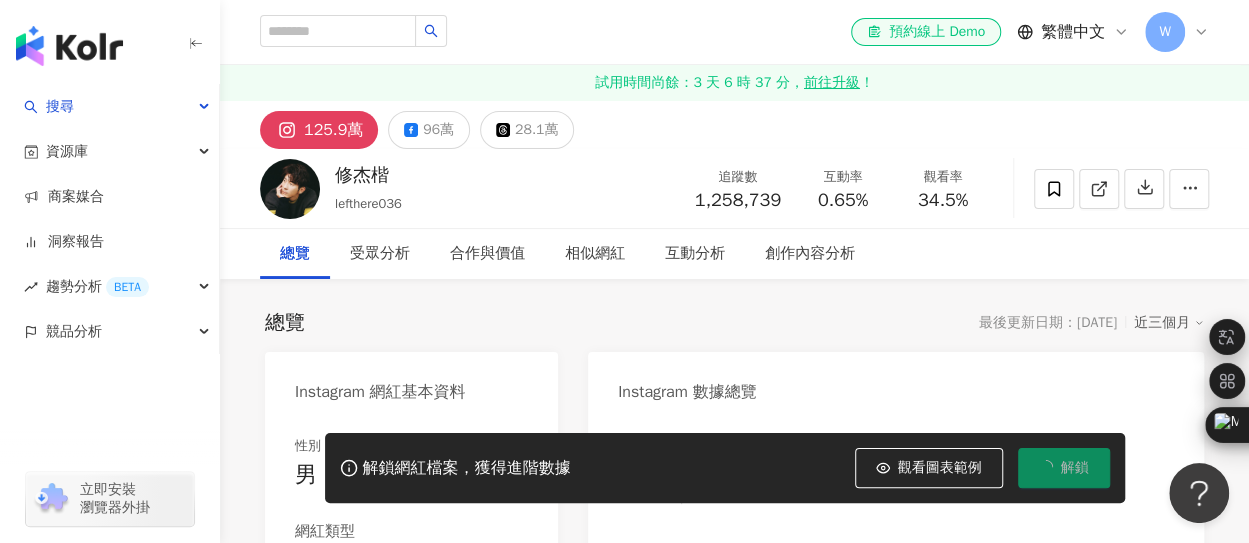 scroll, scrollTop: 0, scrollLeft: 0, axis: both 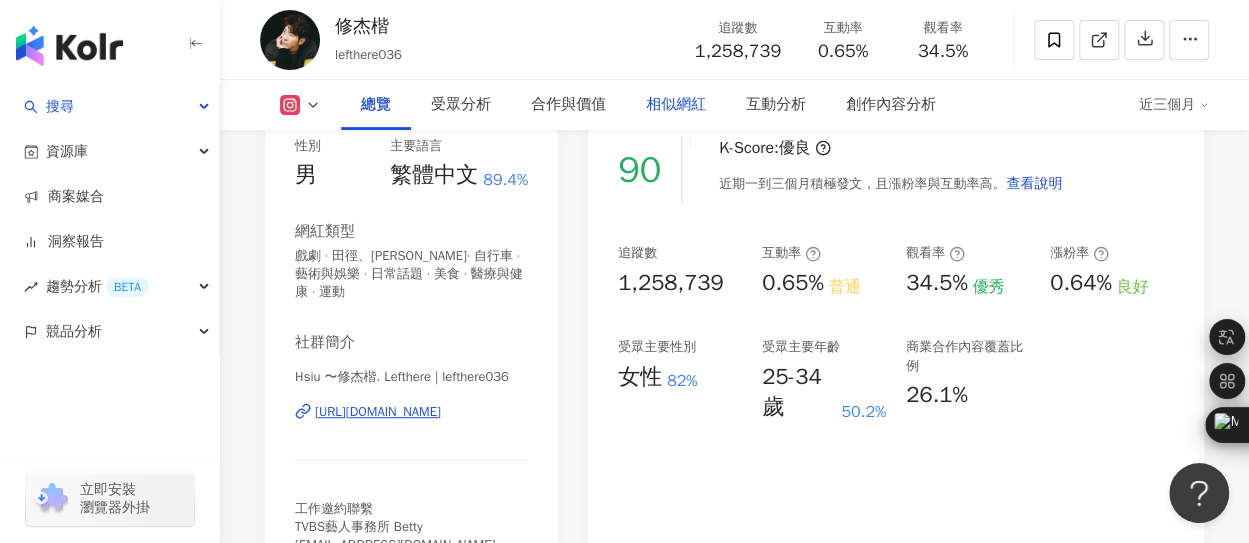 click on "相似網紅" at bounding box center [676, 105] 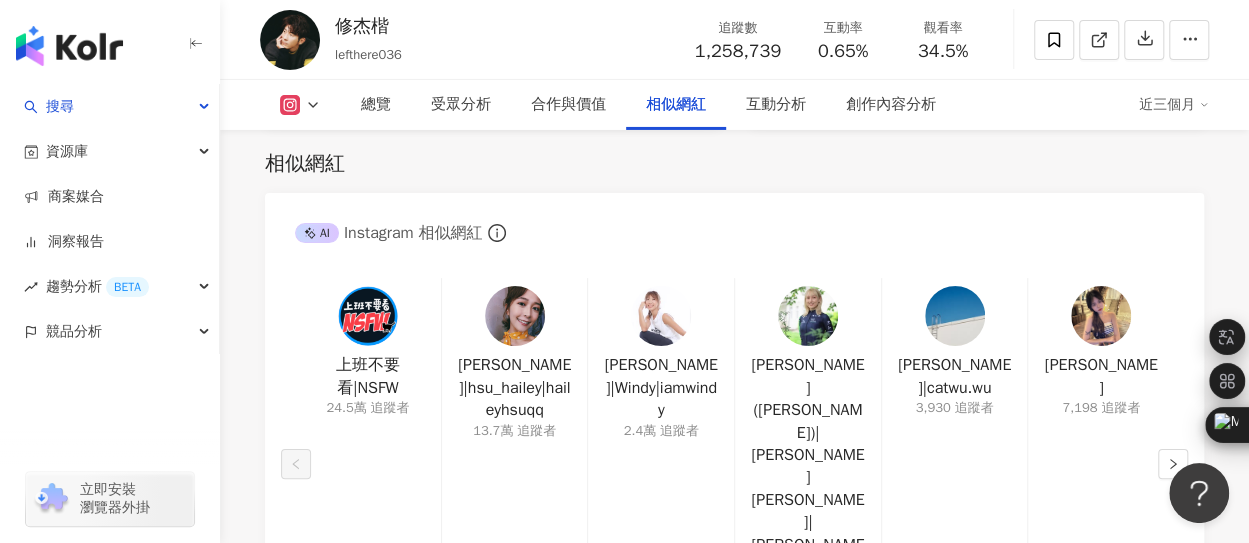 scroll, scrollTop: 3482, scrollLeft: 0, axis: vertical 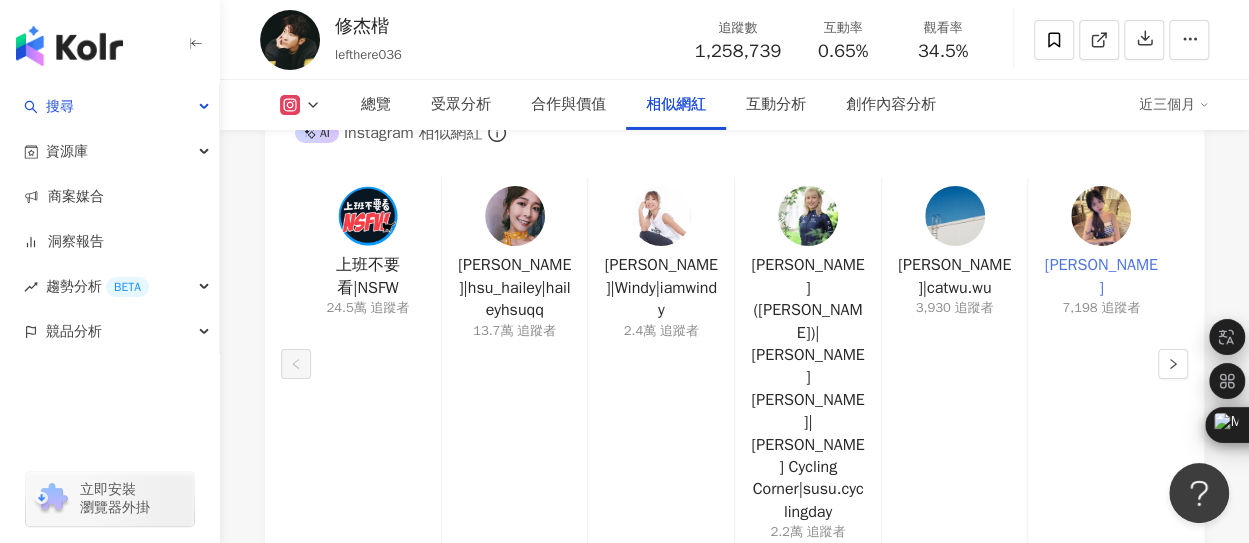 click on "[PERSON_NAME]" at bounding box center (1101, 276) 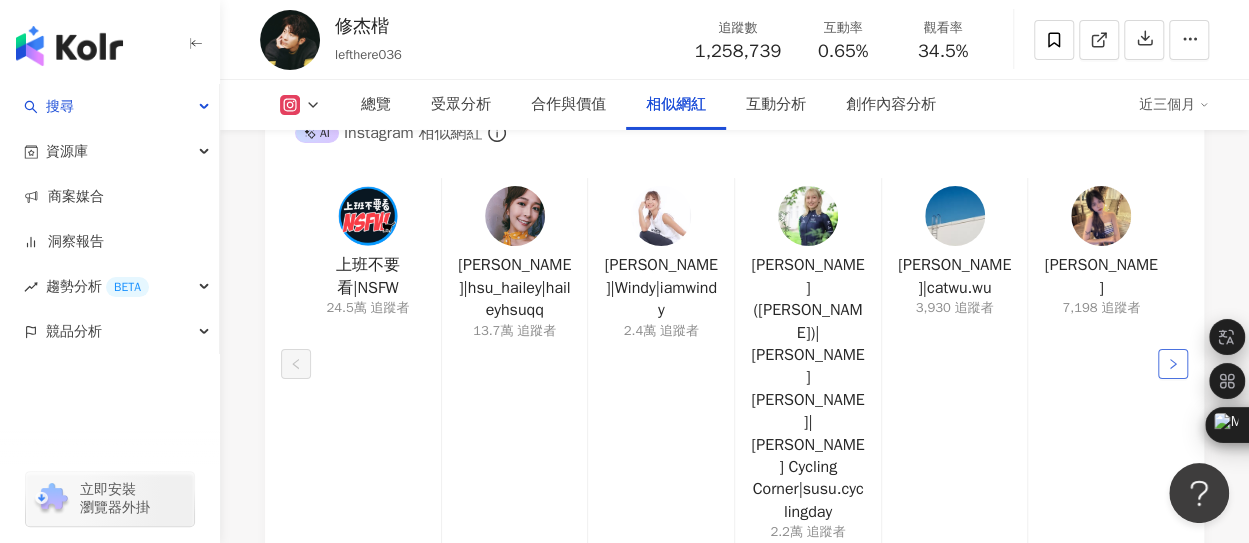 click 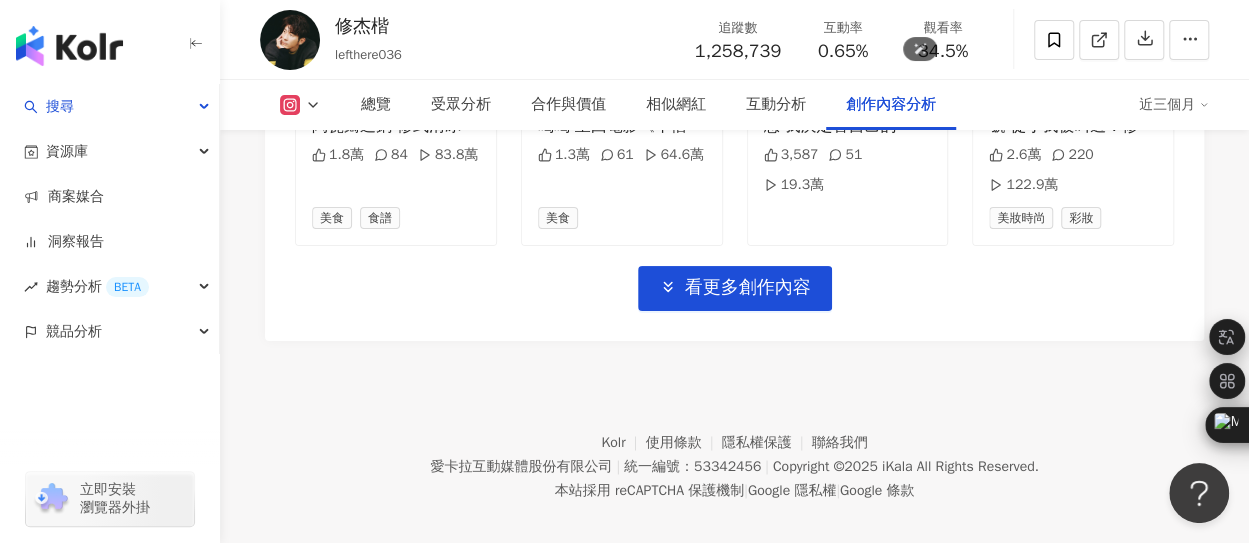 scroll, scrollTop: 7408, scrollLeft: 0, axis: vertical 